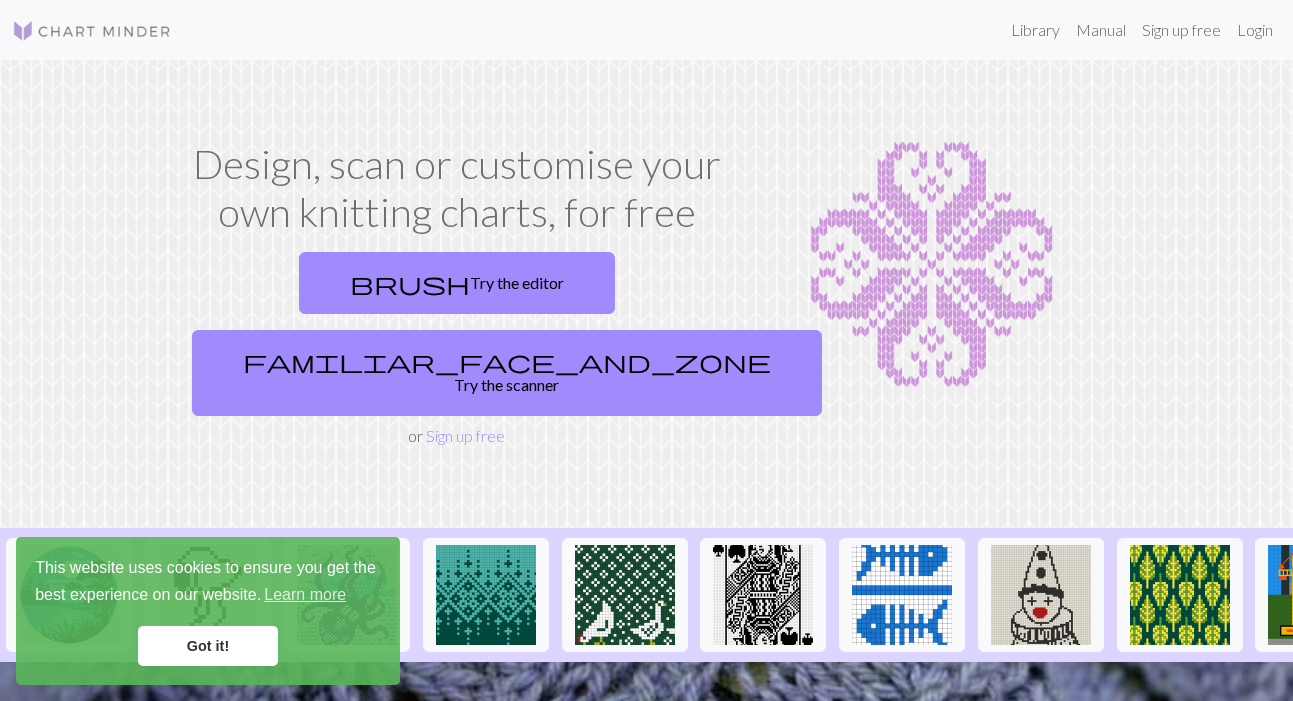 scroll, scrollTop: 0, scrollLeft: 0, axis: both 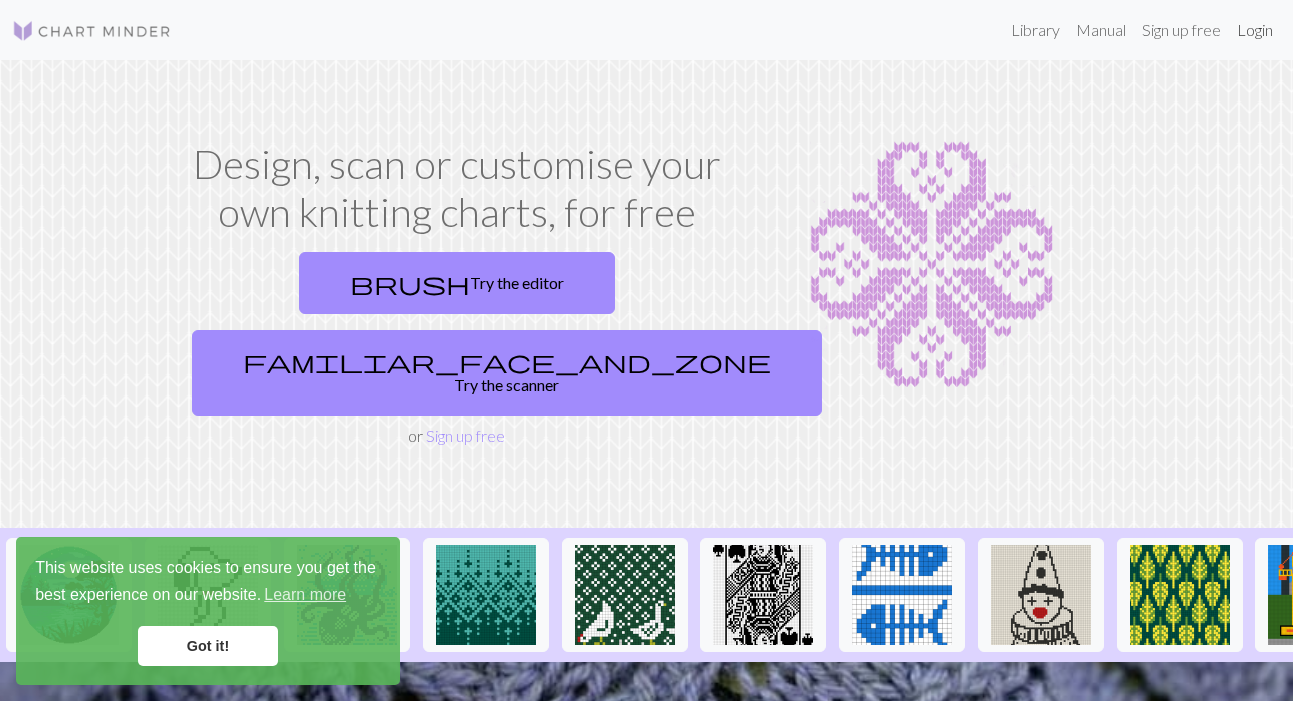 click on "Login" at bounding box center [1255, 30] 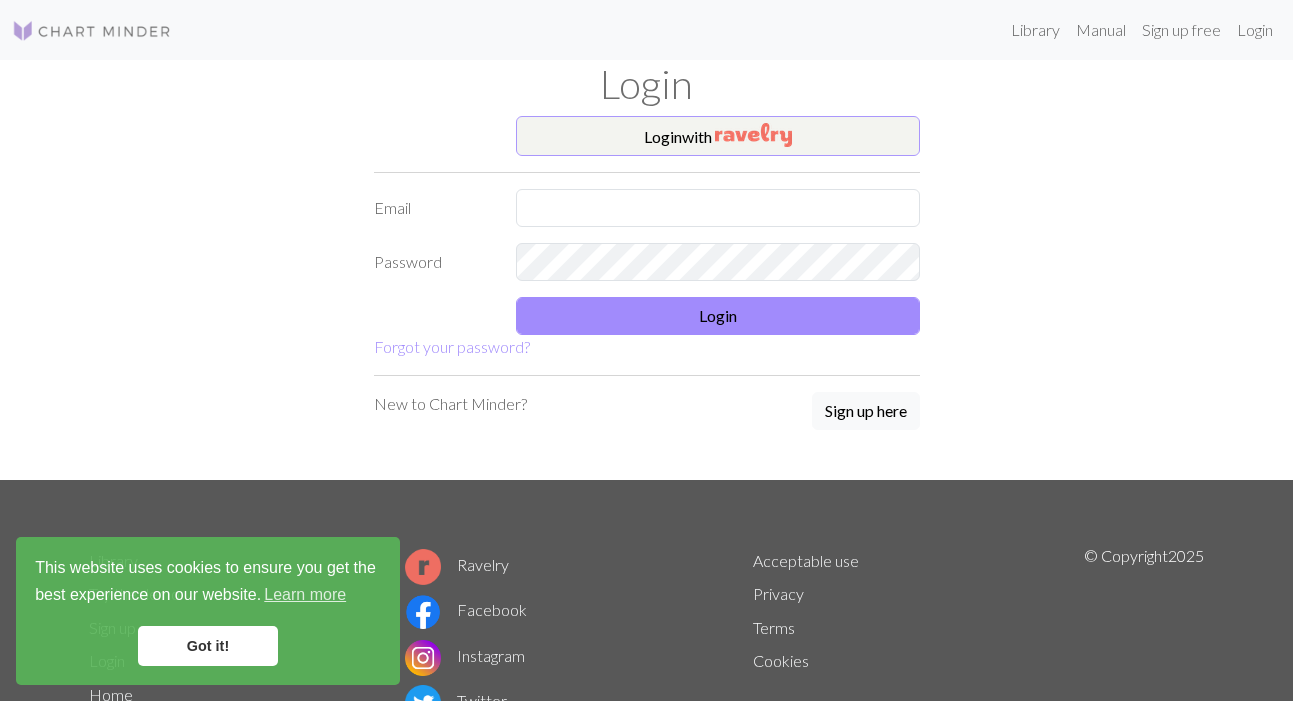 click at bounding box center [753, 135] 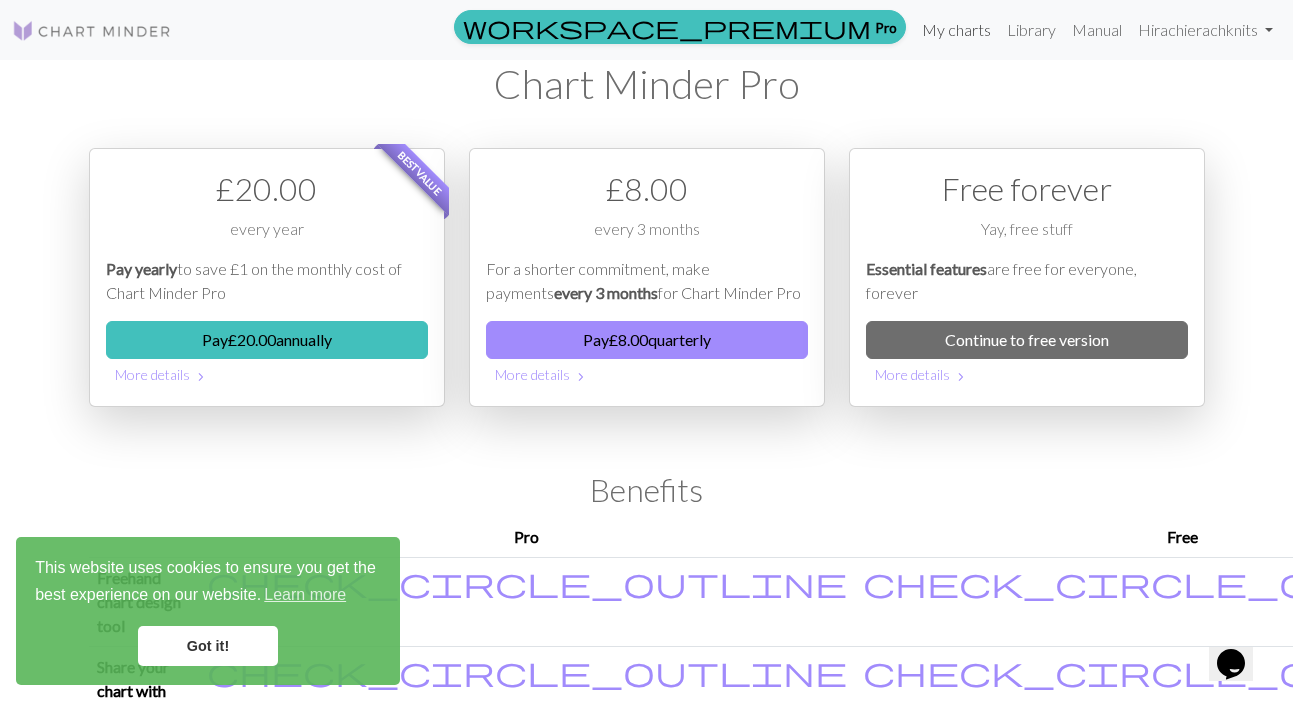 click on "My charts" at bounding box center (956, 30) 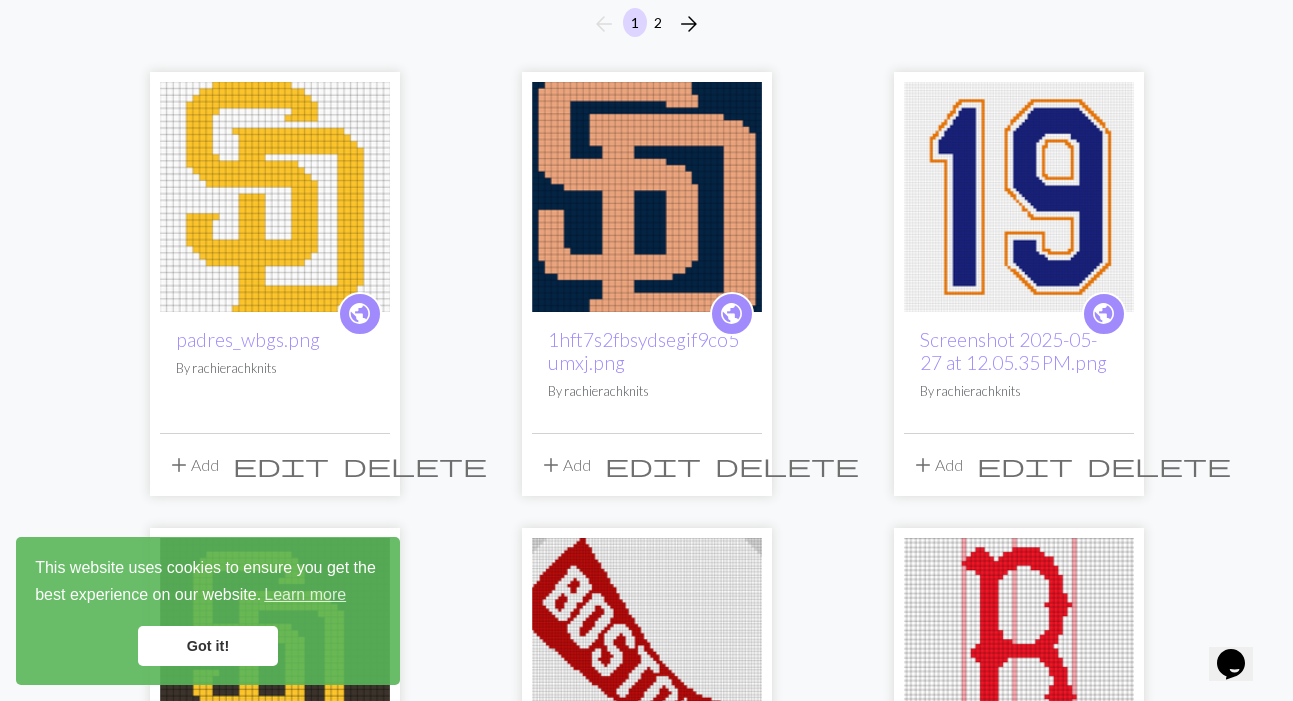 scroll, scrollTop: 265, scrollLeft: 0, axis: vertical 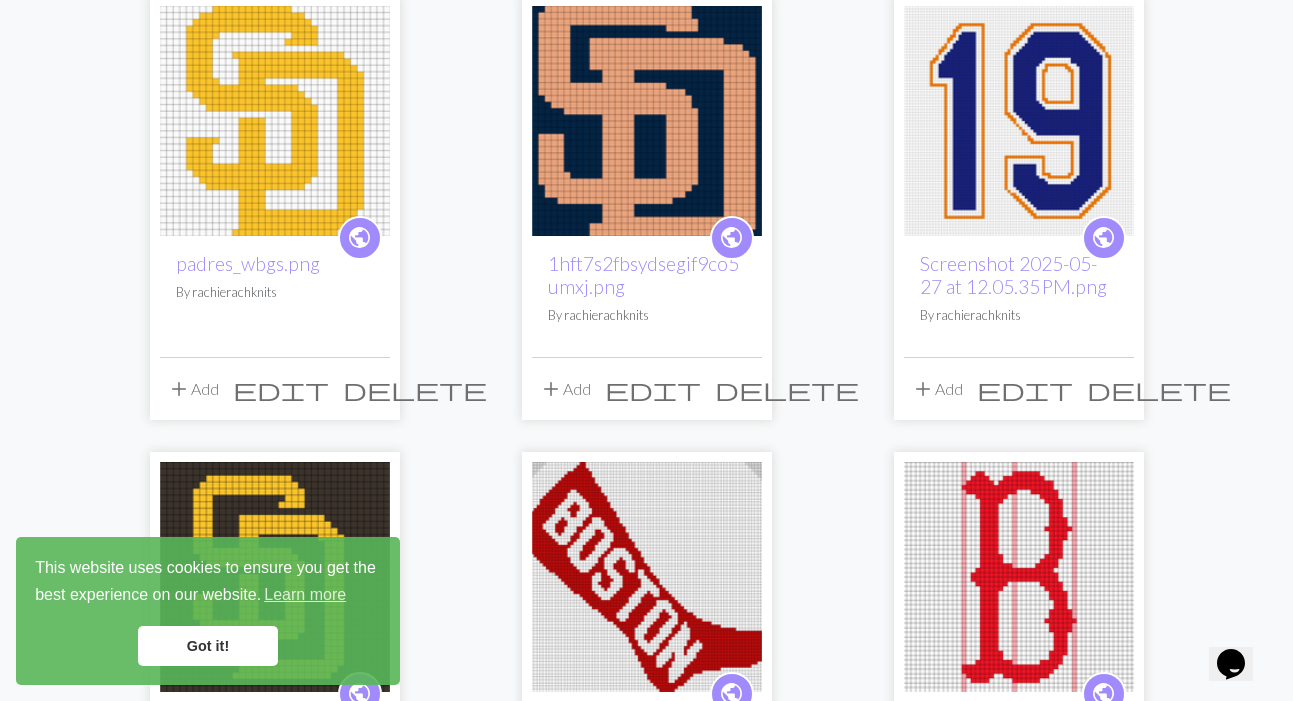 click at bounding box center (1019, 121) 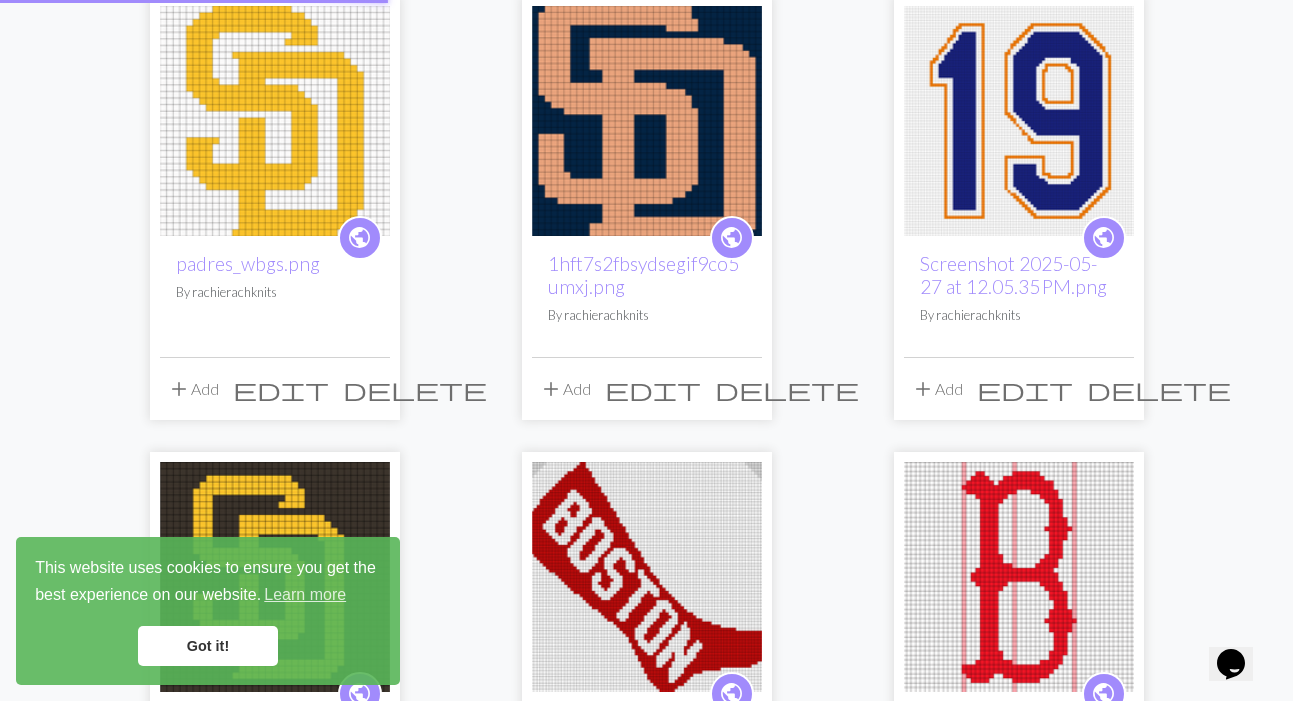 scroll, scrollTop: 0, scrollLeft: 0, axis: both 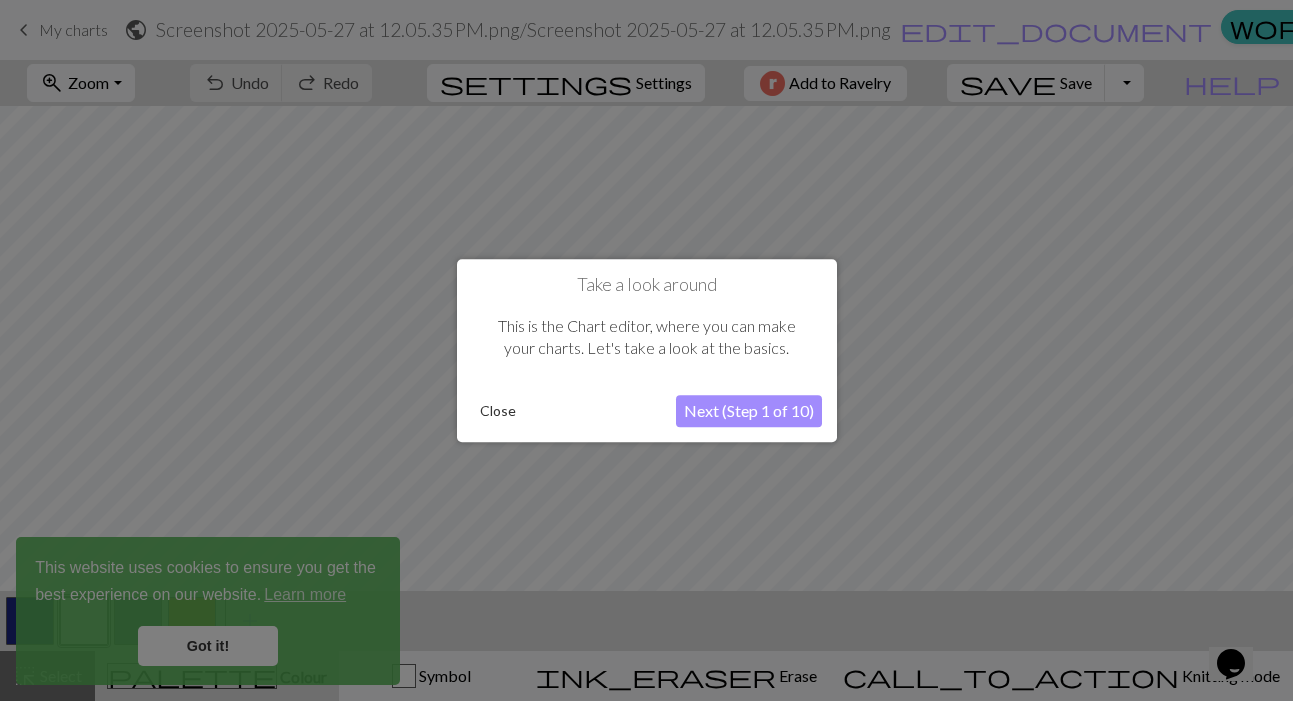 click at bounding box center [646, 350] 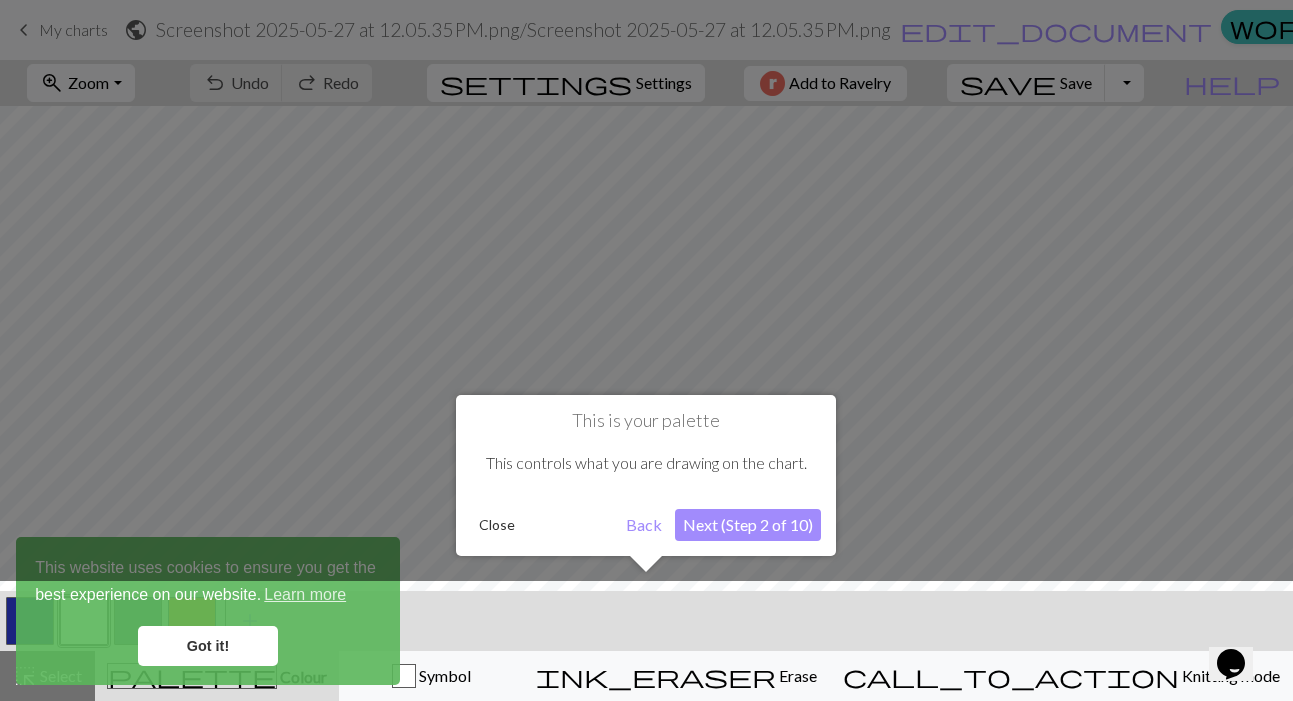 click on "Close" at bounding box center (497, 525) 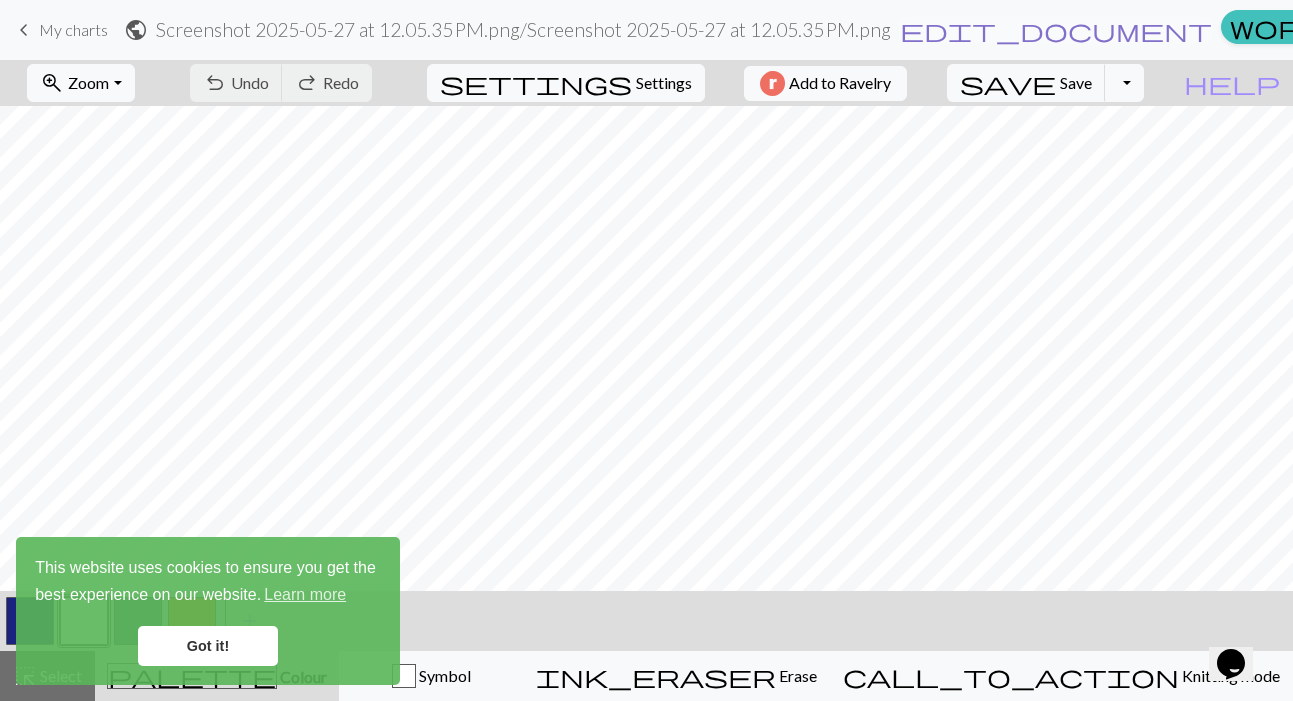 click on "edit_document" at bounding box center (1056, 30) 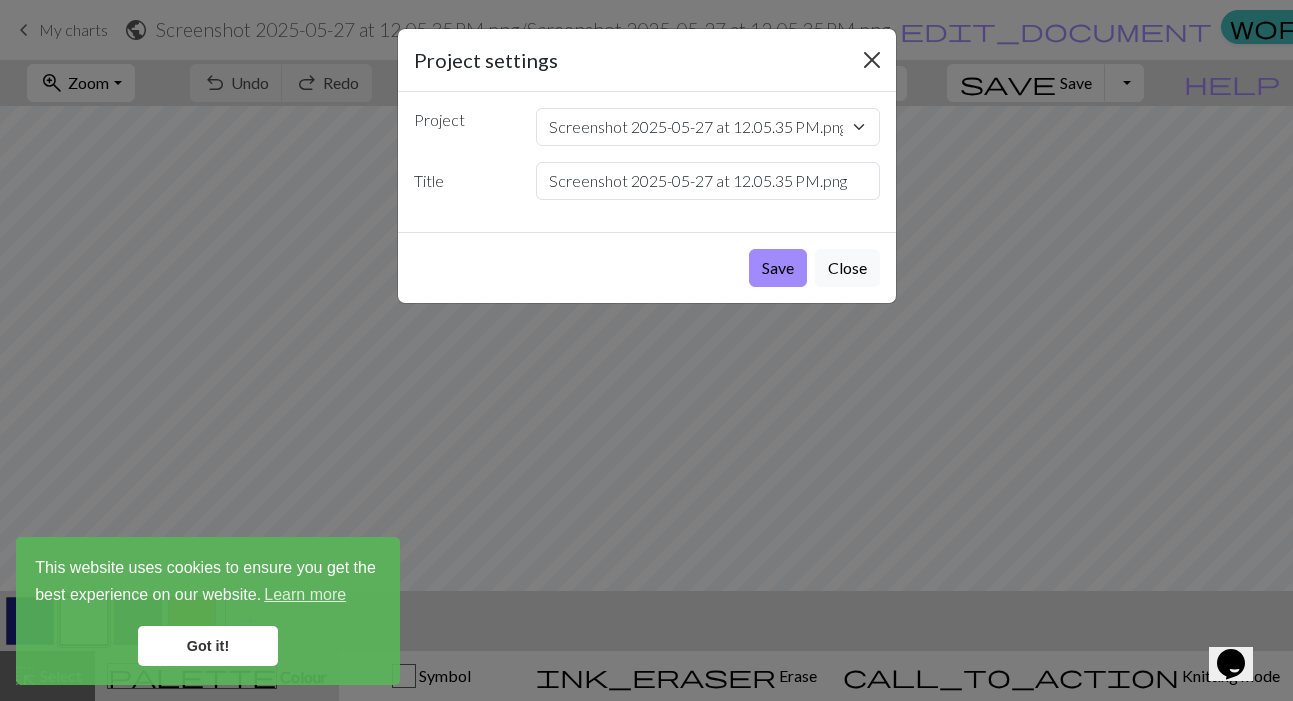 click at bounding box center [872, 60] 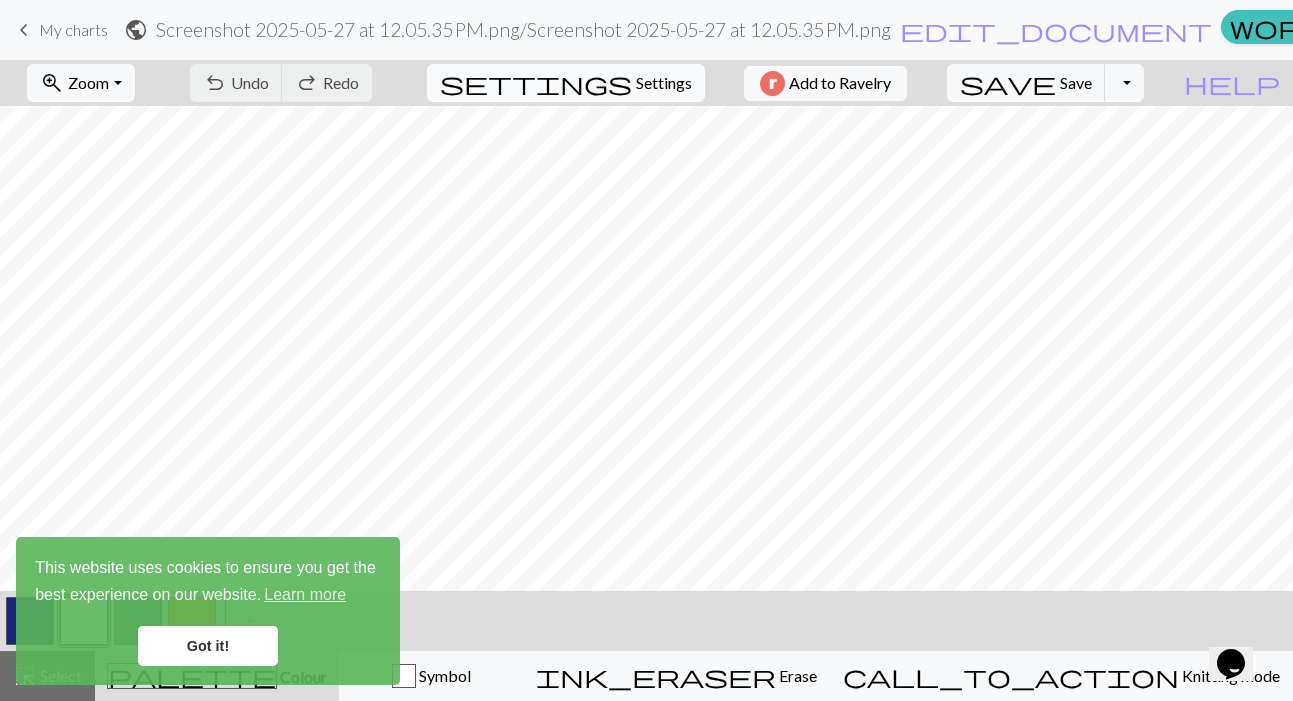 click on "Settings" at bounding box center [664, 83] 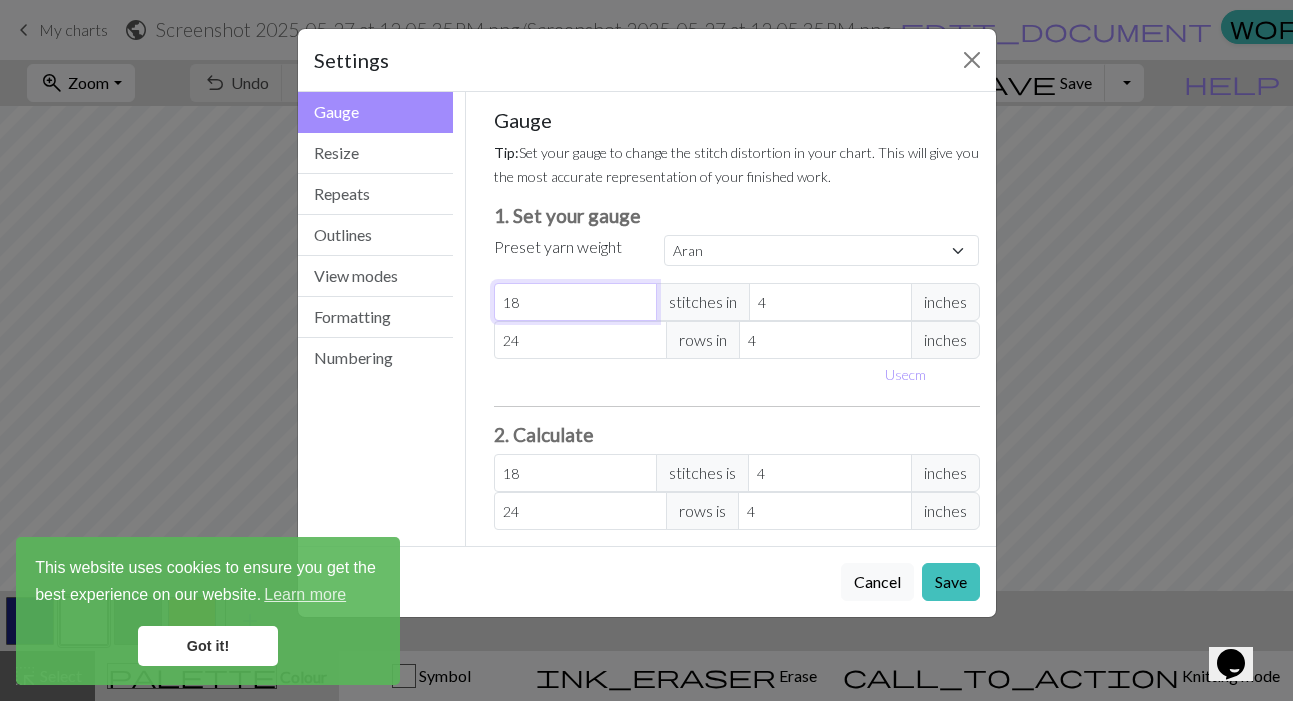 click on "18" at bounding box center [575, 302] 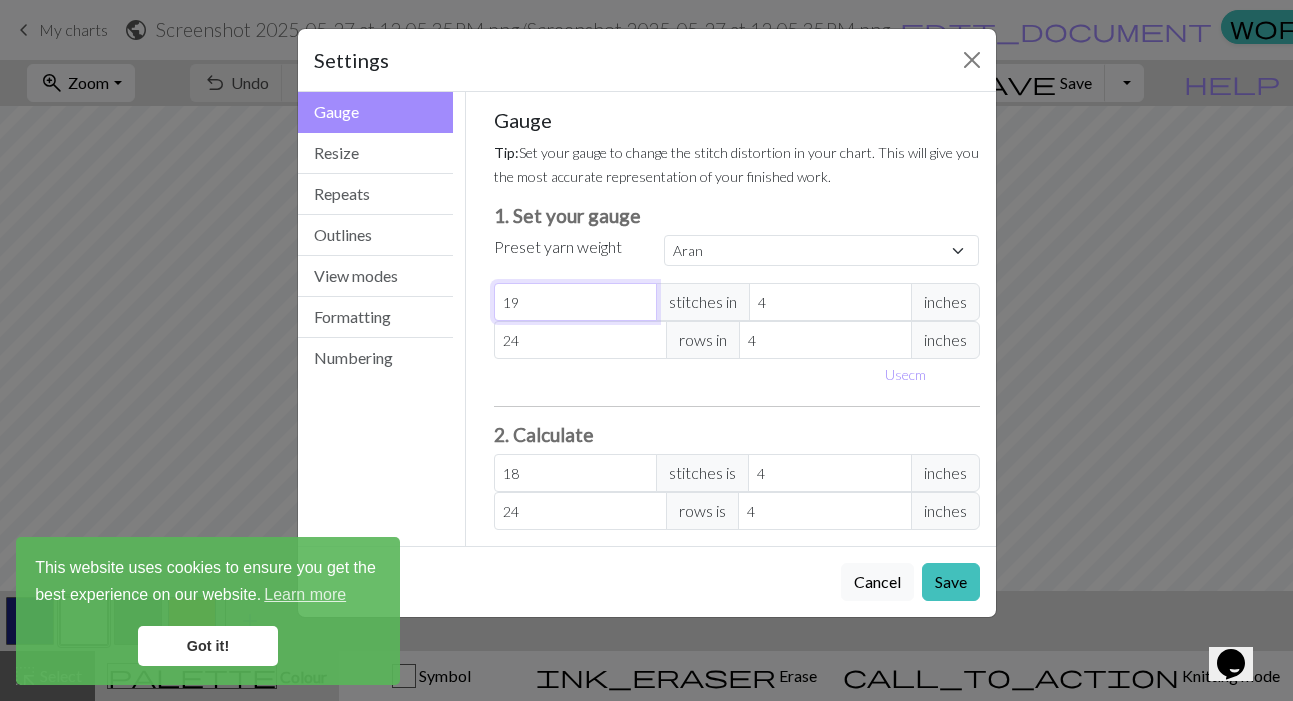 select on "custom" 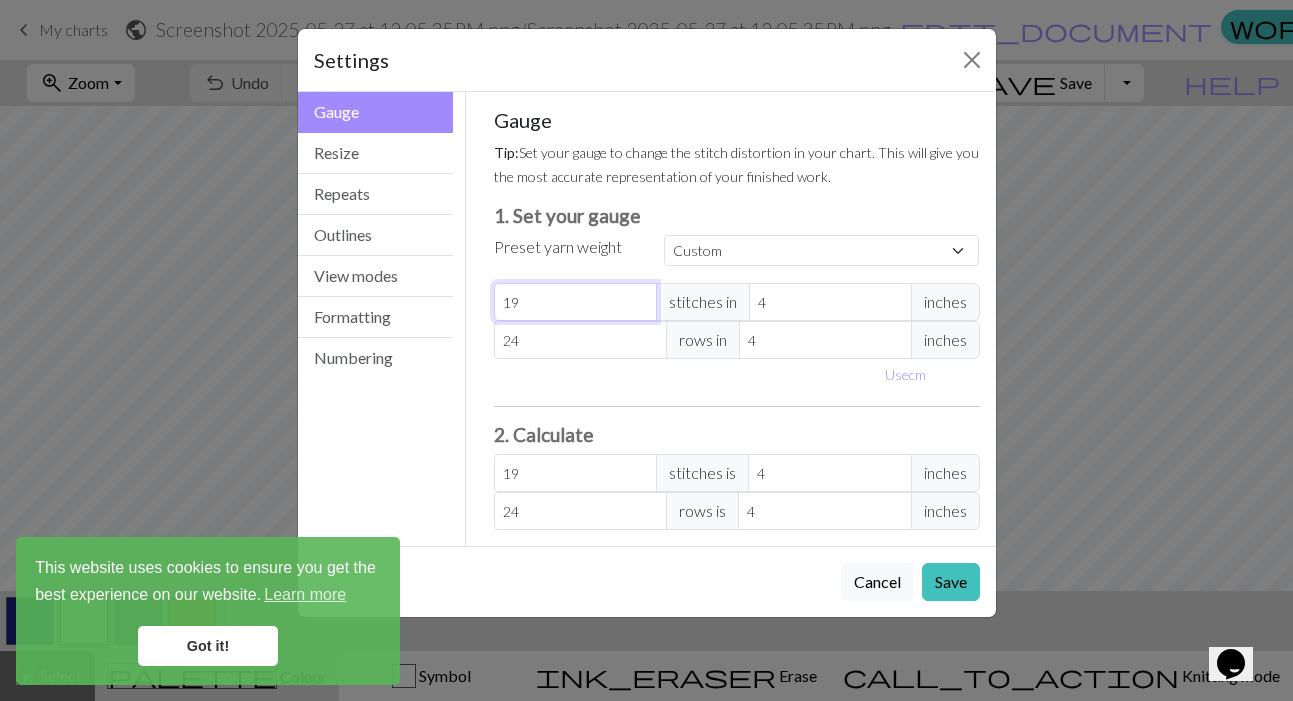 click on "19" at bounding box center [575, 302] 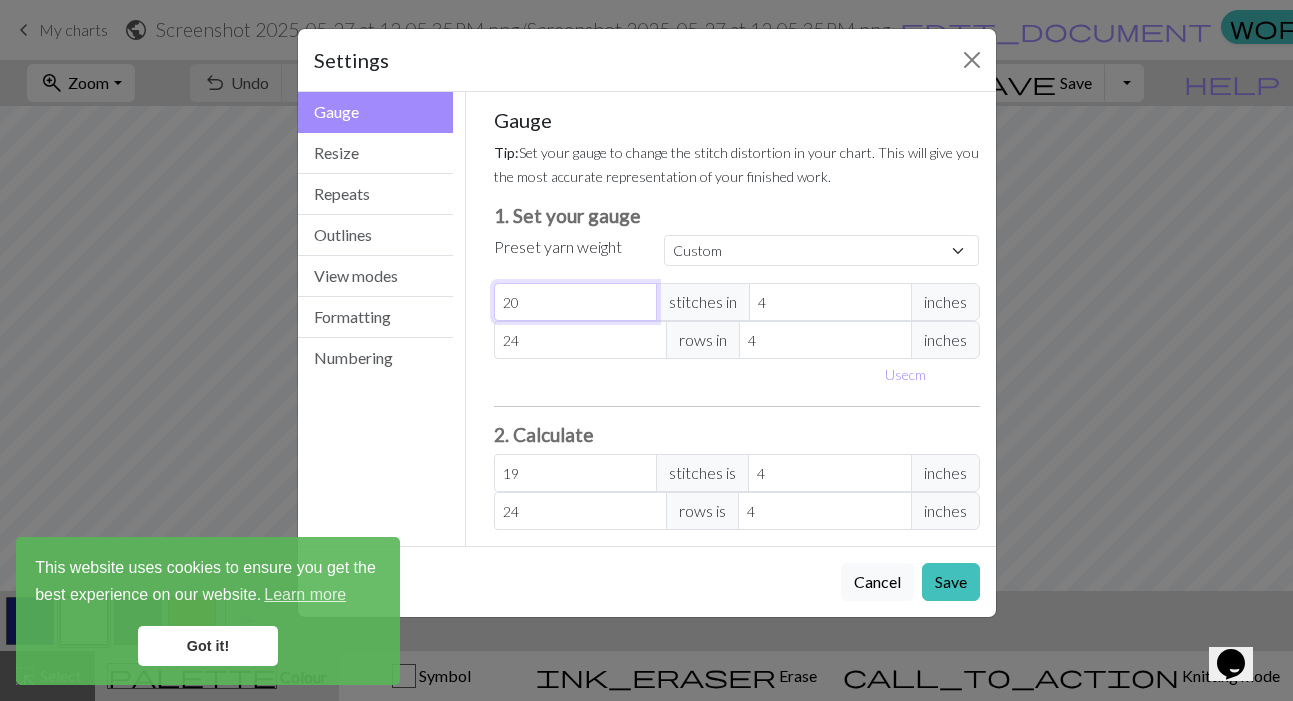 type on "20" 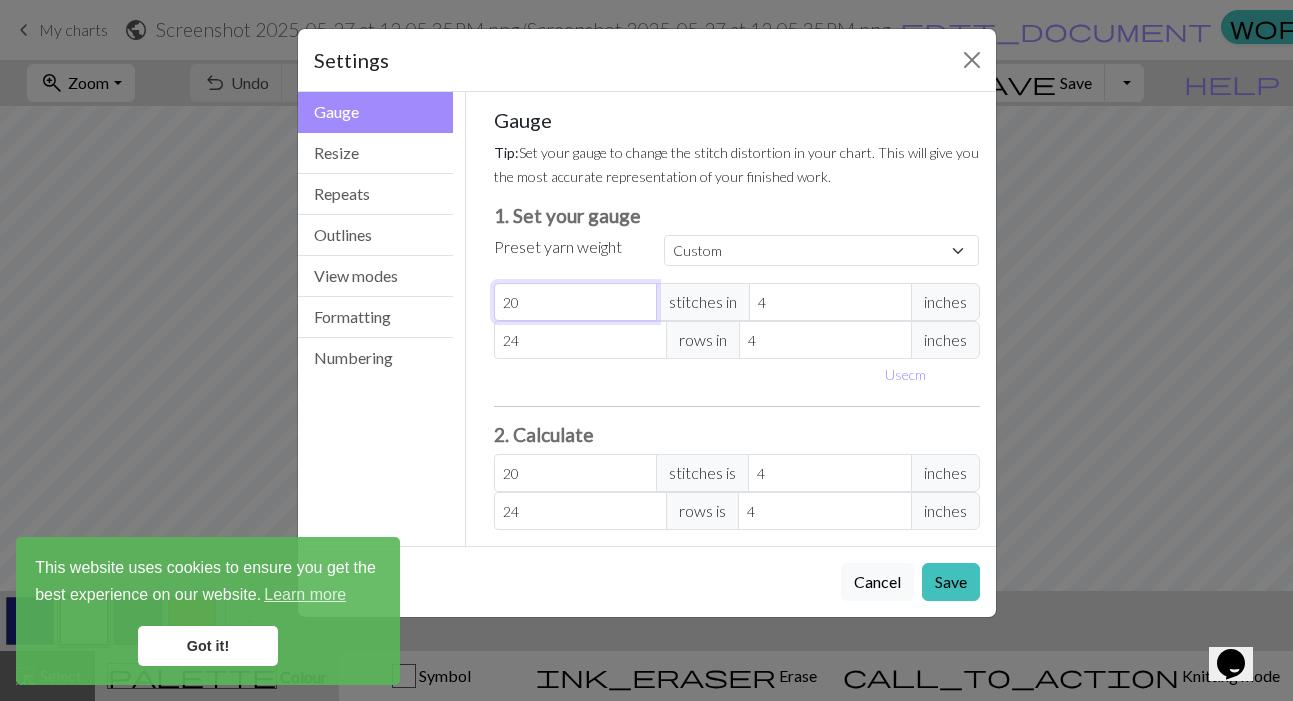 click on "20" at bounding box center (575, 302) 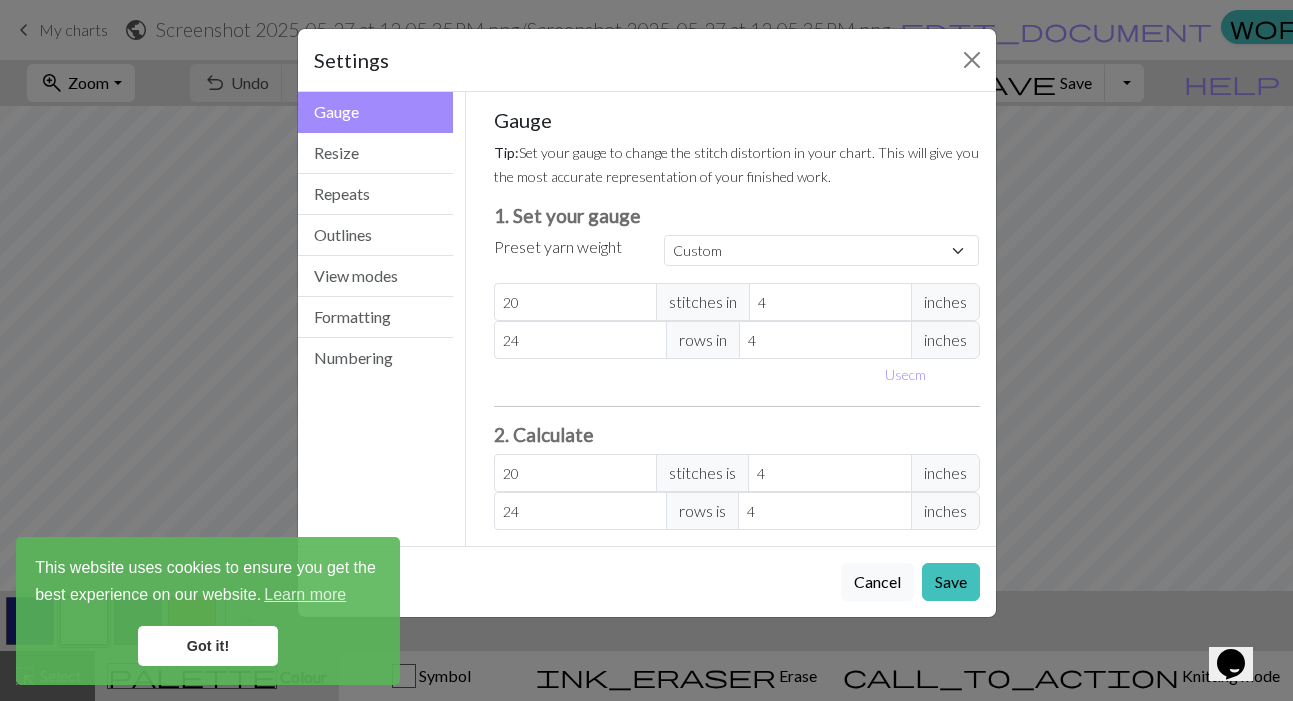 click on "Use  cm" at bounding box center [737, 374] 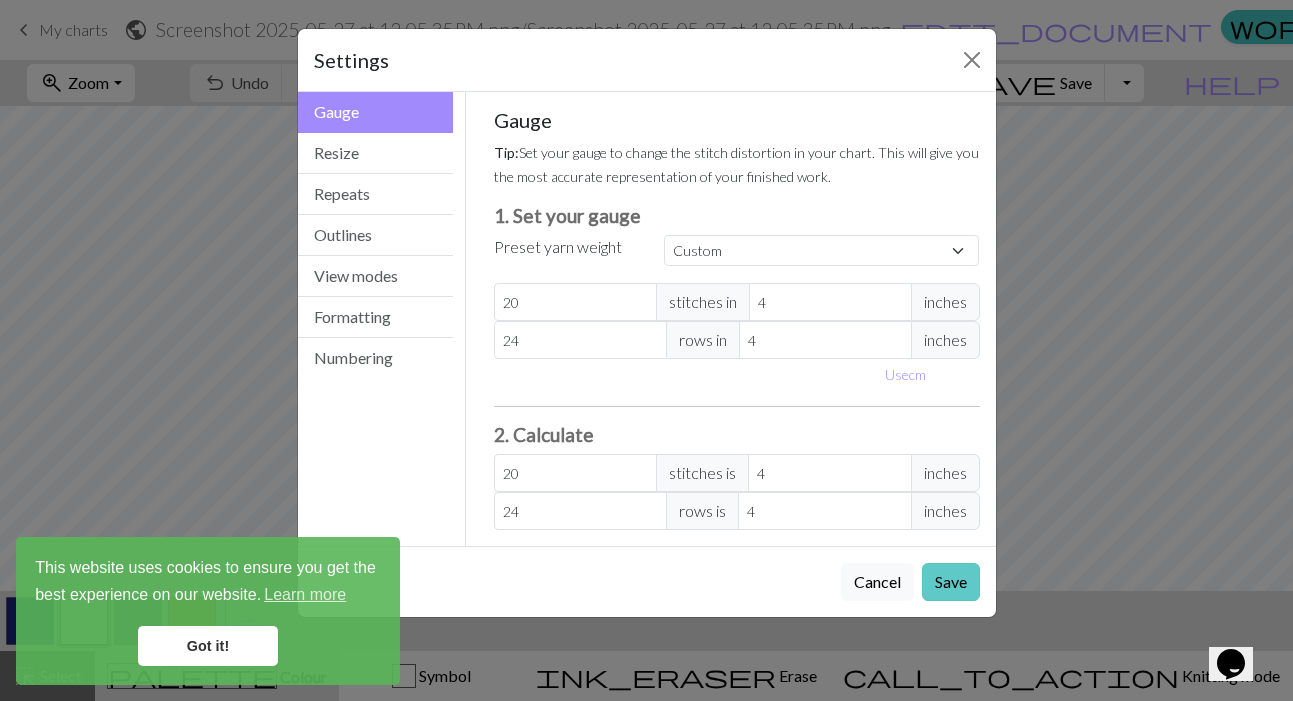click on "Save" at bounding box center (951, 582) 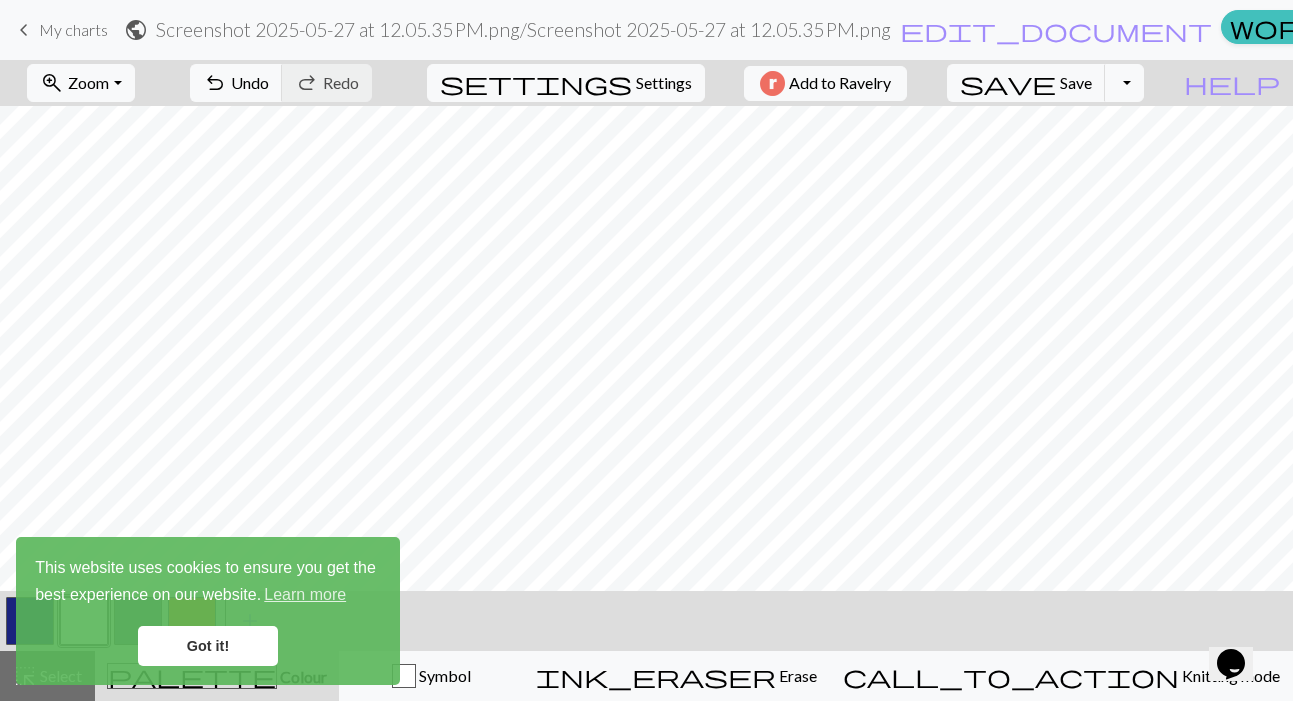 scroll, scrollTop: 0, scrollLeft: 0, axis: both 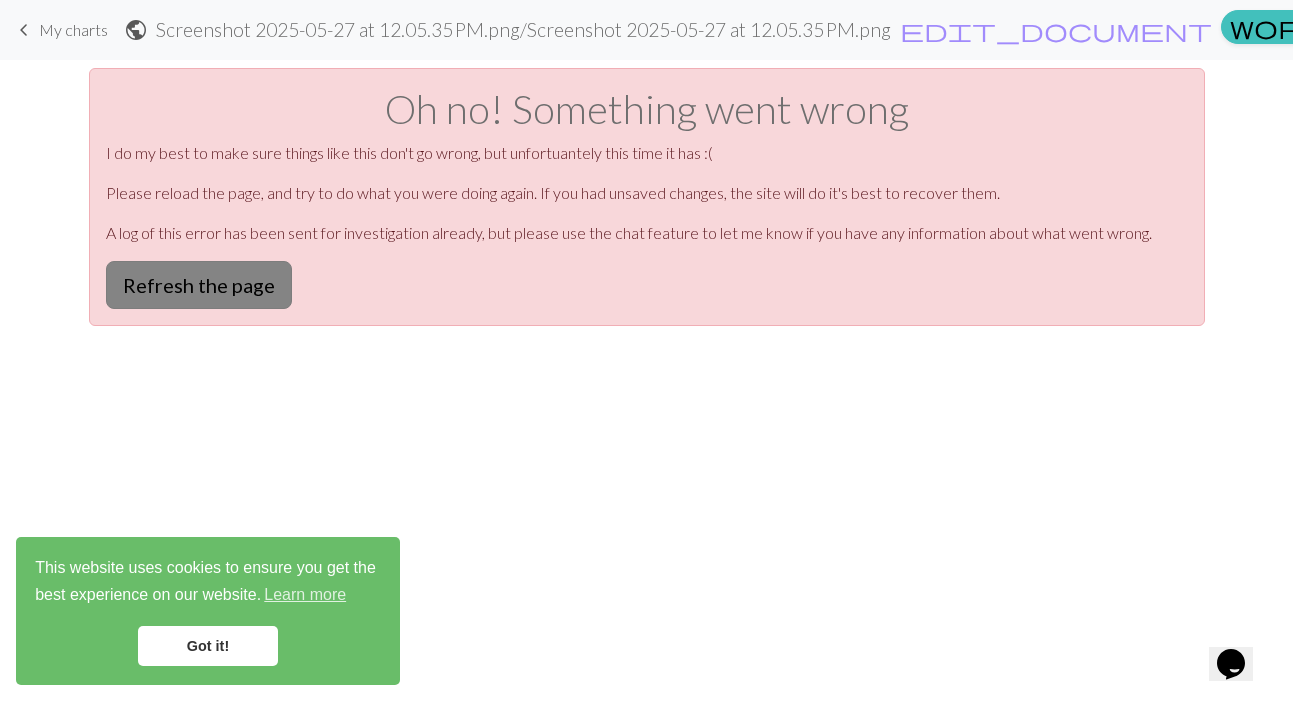 click on "Refresh the page" at bounding box center (199, 285) 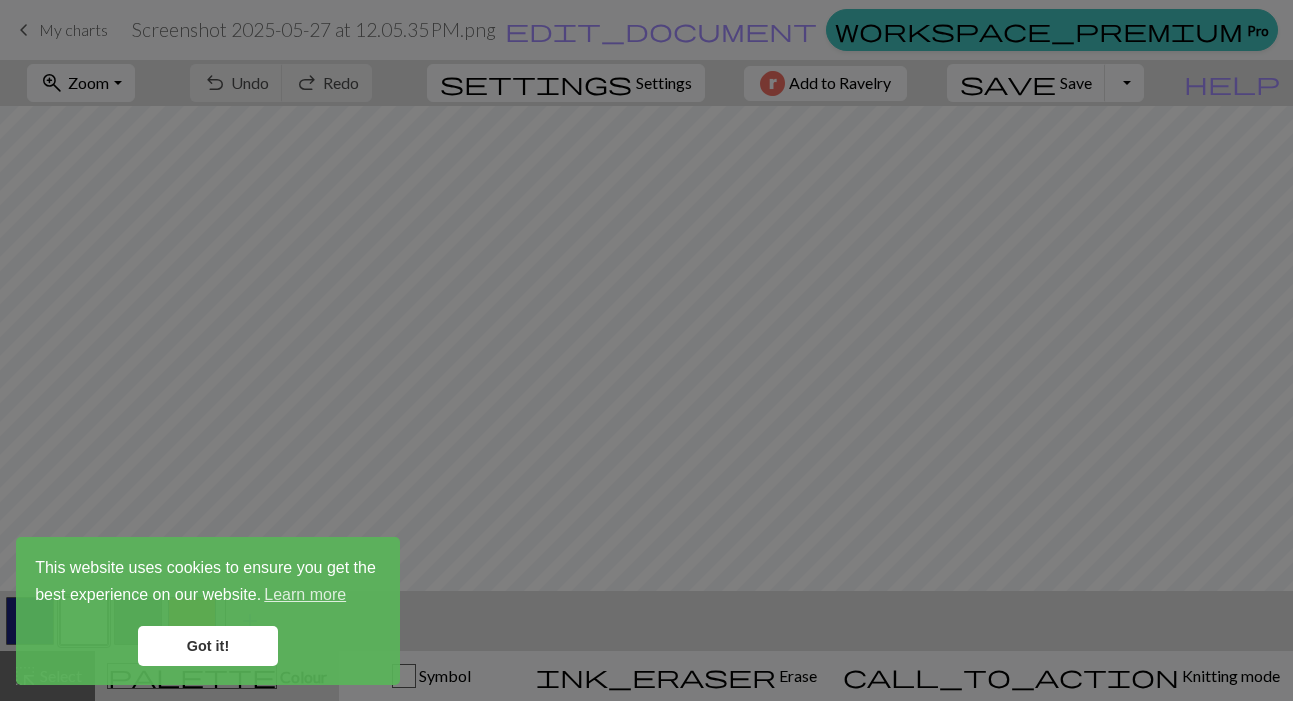 scroll, scrollTop: 0, scrollLeft: 0, axis: both 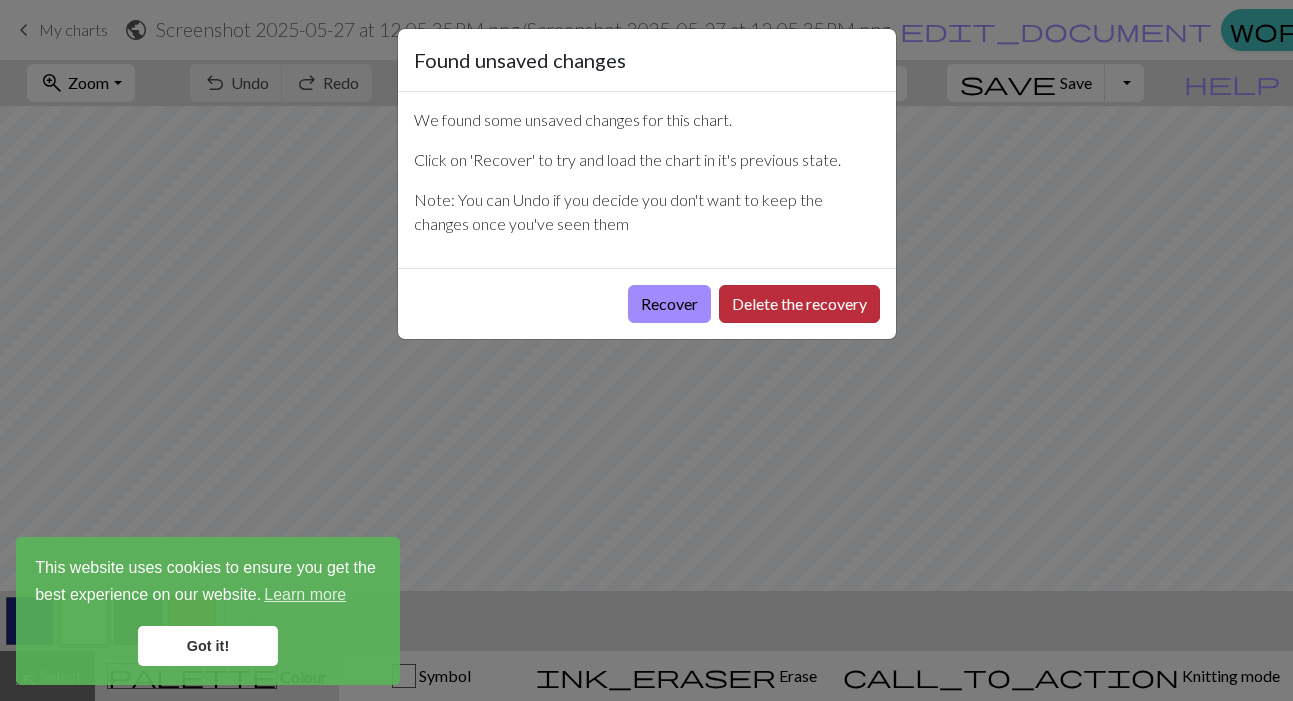 click on "Delete the recovery" at bounding box center (799, 304) 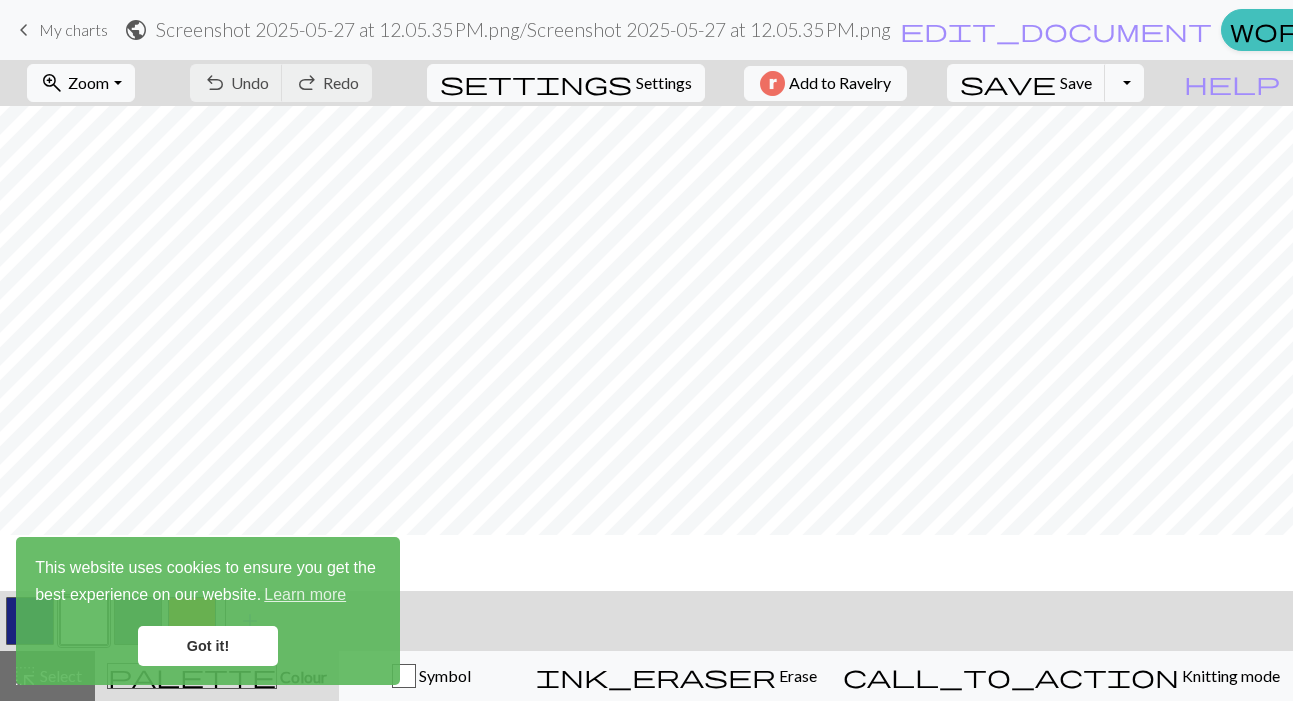 scroll, scrollTop: 264, scrollLeft: 0, axis: vertical 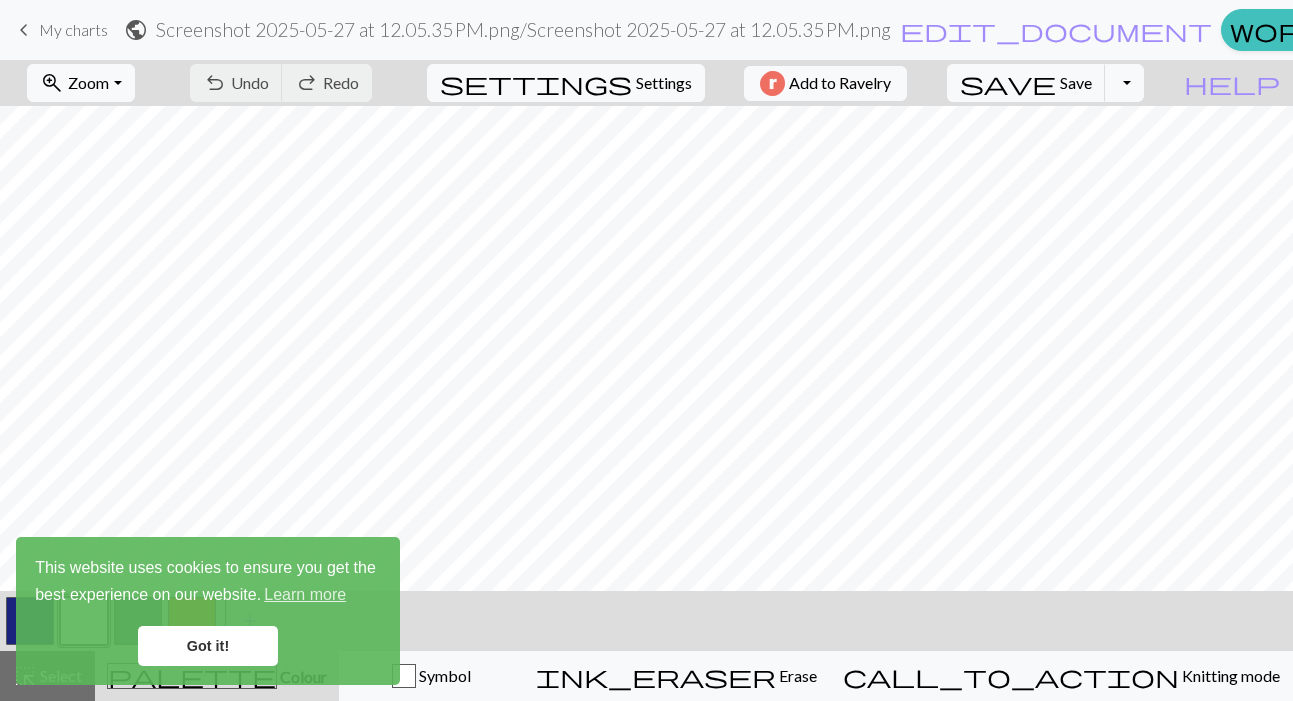 click on "My charts" at bounding box center [73, 29] 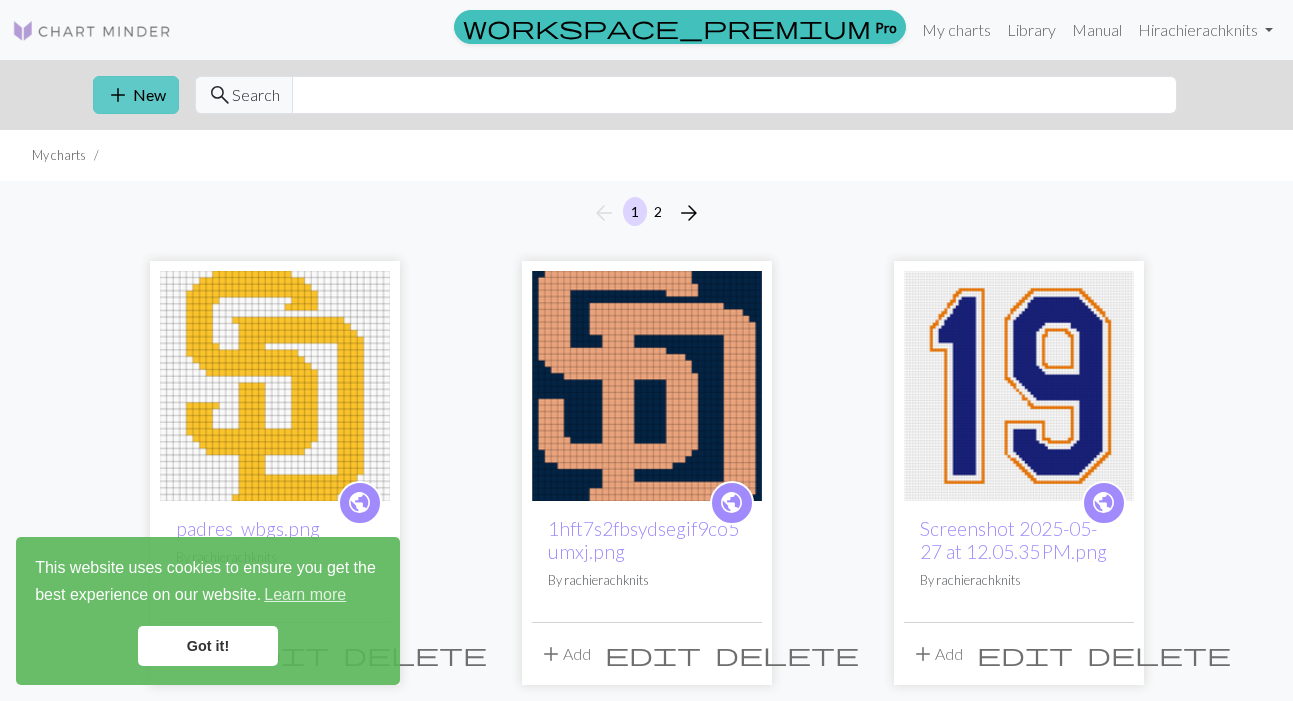 scroll, scrollTop: -1, scrollLeft: 0, axis: vertical 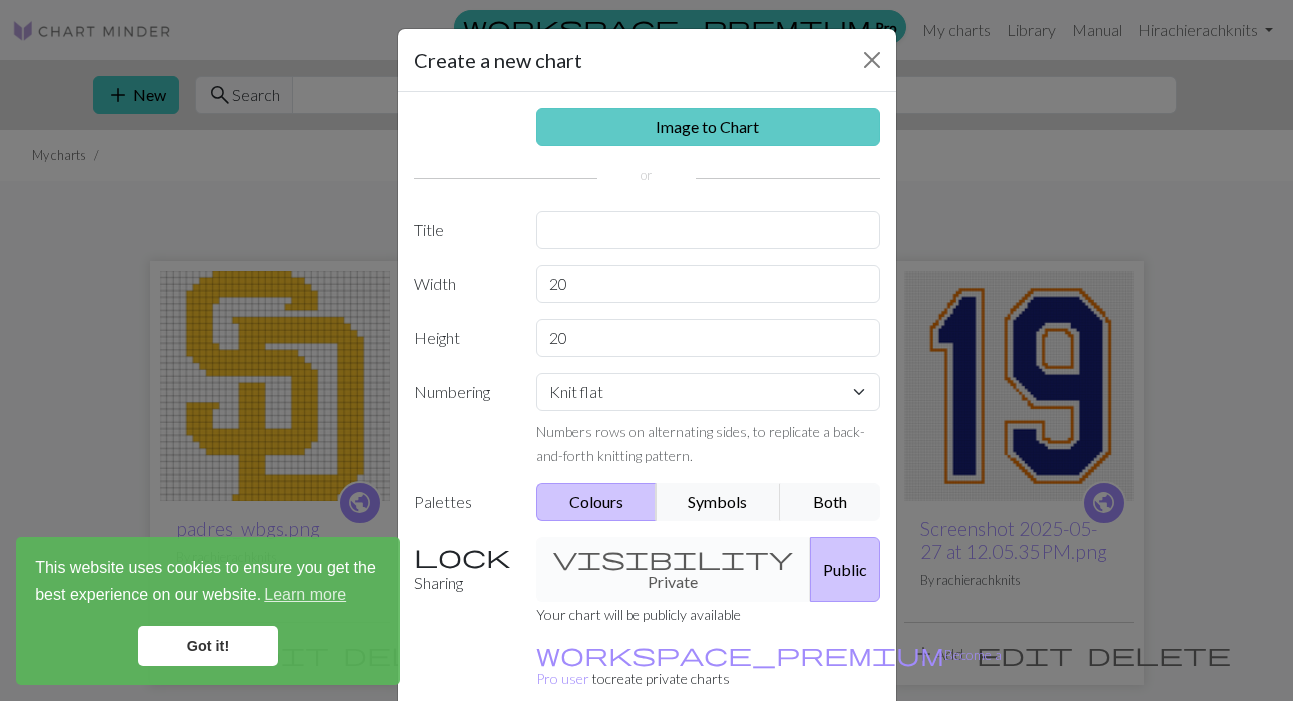 click on "Image to Chart" at bounding box center (708, 127) 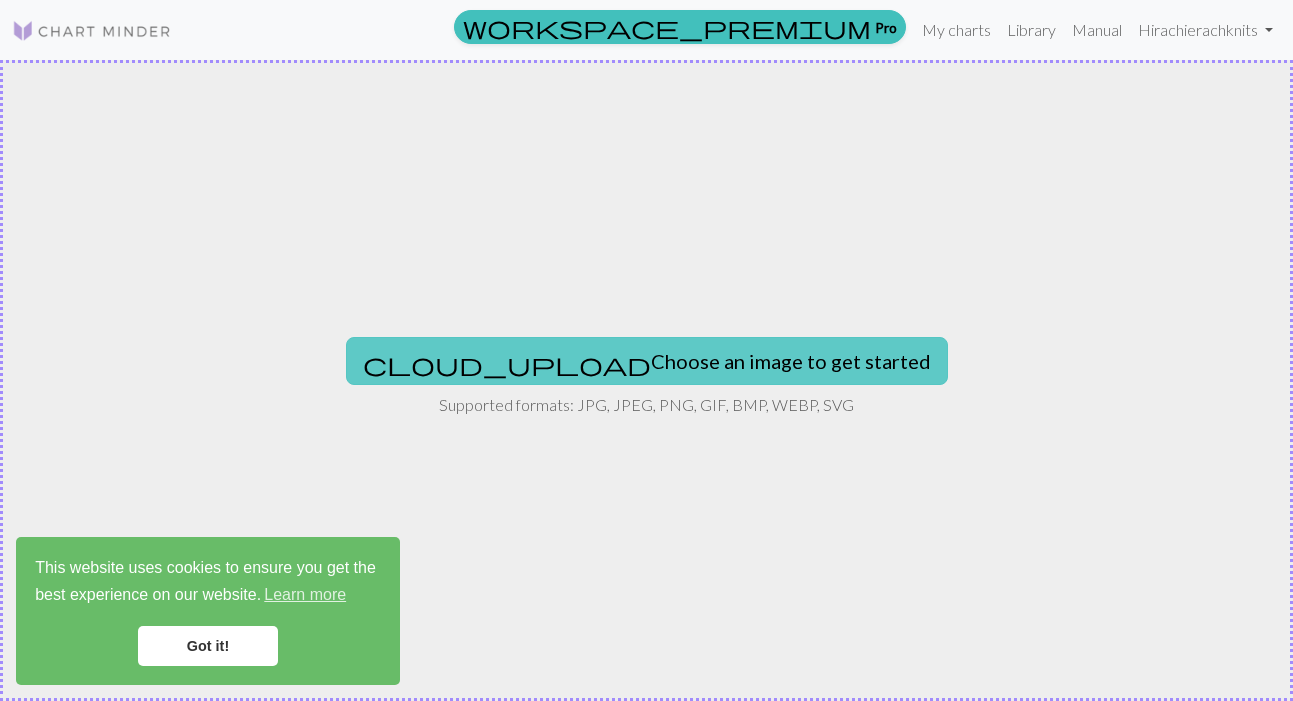 click on "cloud_upload  Choose an image to get started" at bounding box center [647, 361] 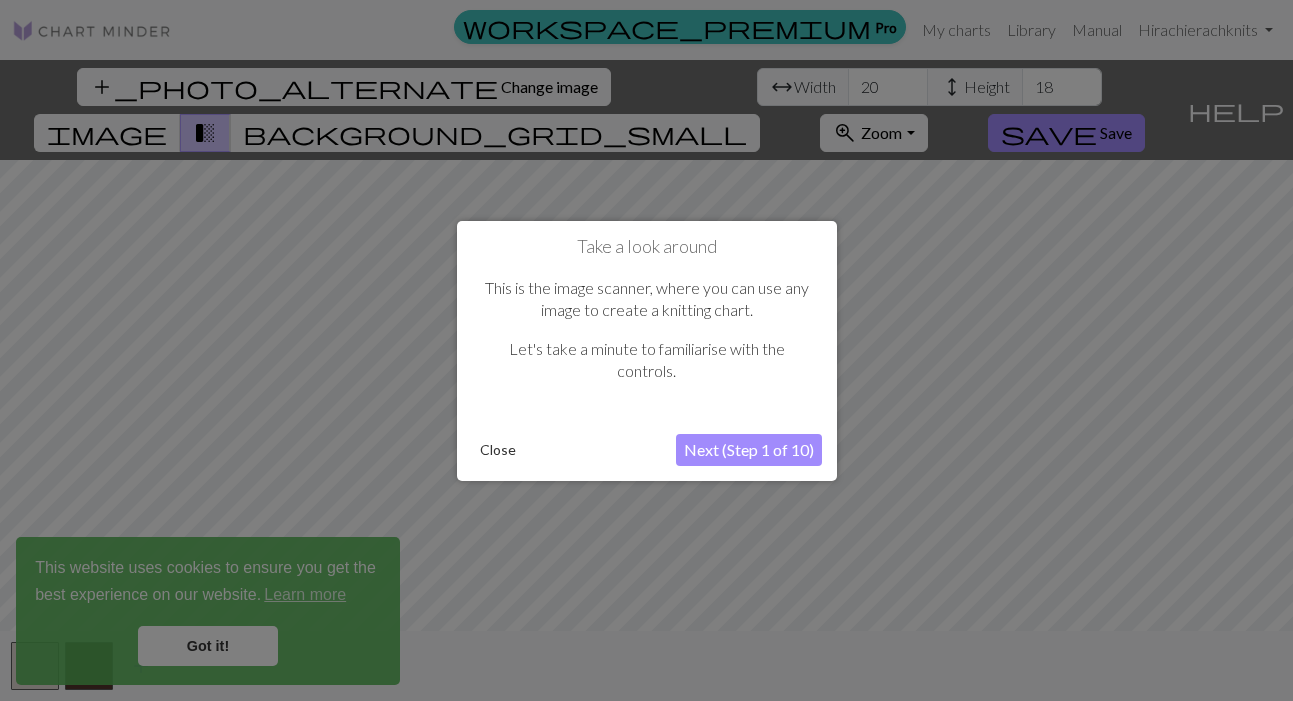 click on "Close" at bounding box center (498, 450) 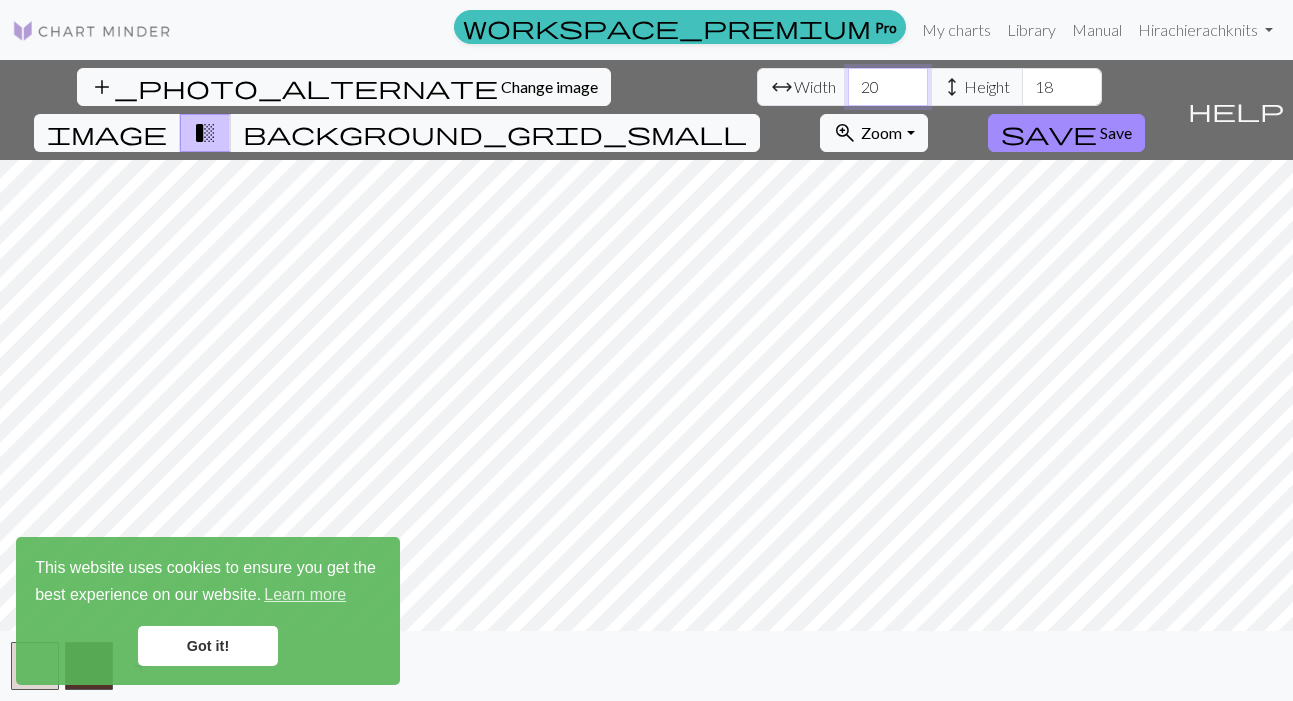 drag, startPoint x: 411, startPoint y: 89, endPoint x: 362, endPoint y: 86, distance: 49.09175 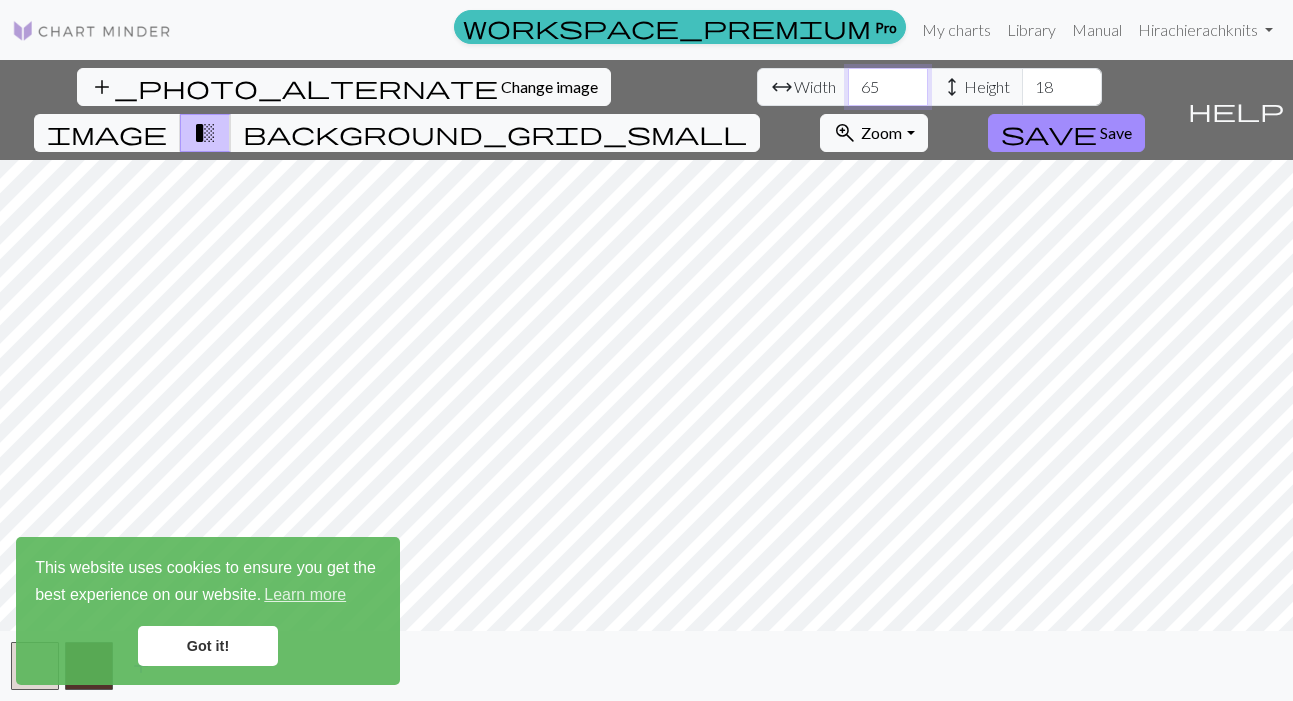 type on "65" 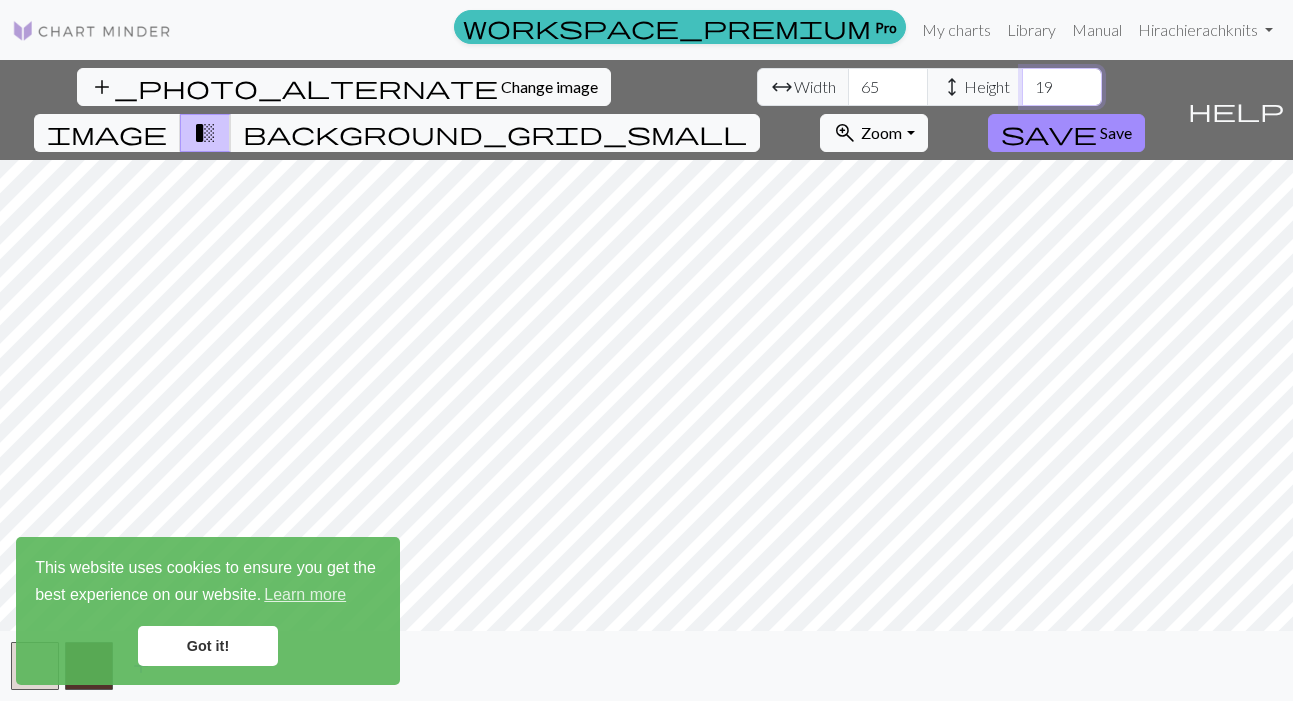 click on "19" at bounding box center [1062, 87] 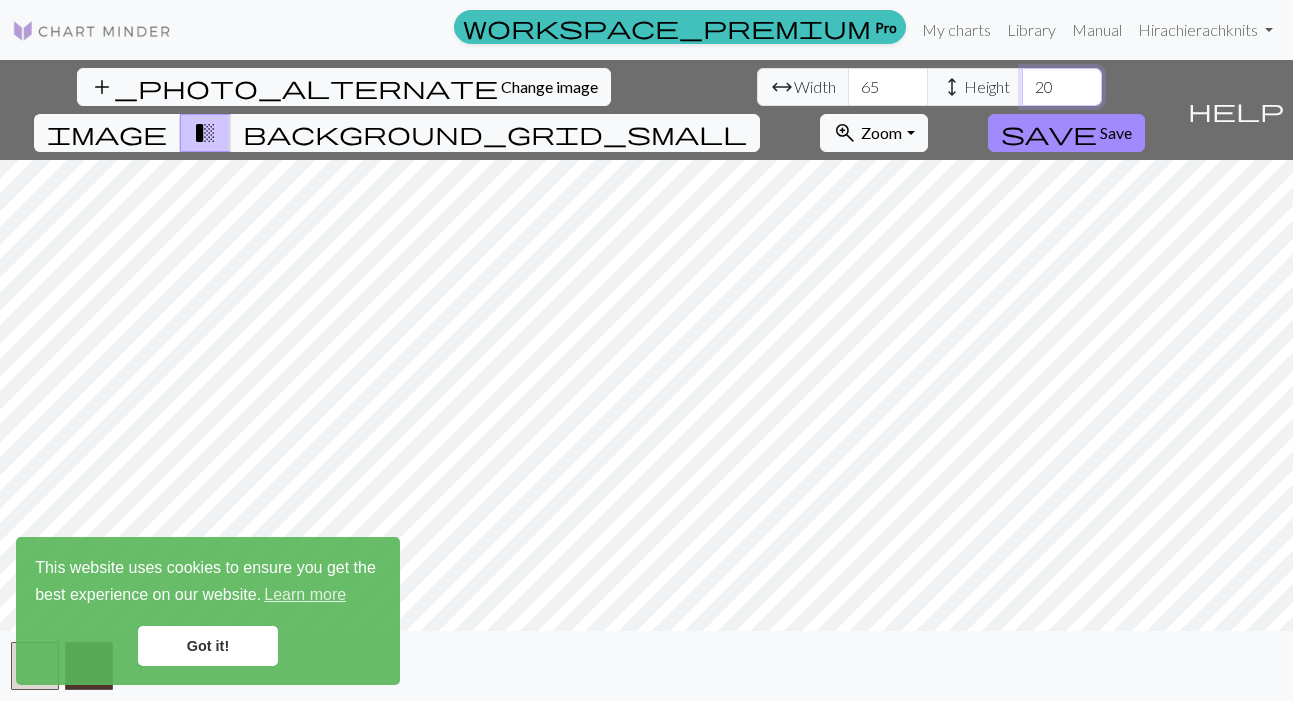 click on "20" at bounding box center (1062, 87) 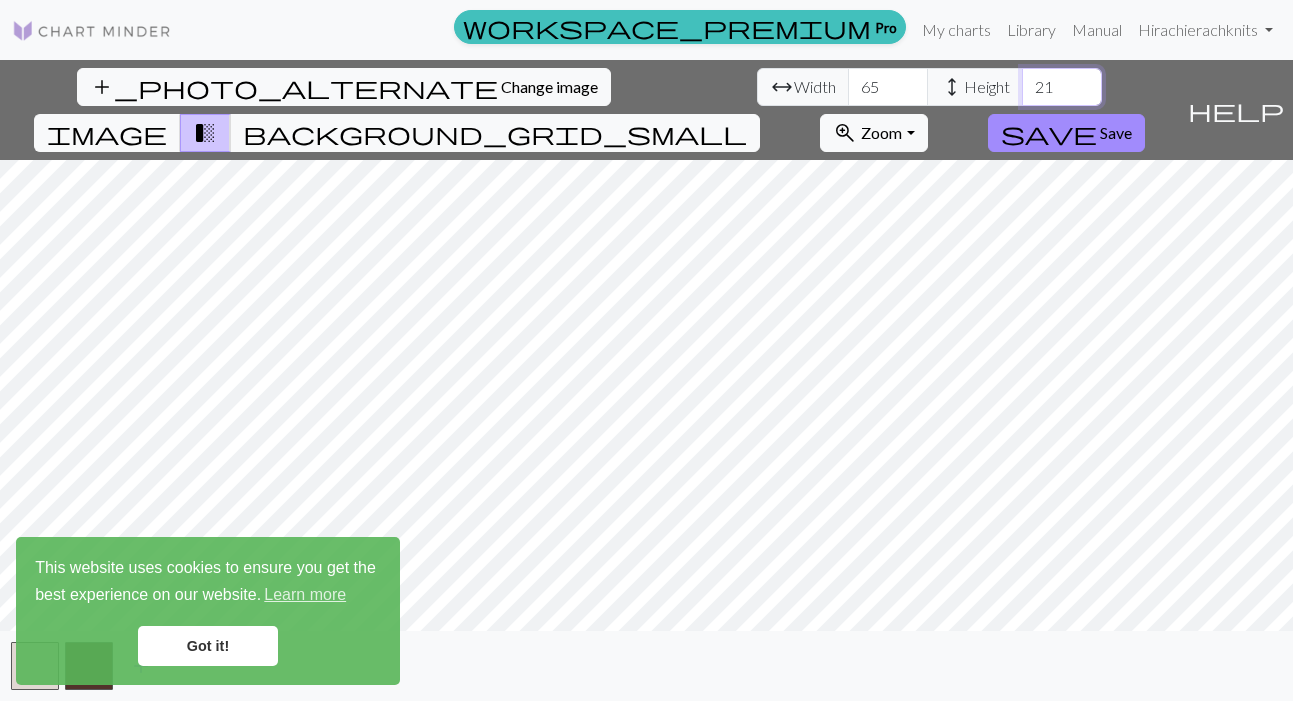 click on "21" at bounding box center (1062, 87) 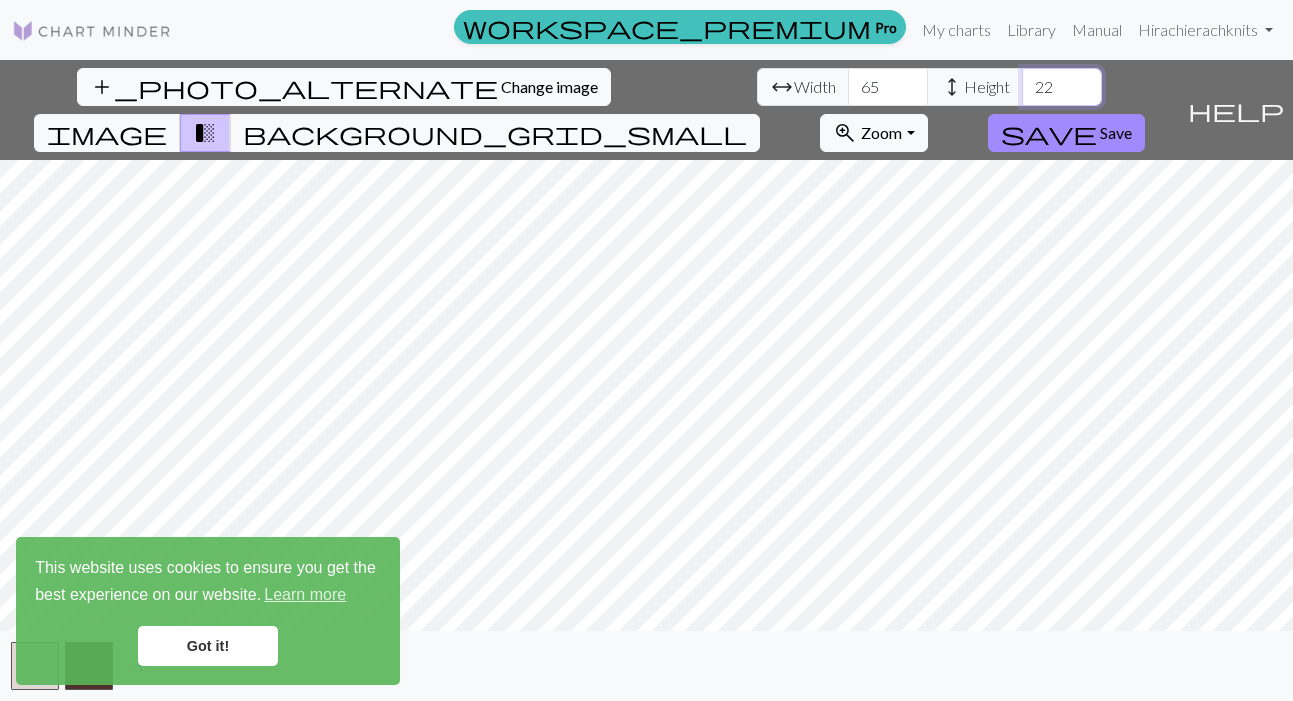 click on "22" at bounding box center [1062, 87] 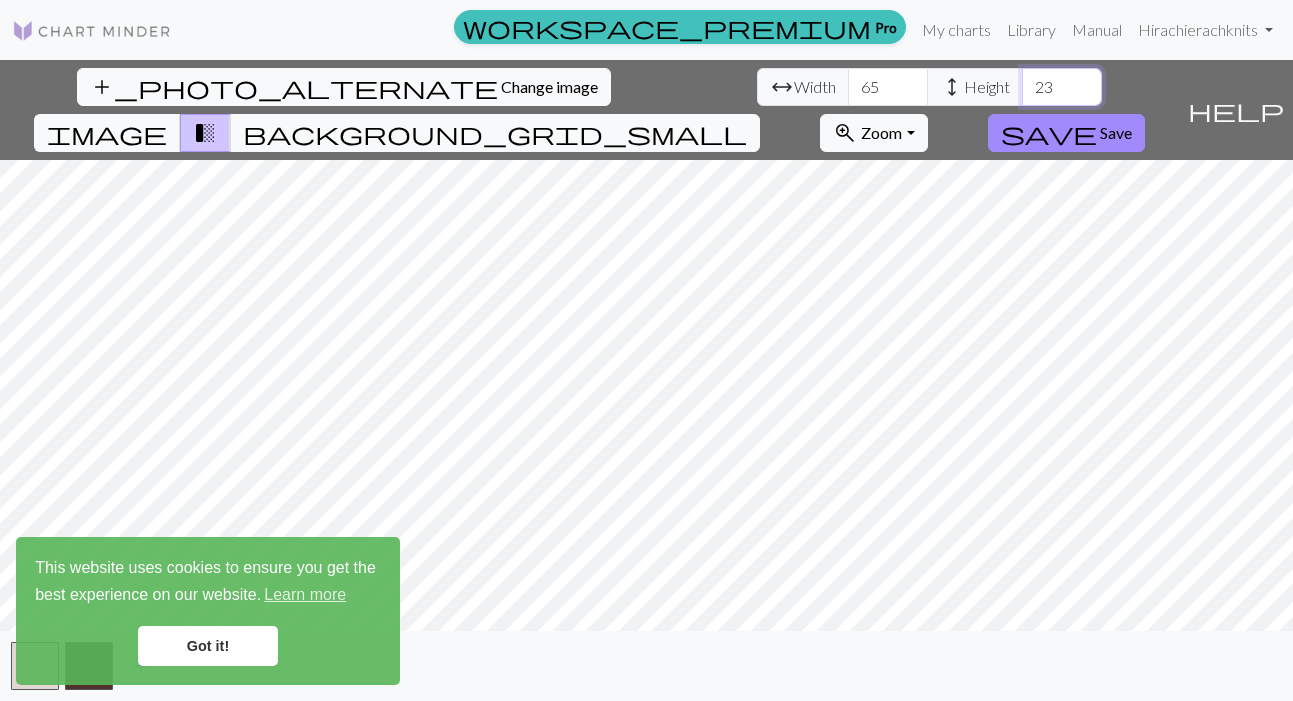 click on "23" at bounding box center (1062, 87) 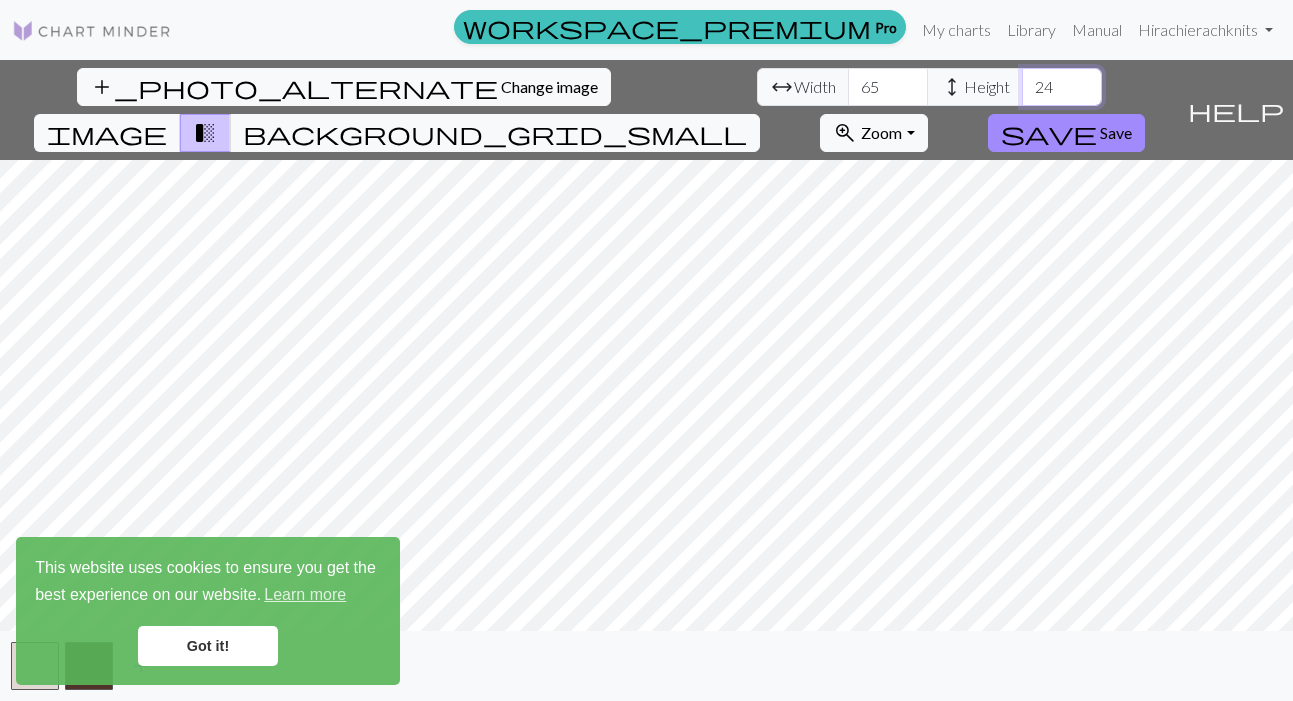click on "24" at bounding box center (1062, 87) 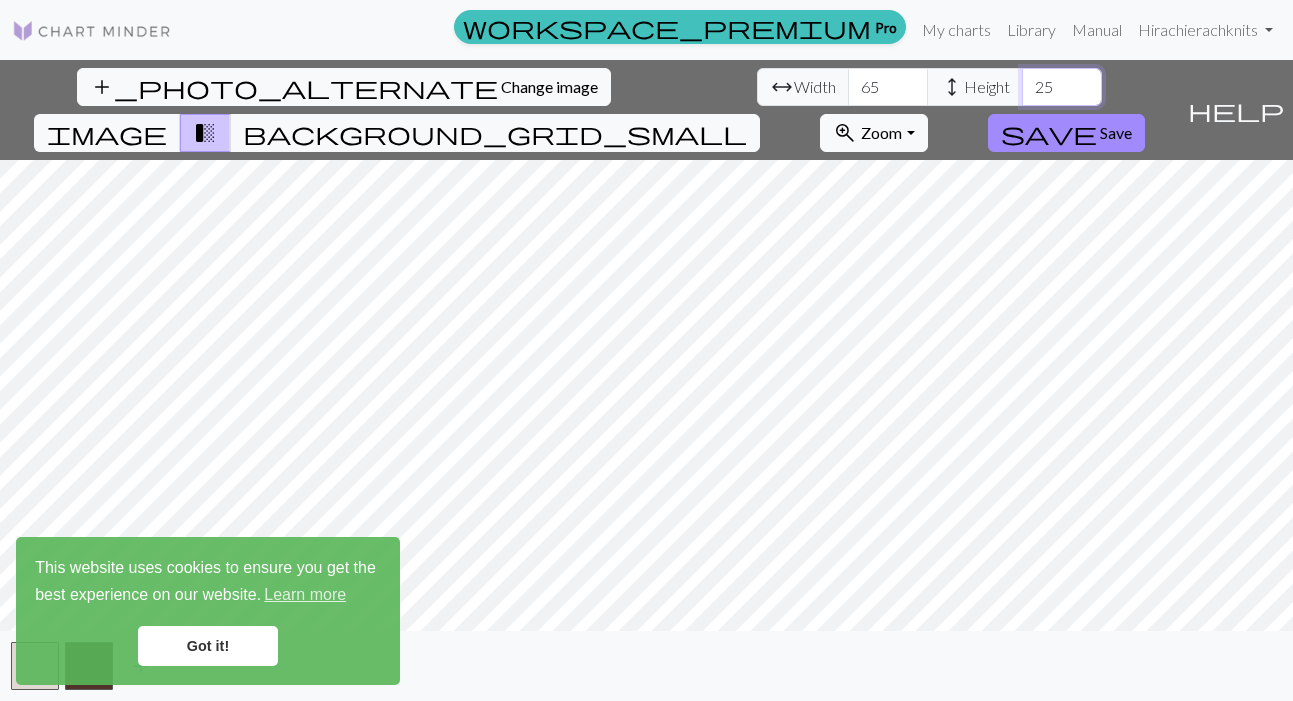 click on "25" at bounding box center (1062, 87) 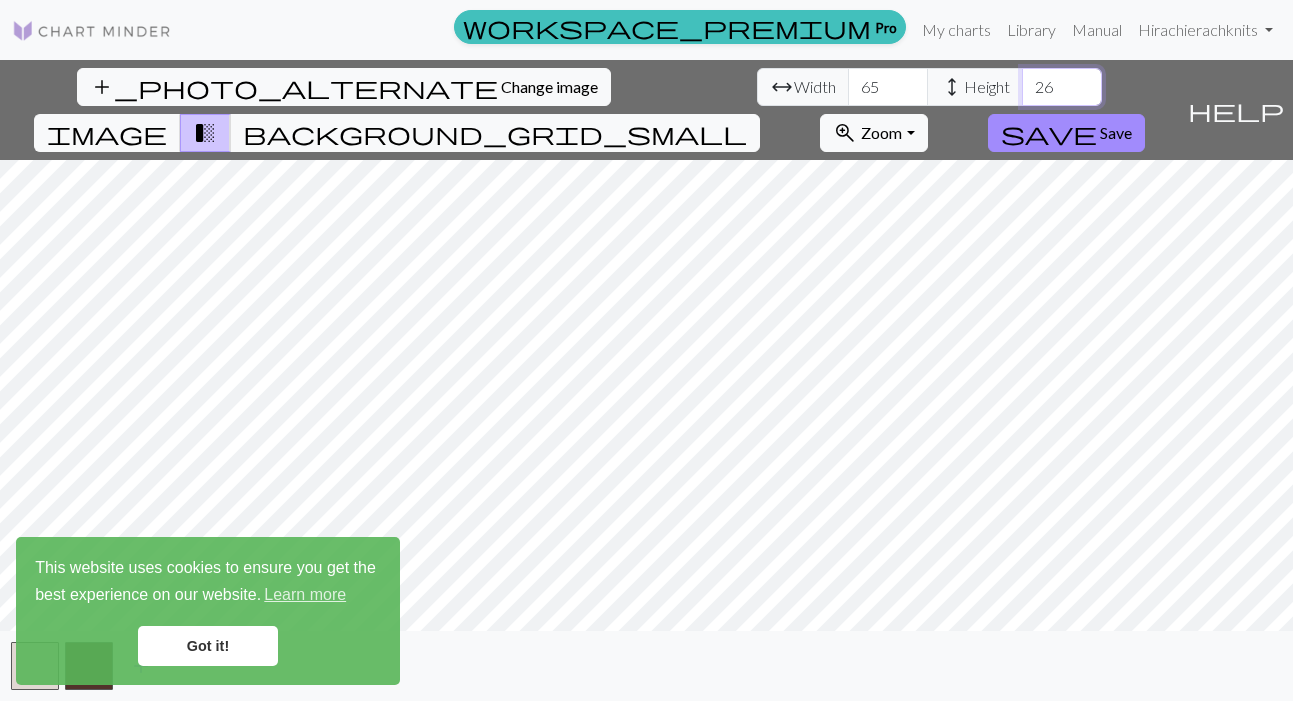 click on "26" at bounding box center [1062, 87] 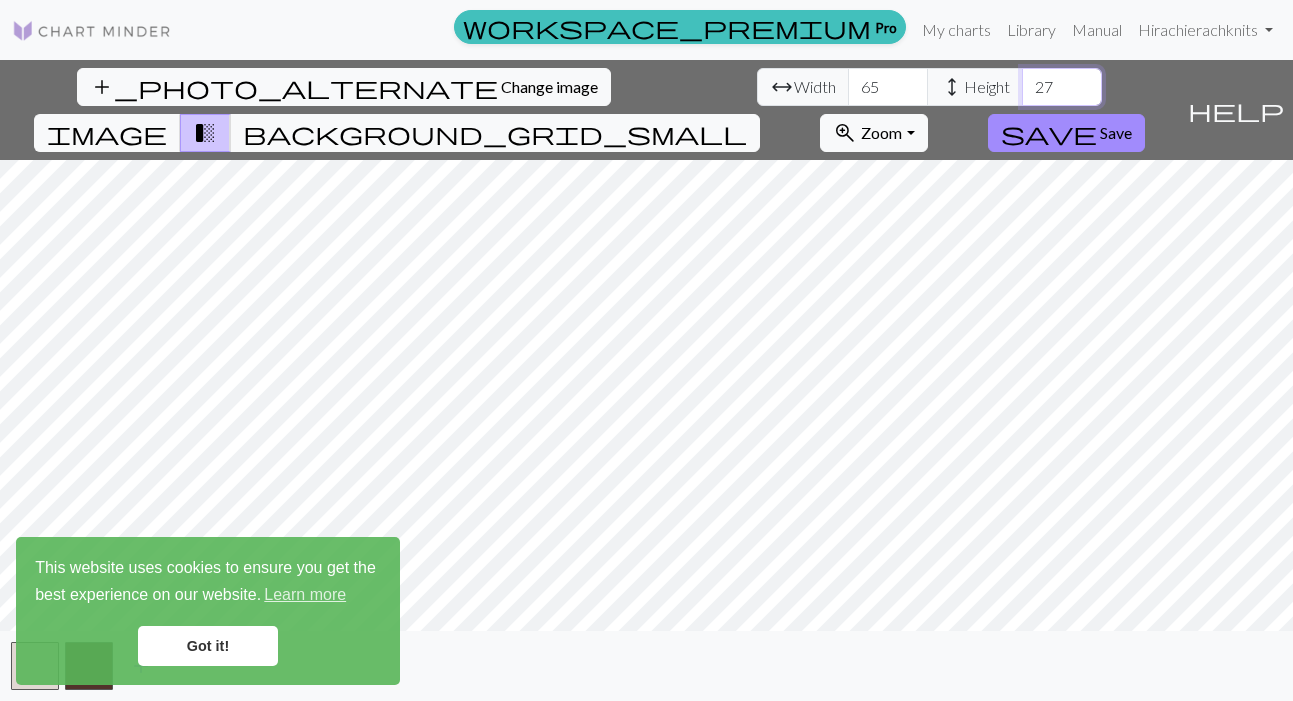 click on "27" at bounding box center (1062, 87) 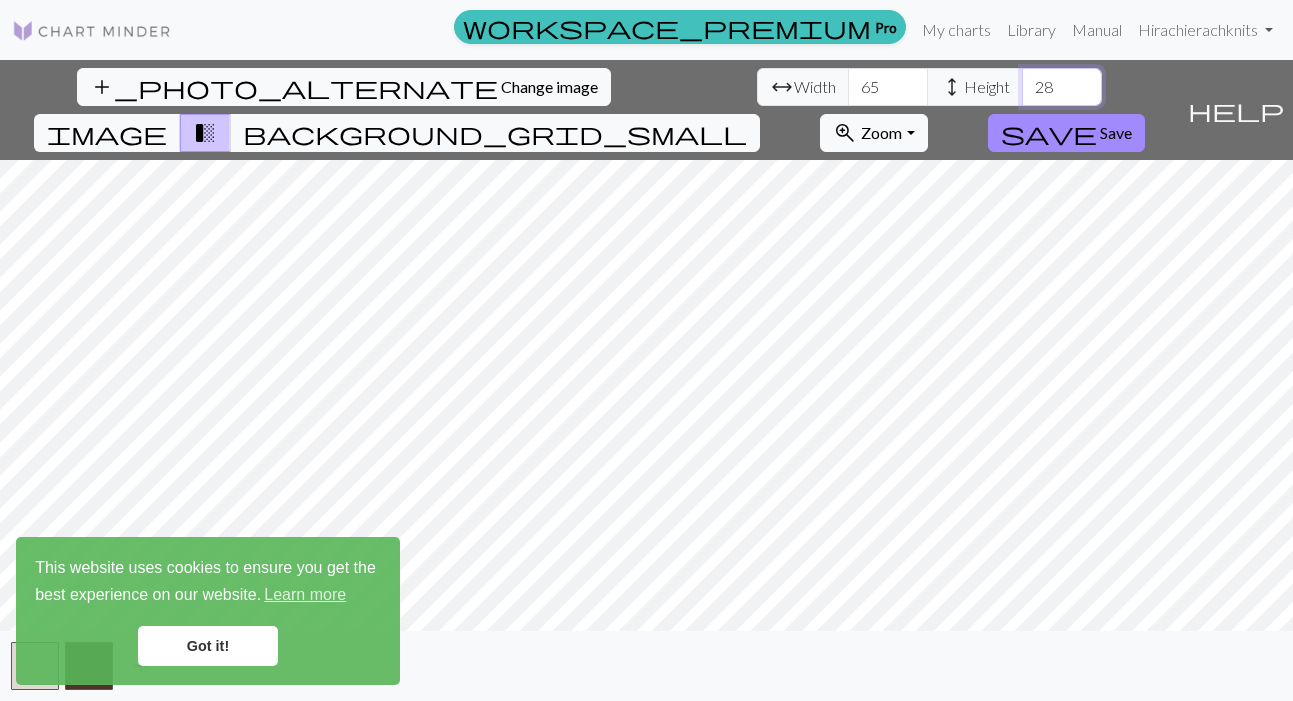 click on "28" at bounding box center (1062, 87) 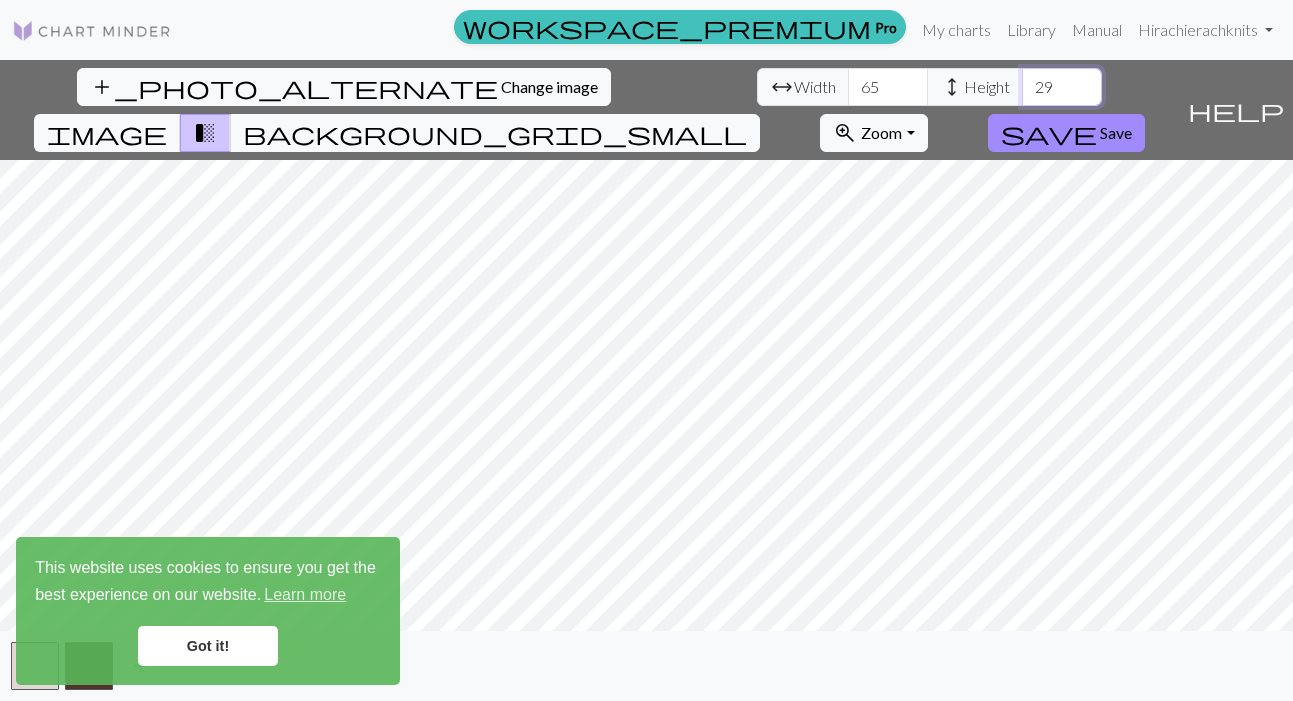 click on "29" at bounding box center (1062, 87) 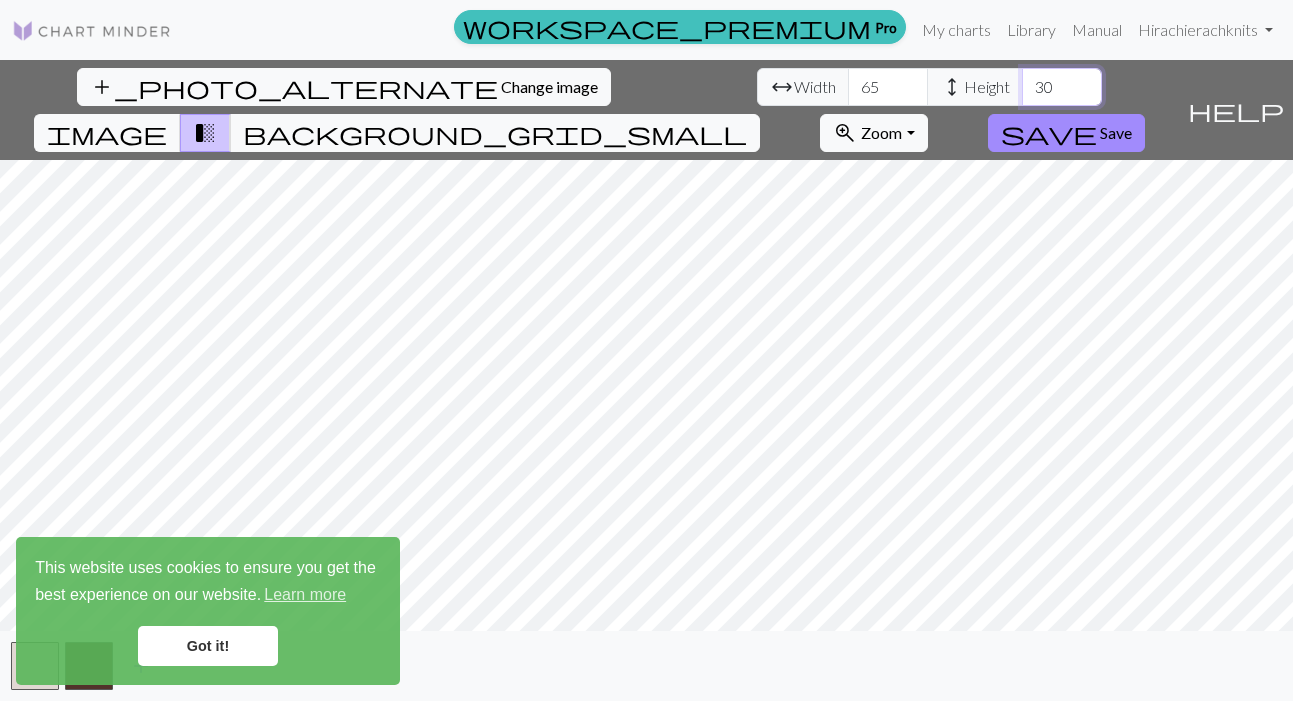 click on "30" at bounding box center (1062, 87) 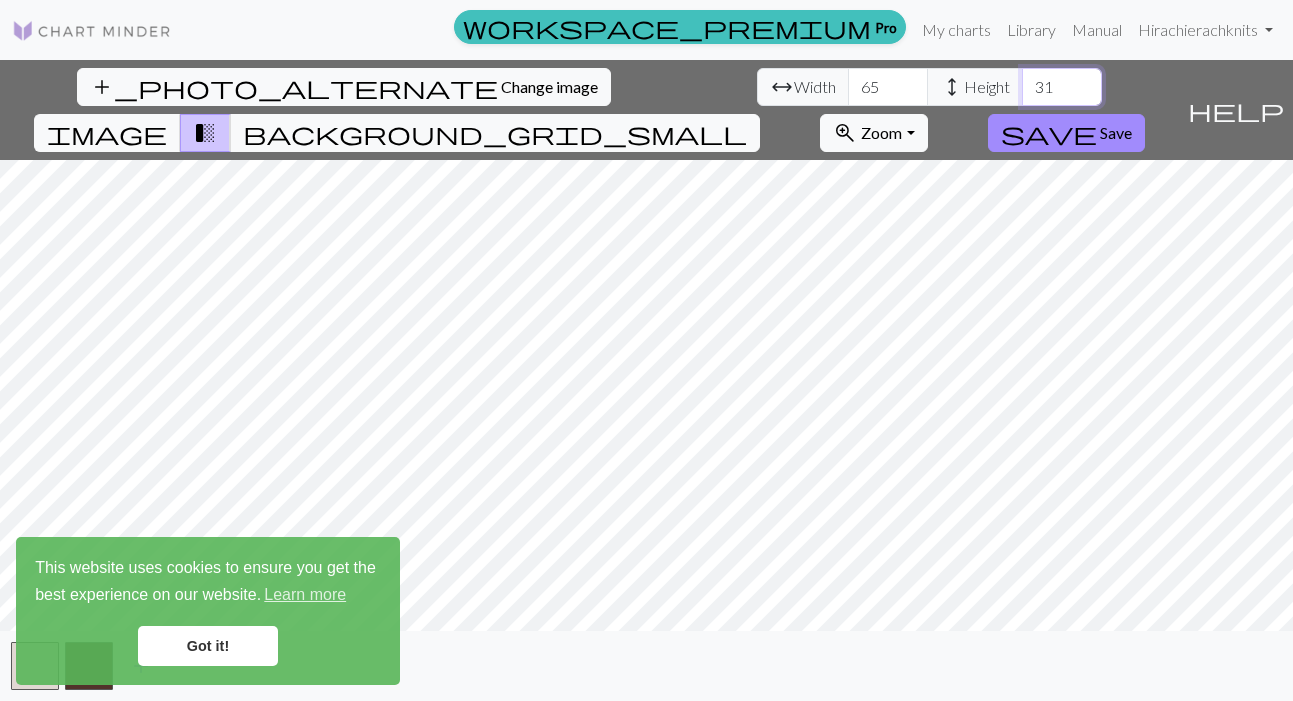 click on "31" at bounding box center [1062, 87] 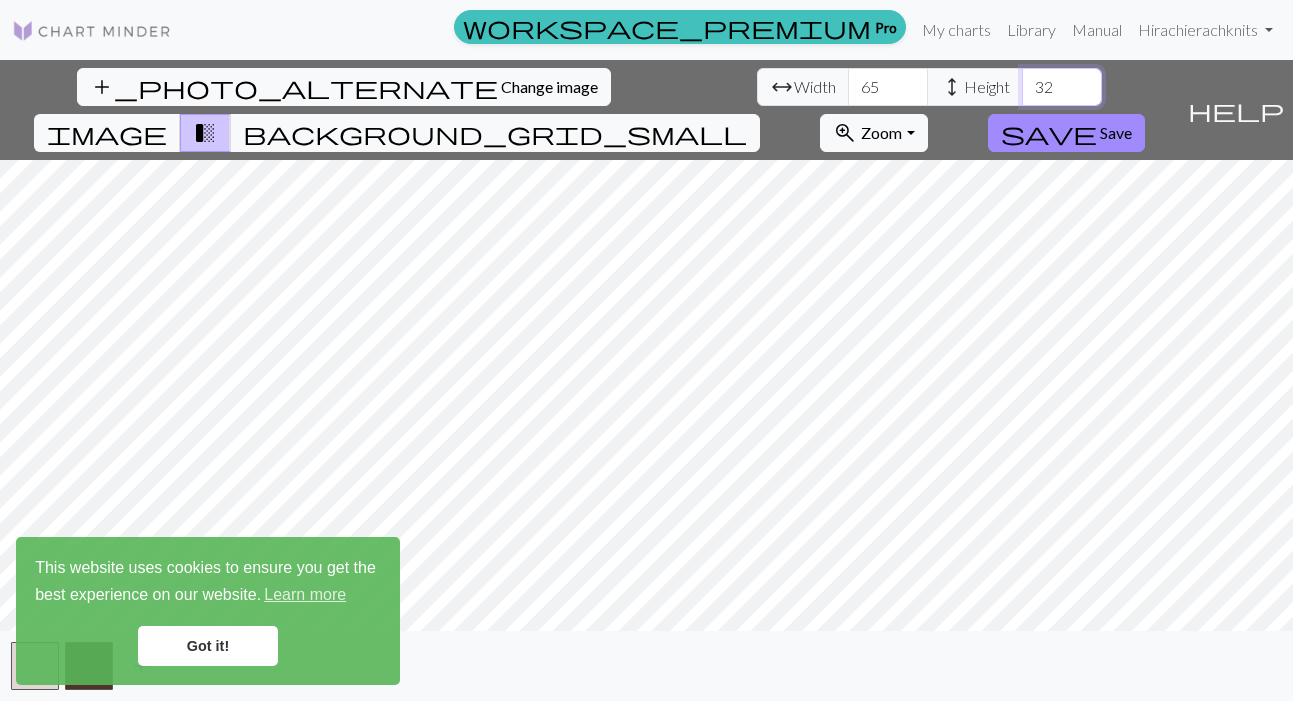 click on "32" at bounding box center [1062, 87] 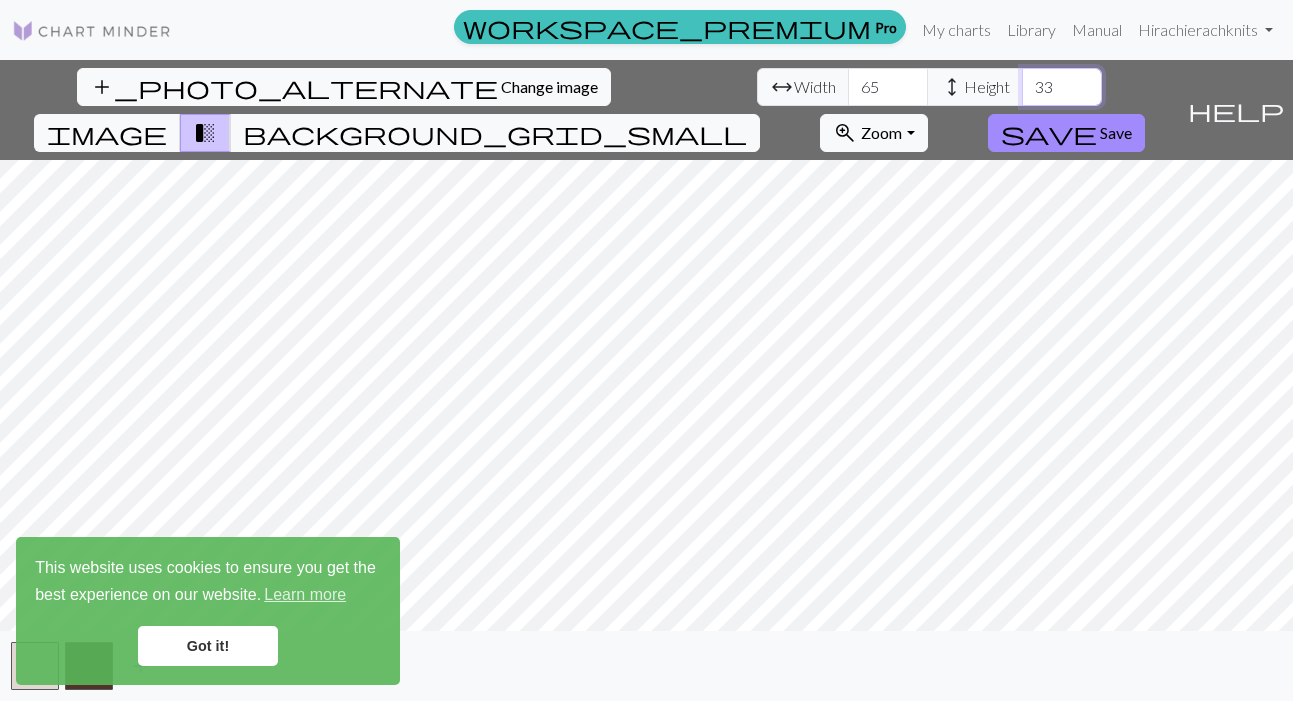 click on "33" at bounding box center [1062, 87] 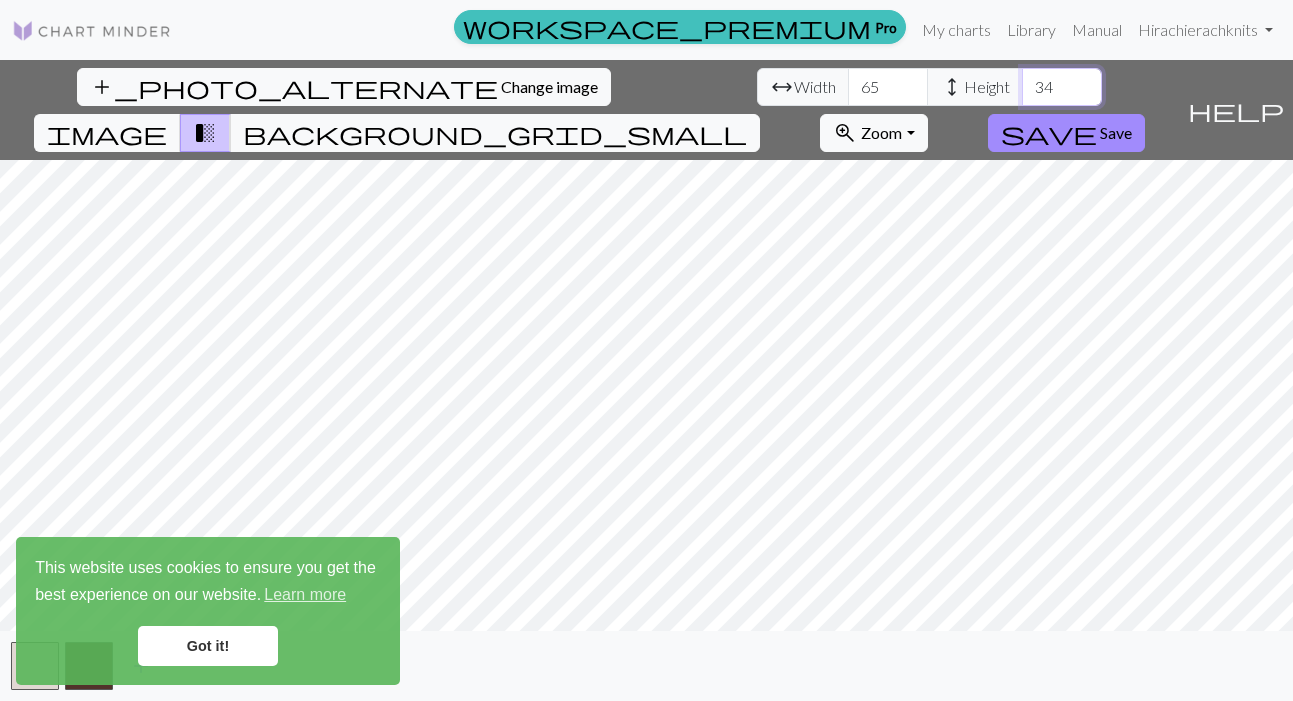 click on "34" at bounding box center (1062, 87) 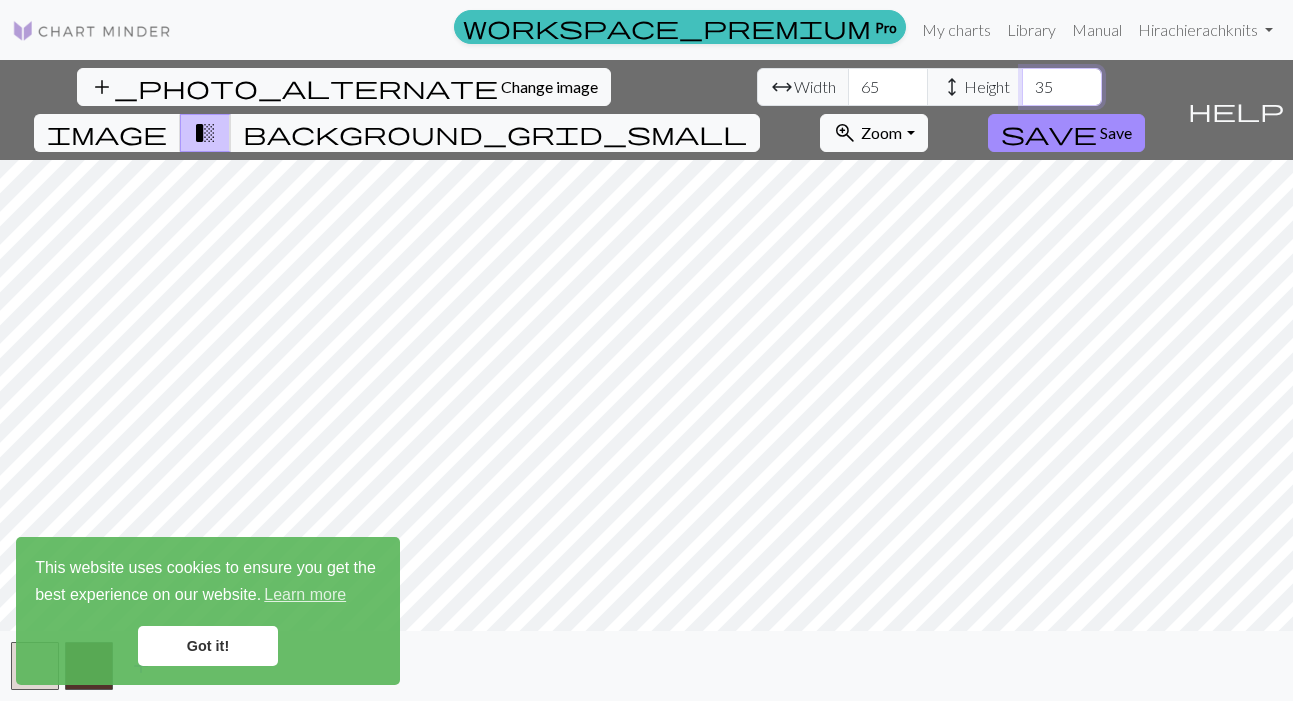 click on "35" at bounding box center [1062, 87] 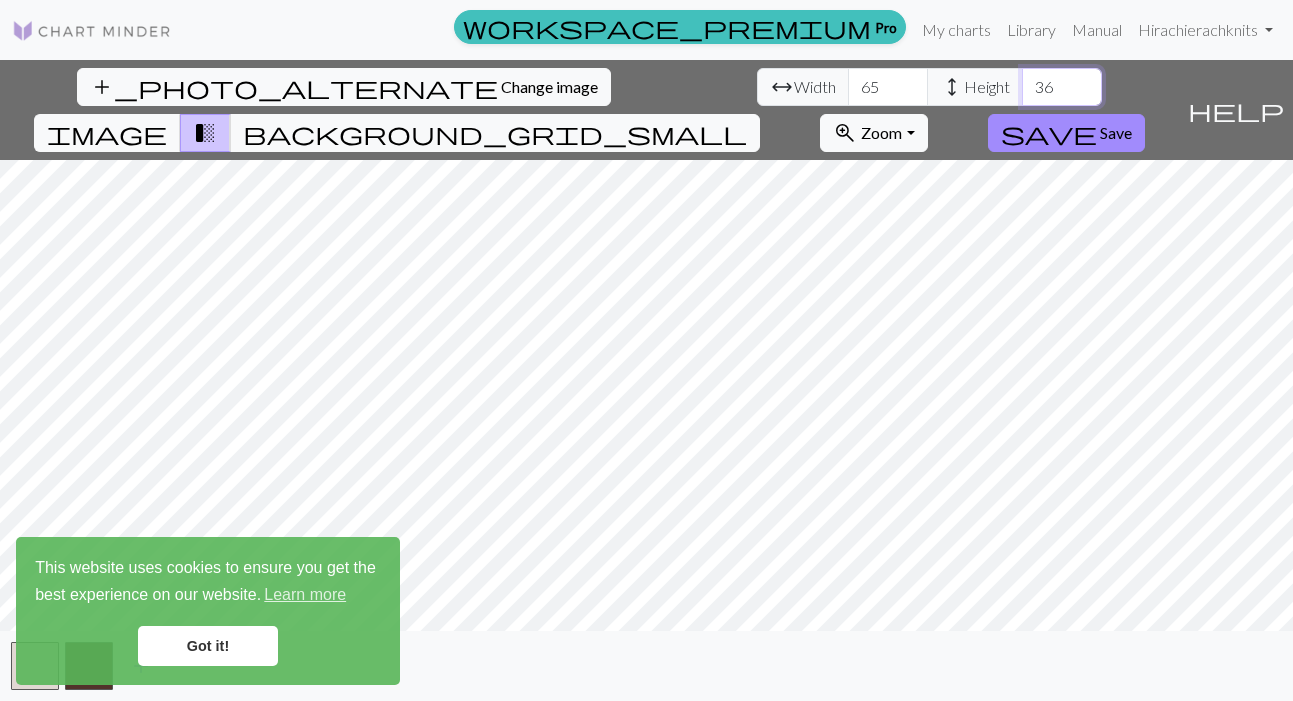 click on "36" at bounding box center [1062, 87] 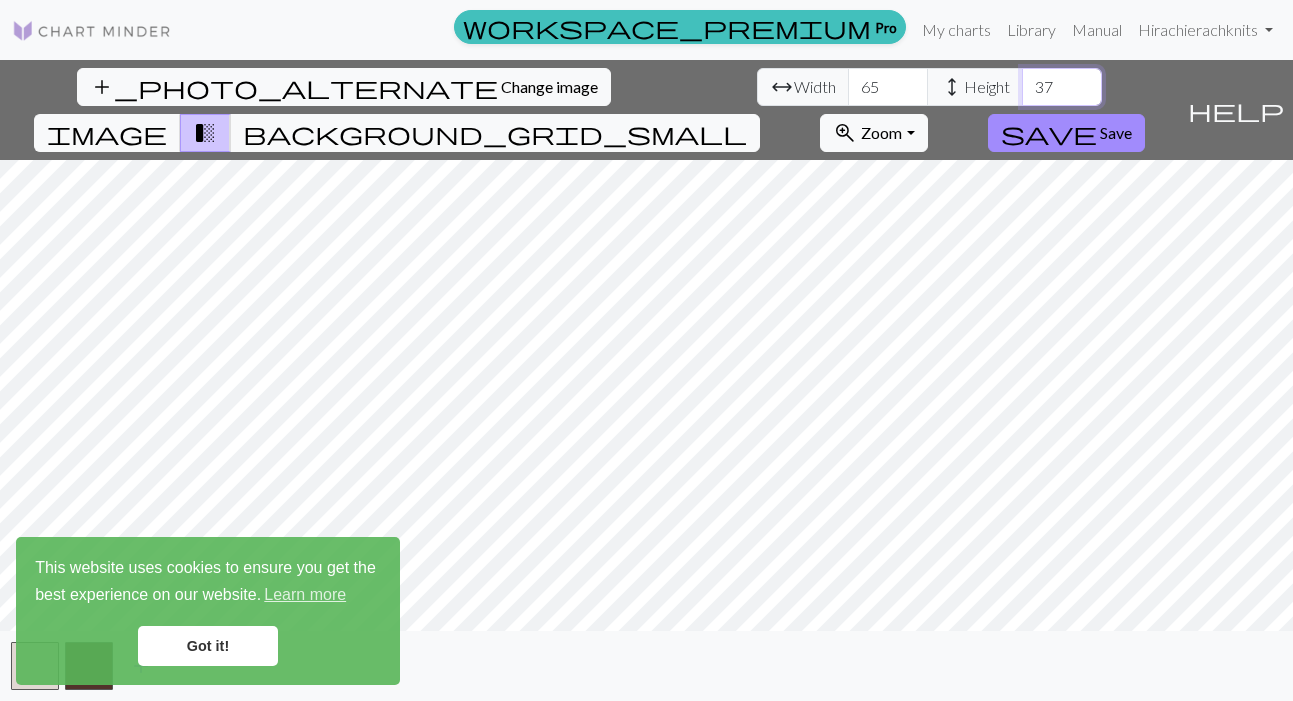 click on "37" at bounding box center [1062, 87] 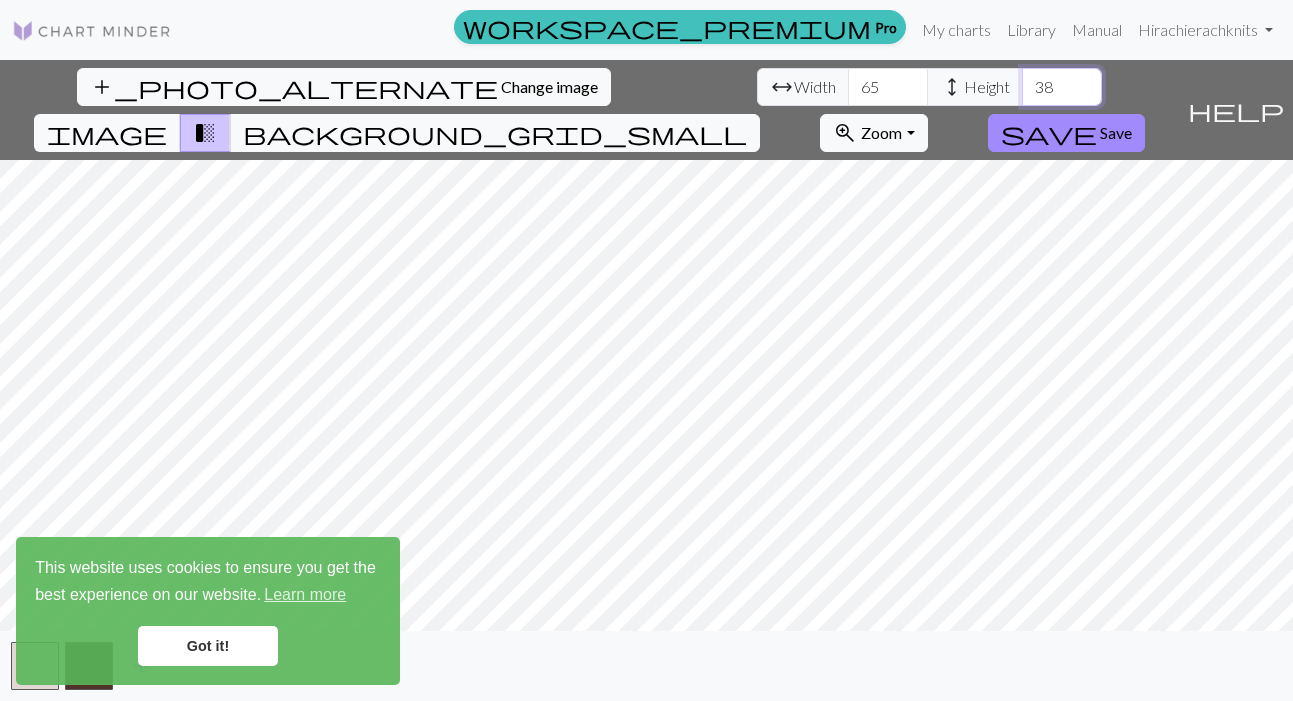 click on "38" at bounding box center [1062, 87] 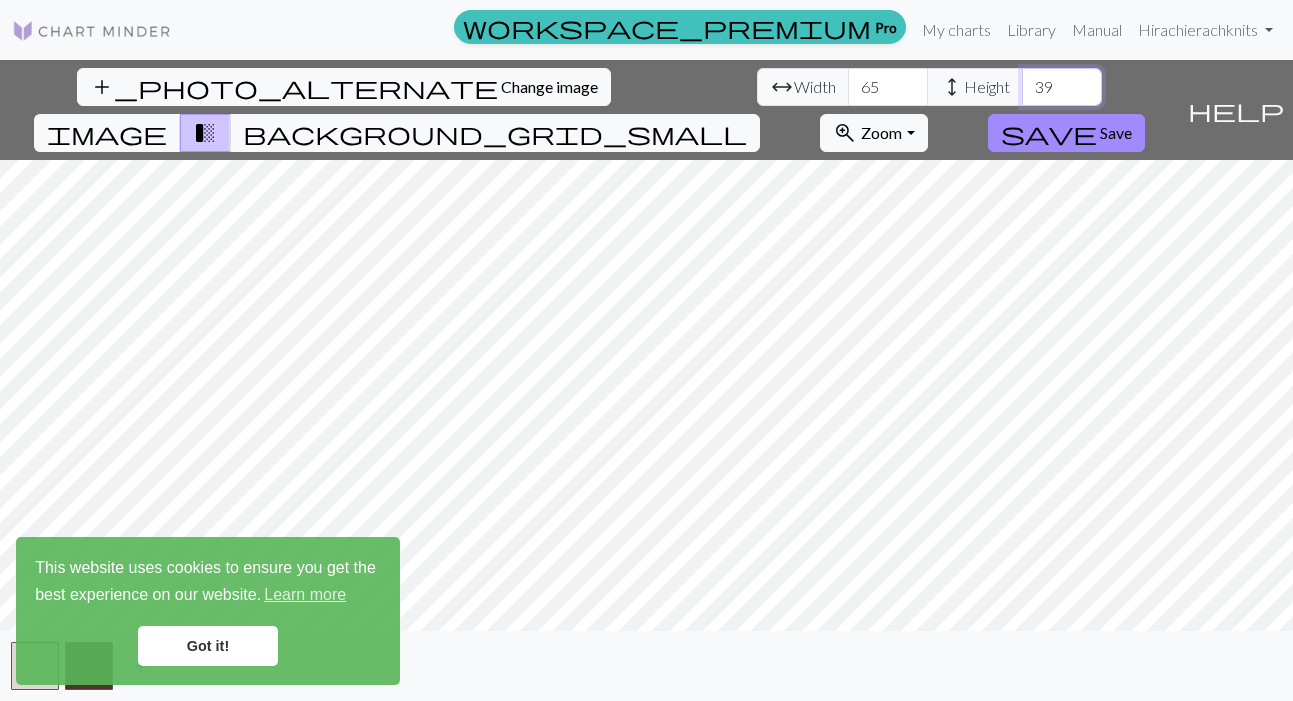 click on "39" at bounding box center [1062, 87] 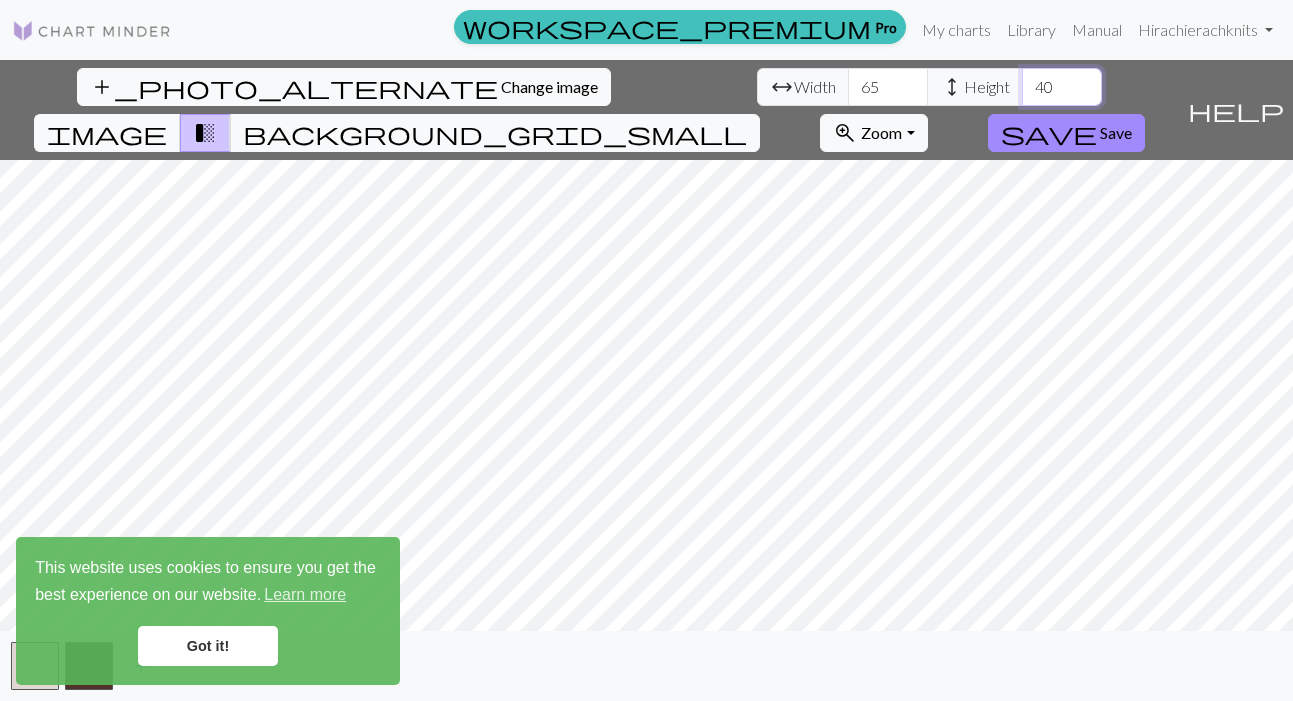 click on "40" at bounding box center (1062, 87) 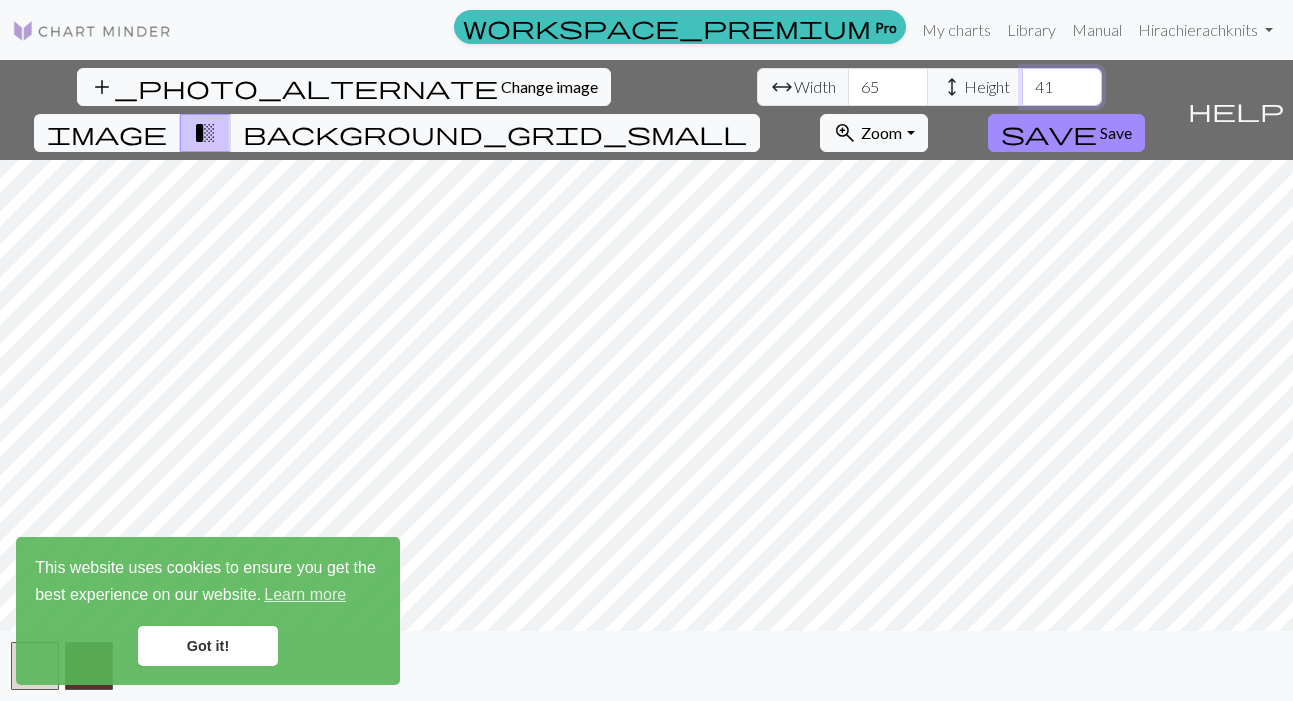 click on "41" at bounding box center [1062, 87] 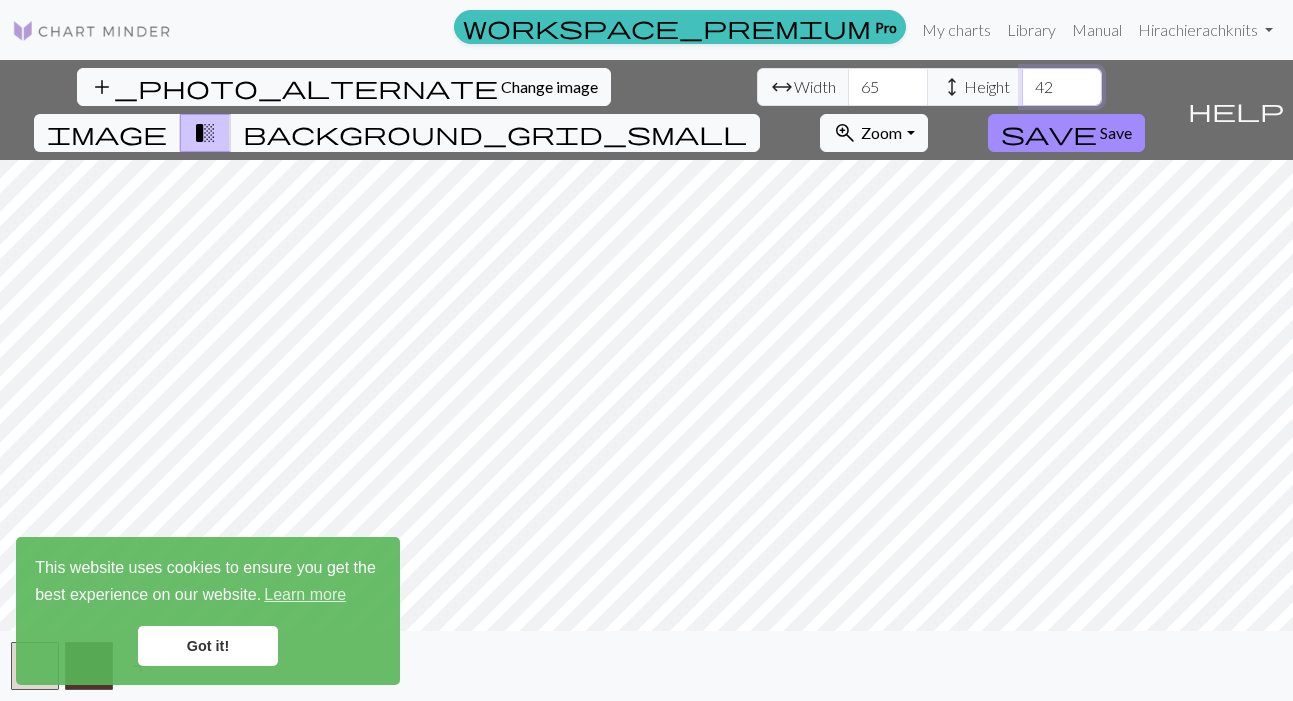 click on "42" at bounding box center [1062, 87] 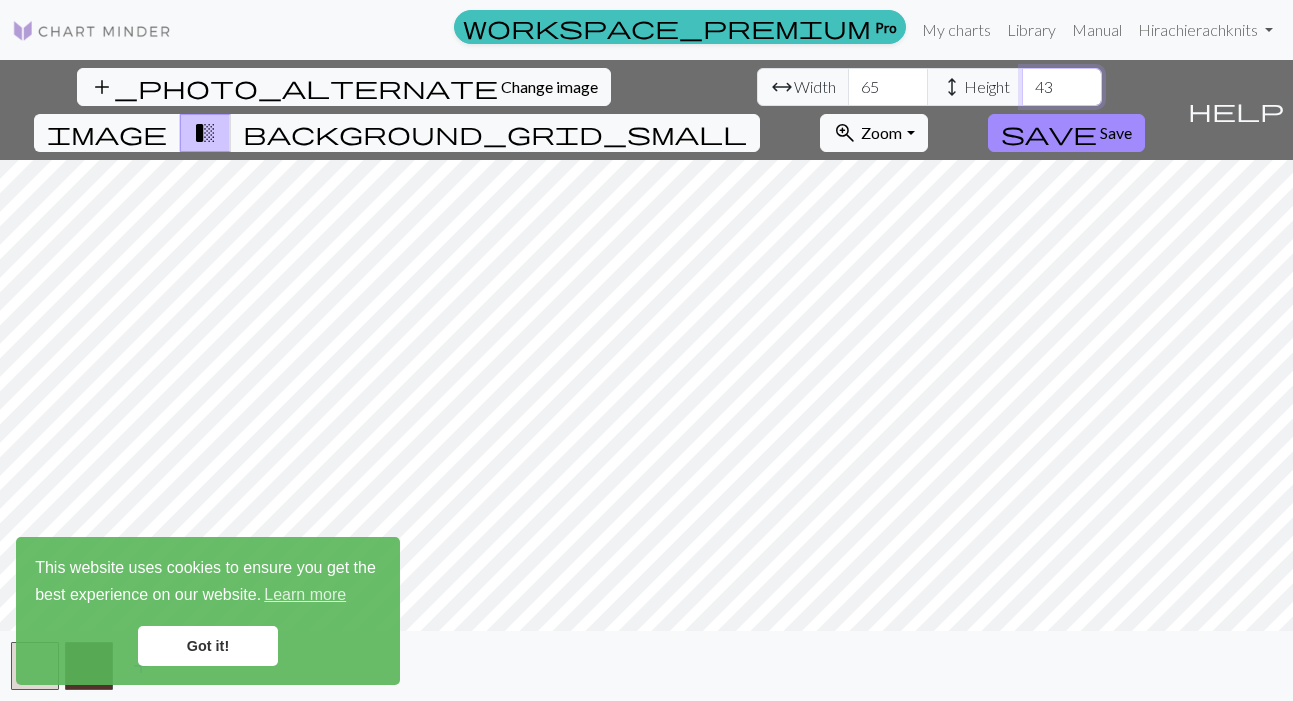 click on "43" at bounding box center [1062, 87] 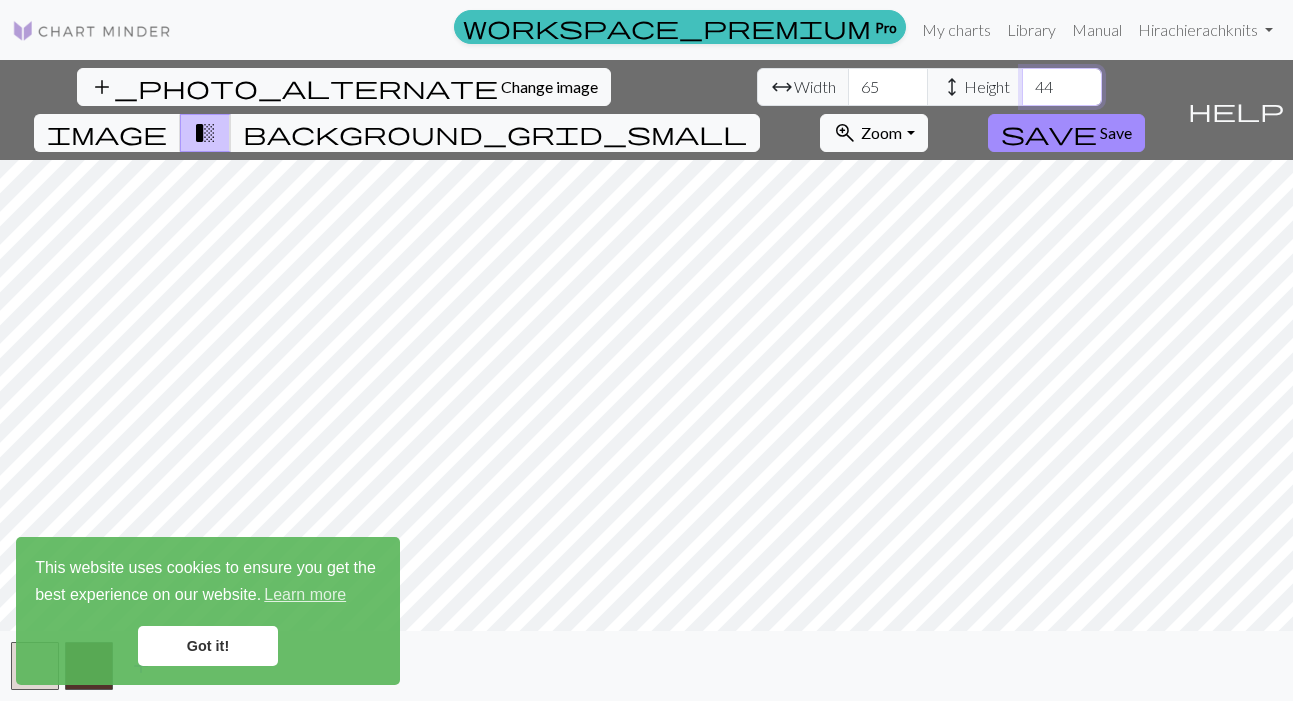 click on "44" at bounding box center [1062, 87] 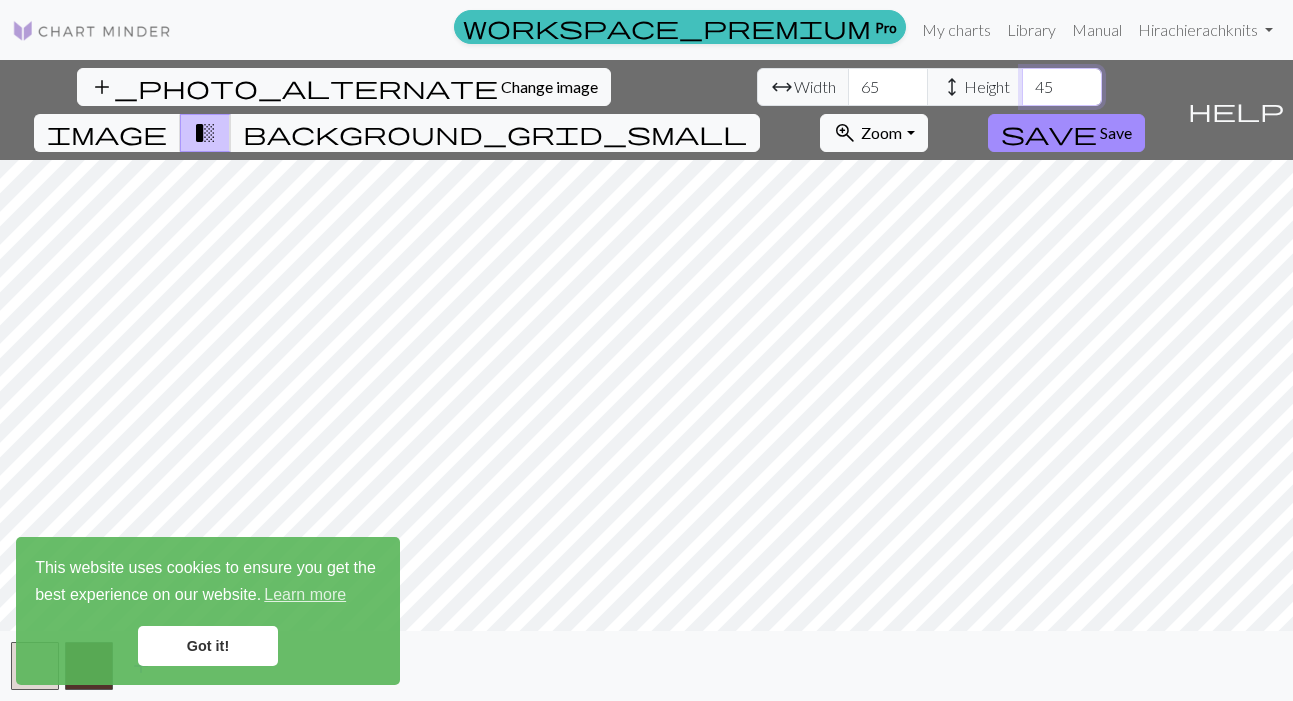 click on "45" at bounding box center [1062, 87] 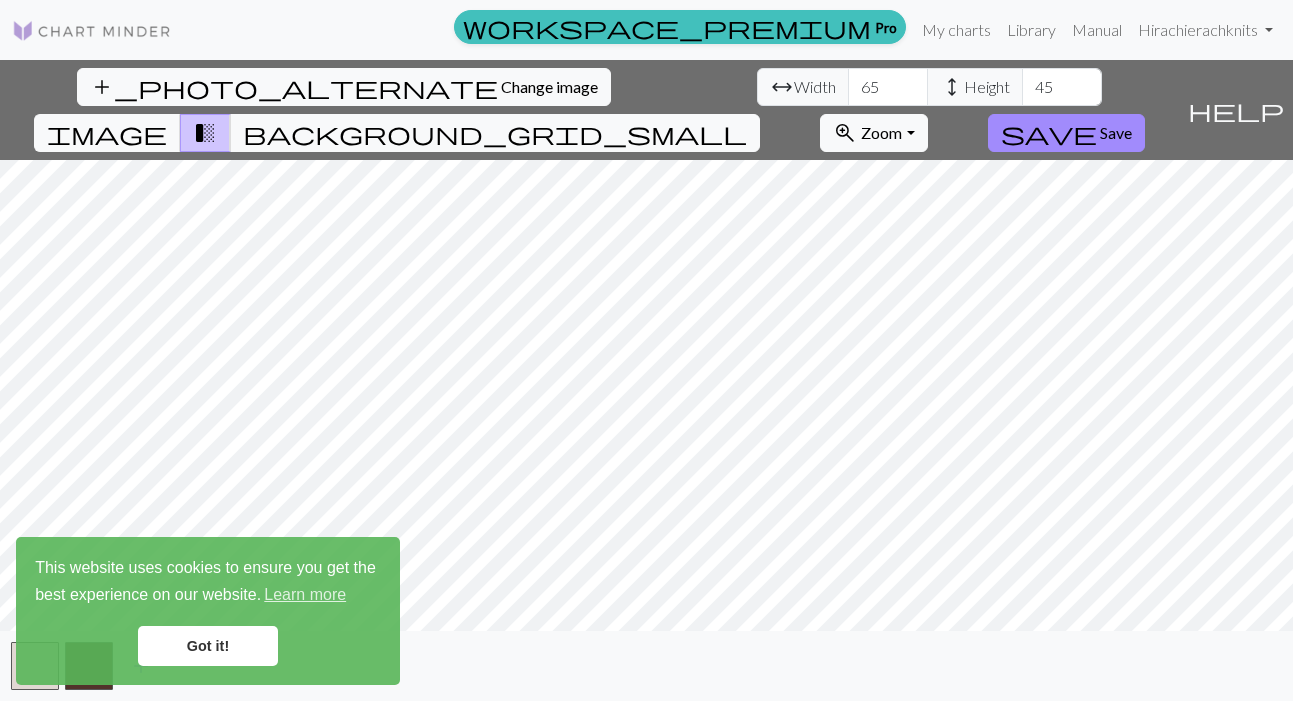 click on "Got it!" at bounding box center (208, 646) 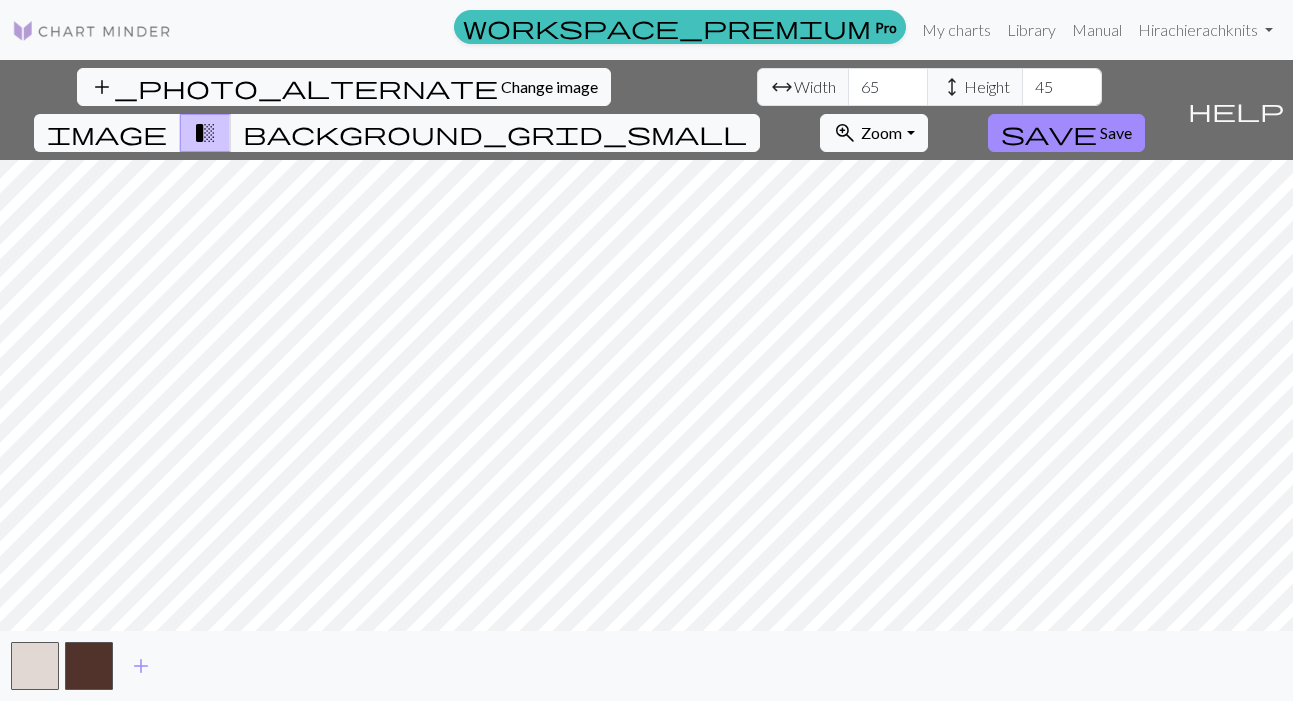 click on "Got it!" at bounding box center [208, 646] 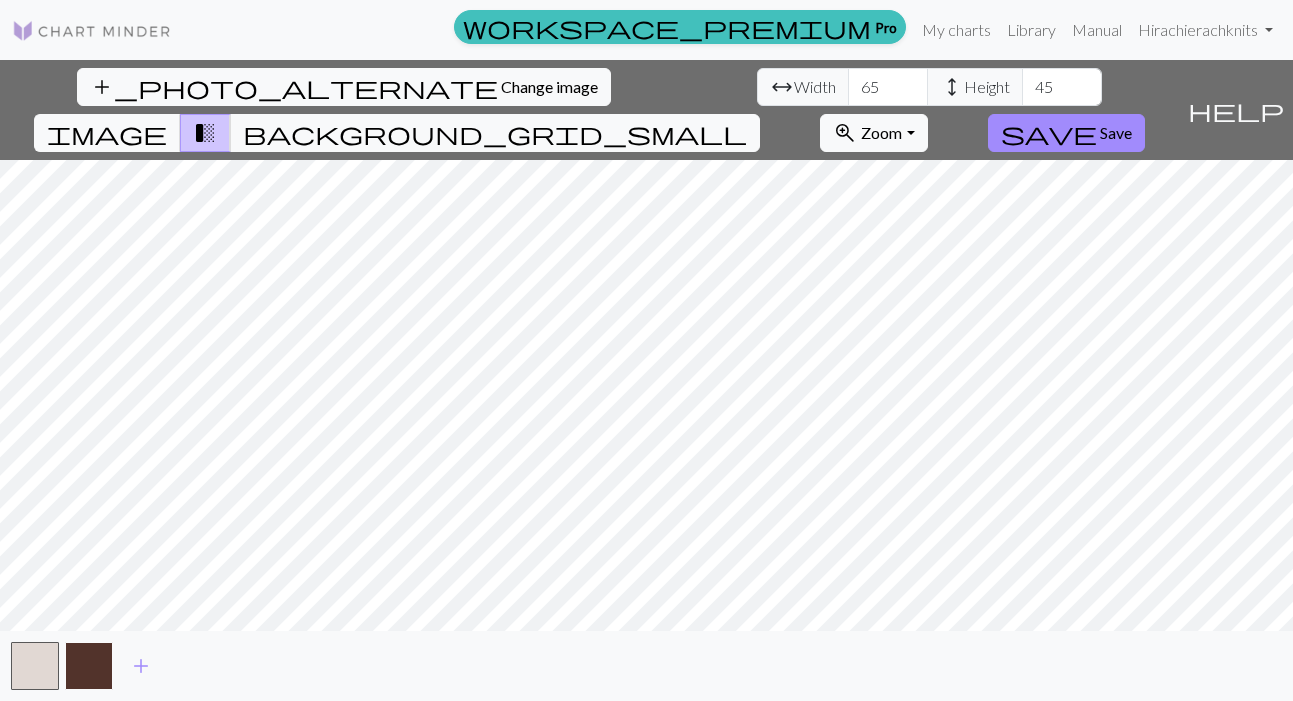 click at bounding box center (89, 666) 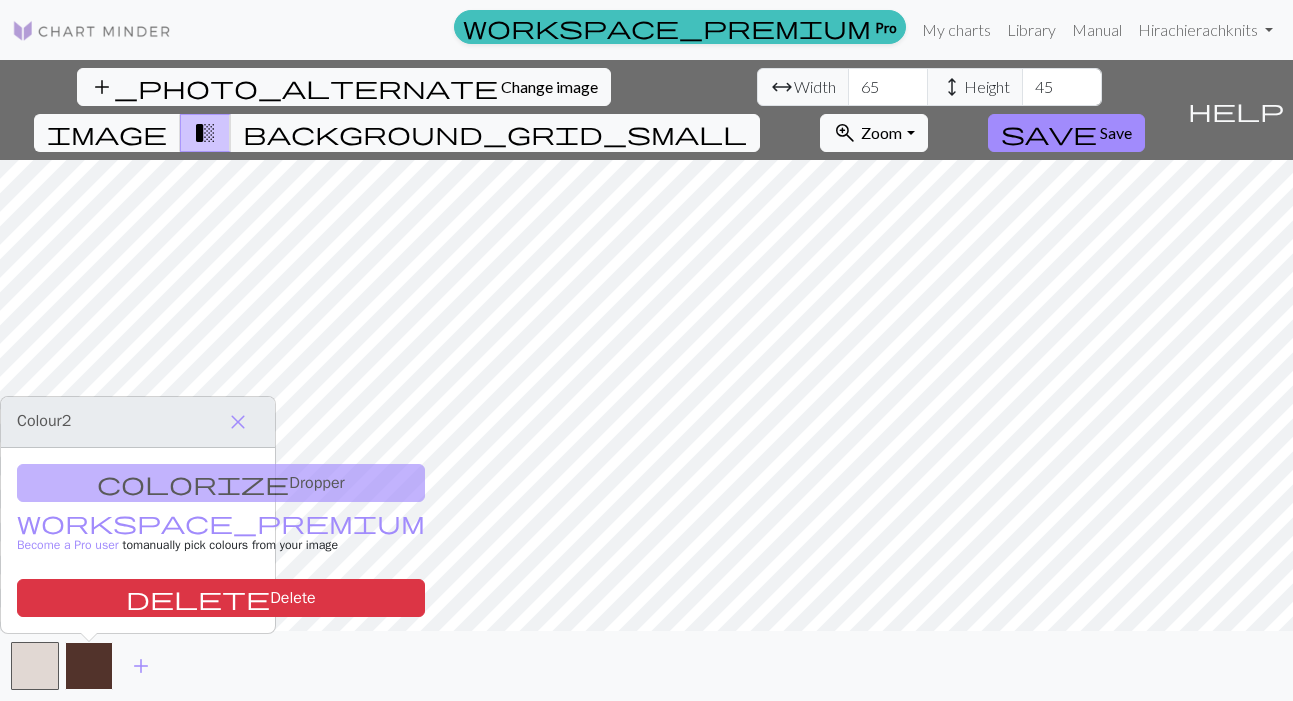 click at bounding box center (89, 666) 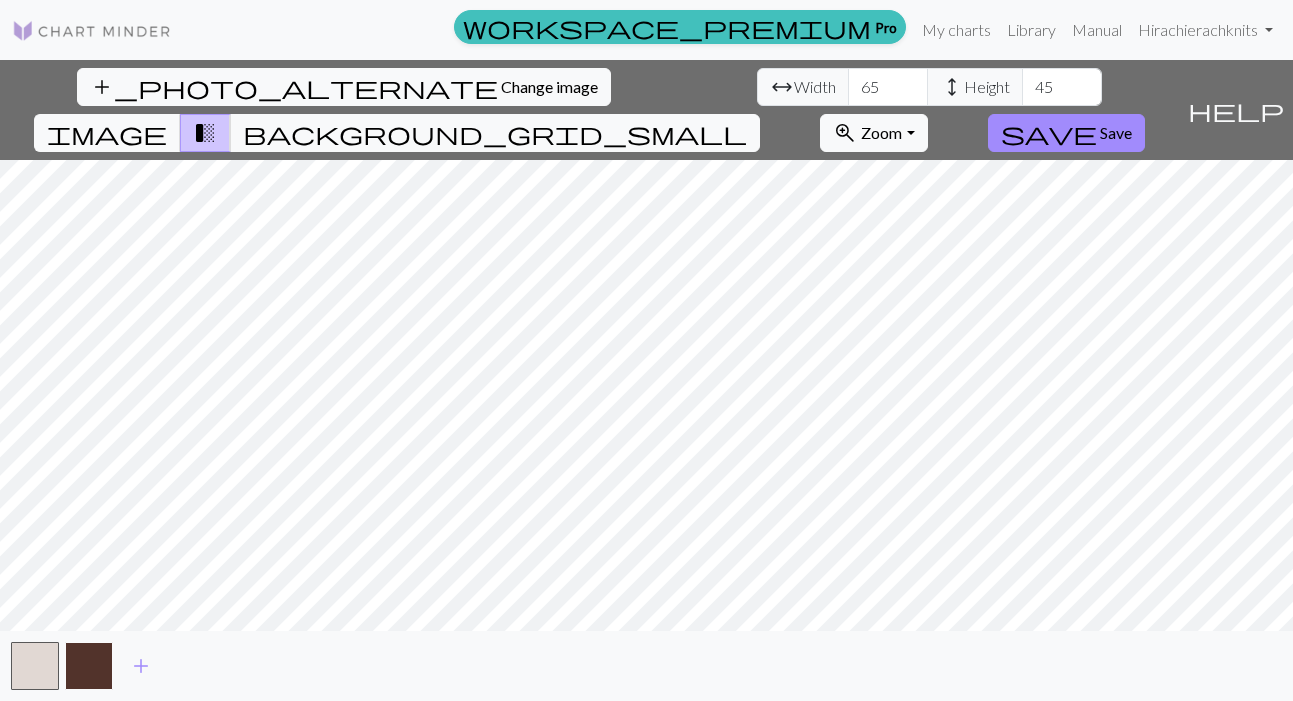 click at bounding box center (89, 666) 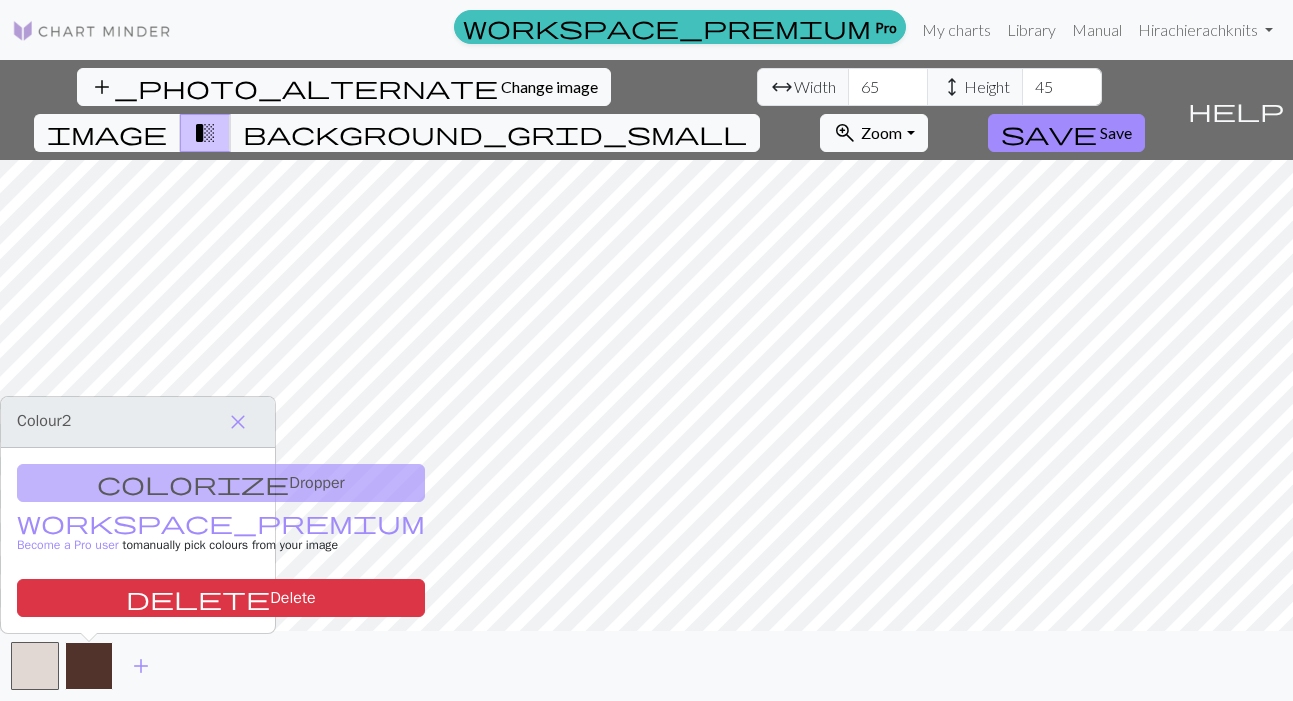 click at bounding box center (89, 666) 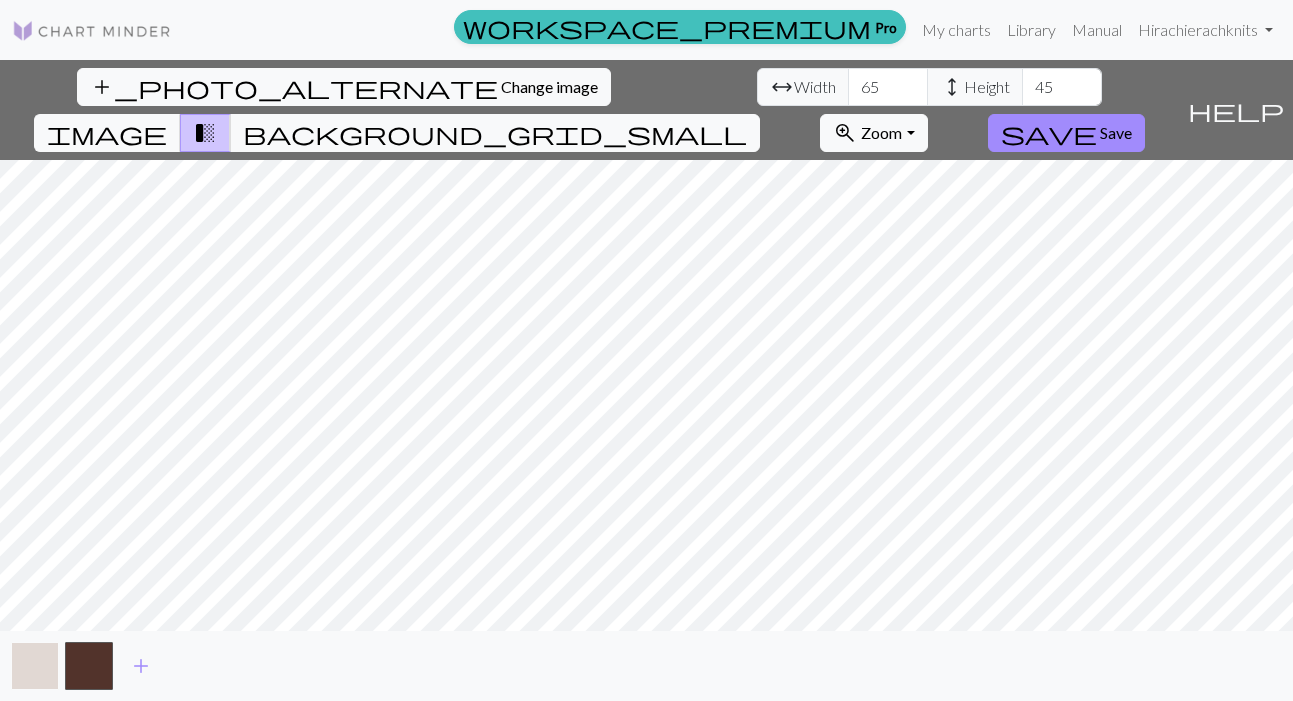click at bounding box center [35, 666] 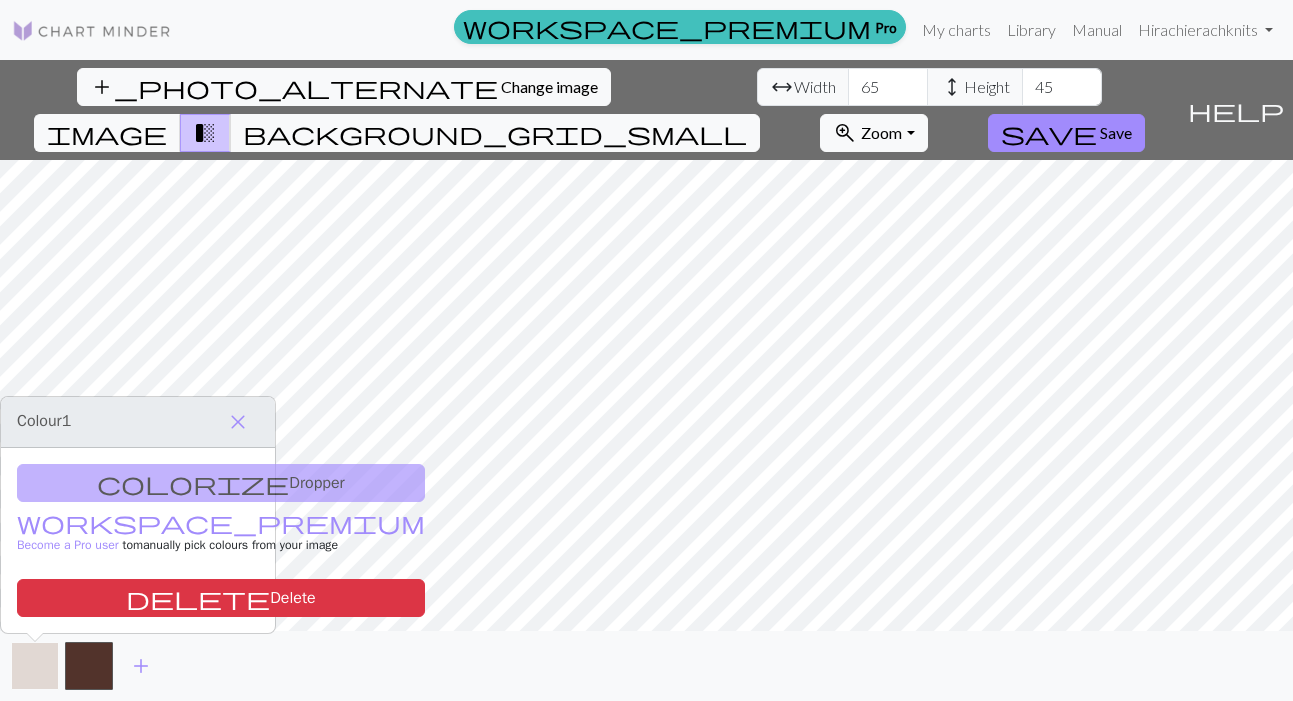 click at bounding box center (35, 666) 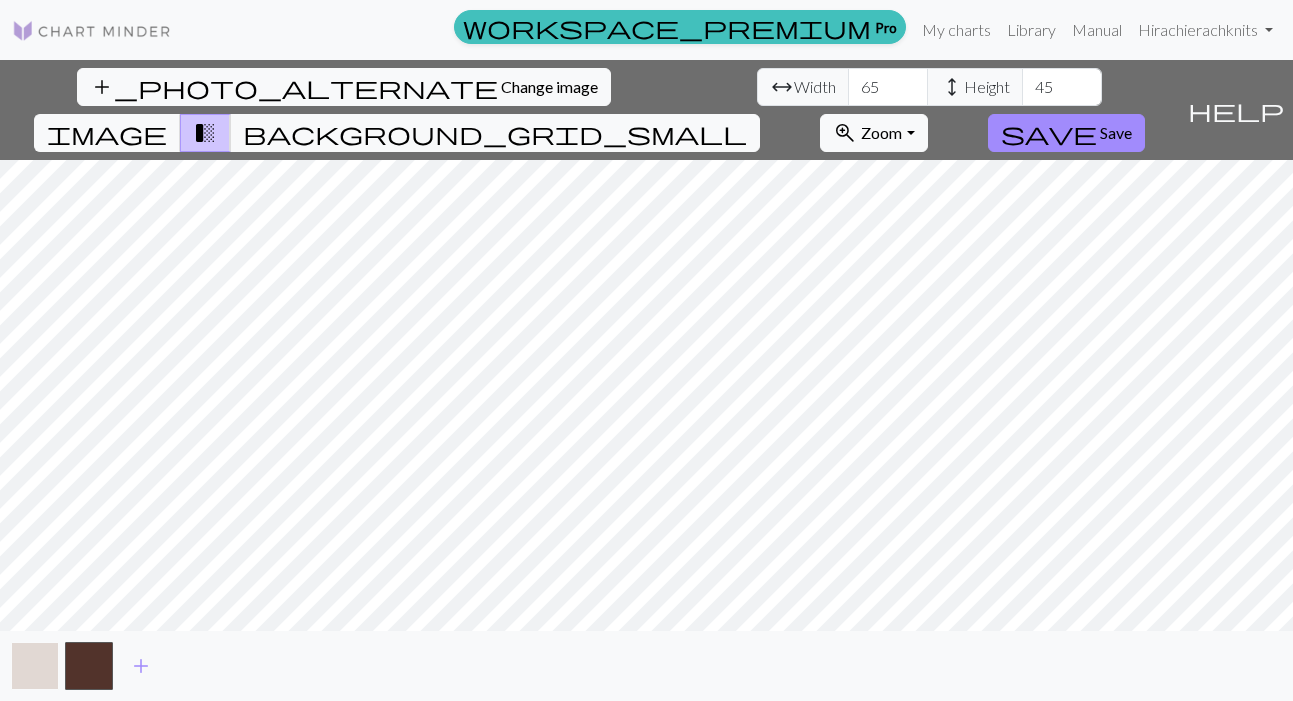 click at bounding box center [35, 666] 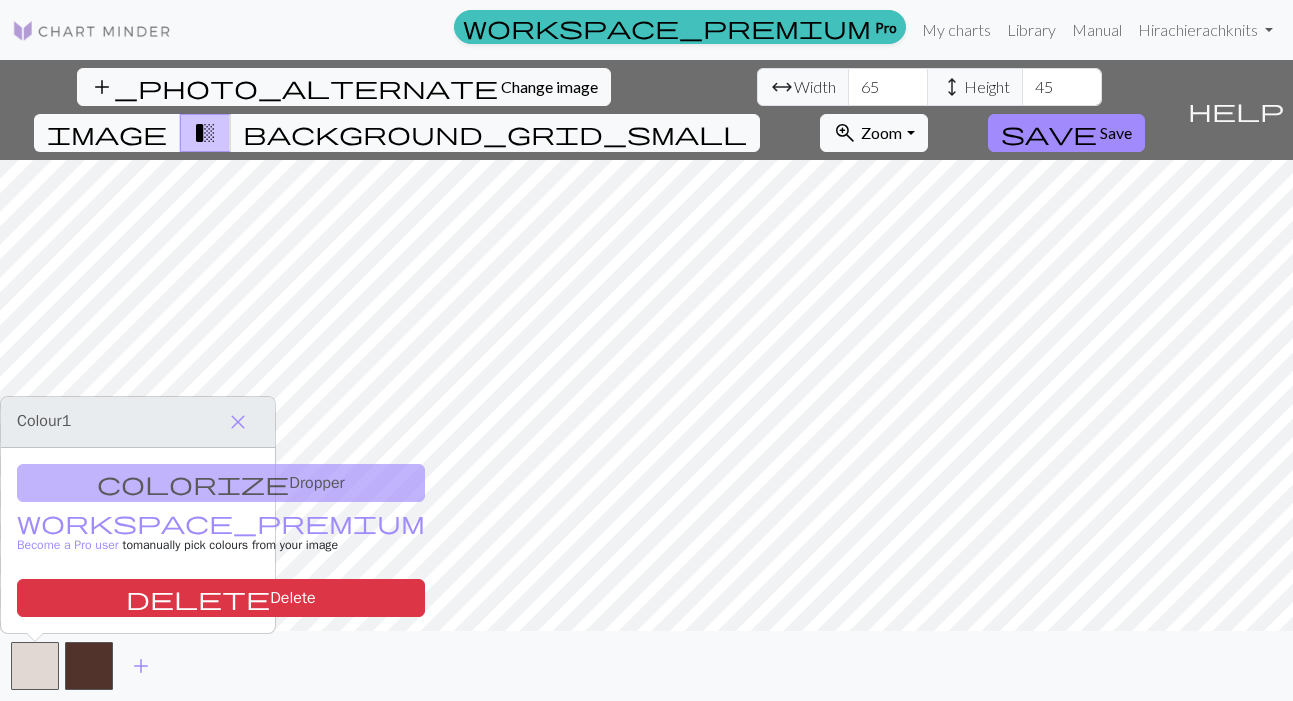 click on "colorize Dropper workspace_premium Become a Pro user   to  manually pick colours from your image delete Delete" at bounding box center [138, 540] 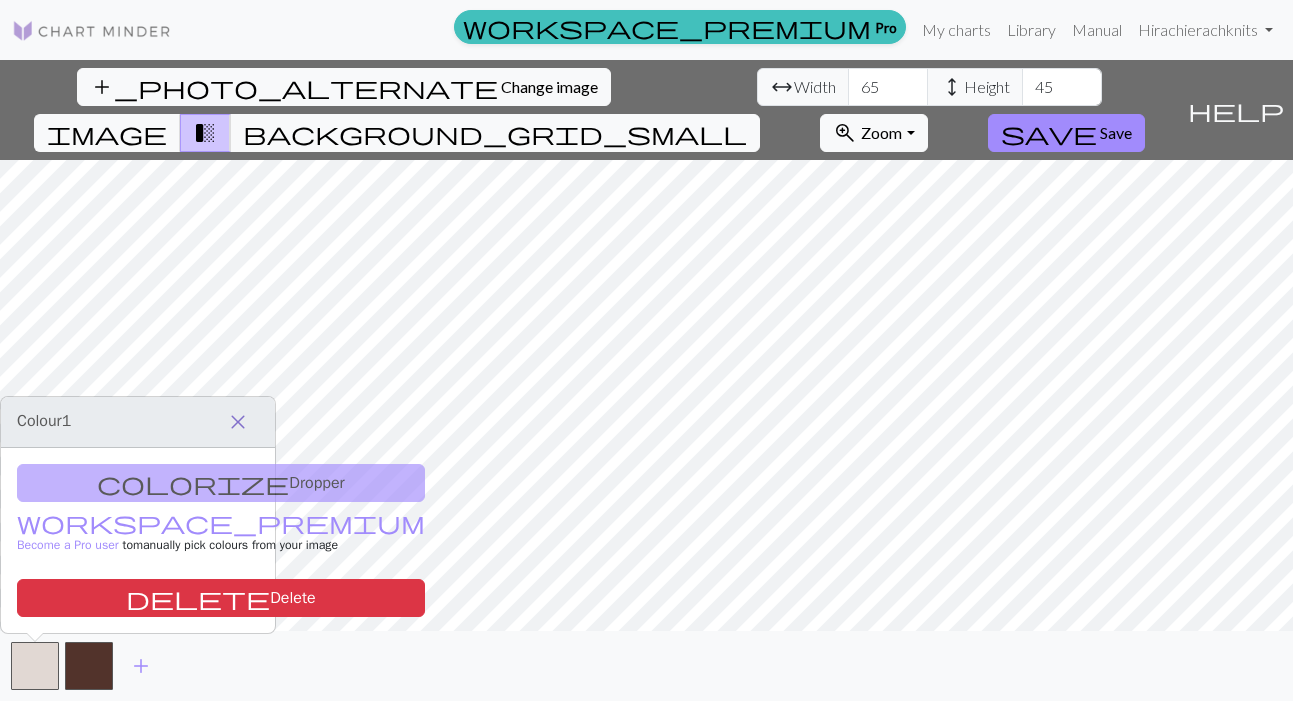 click on "close" at bounding box center (238, 422) 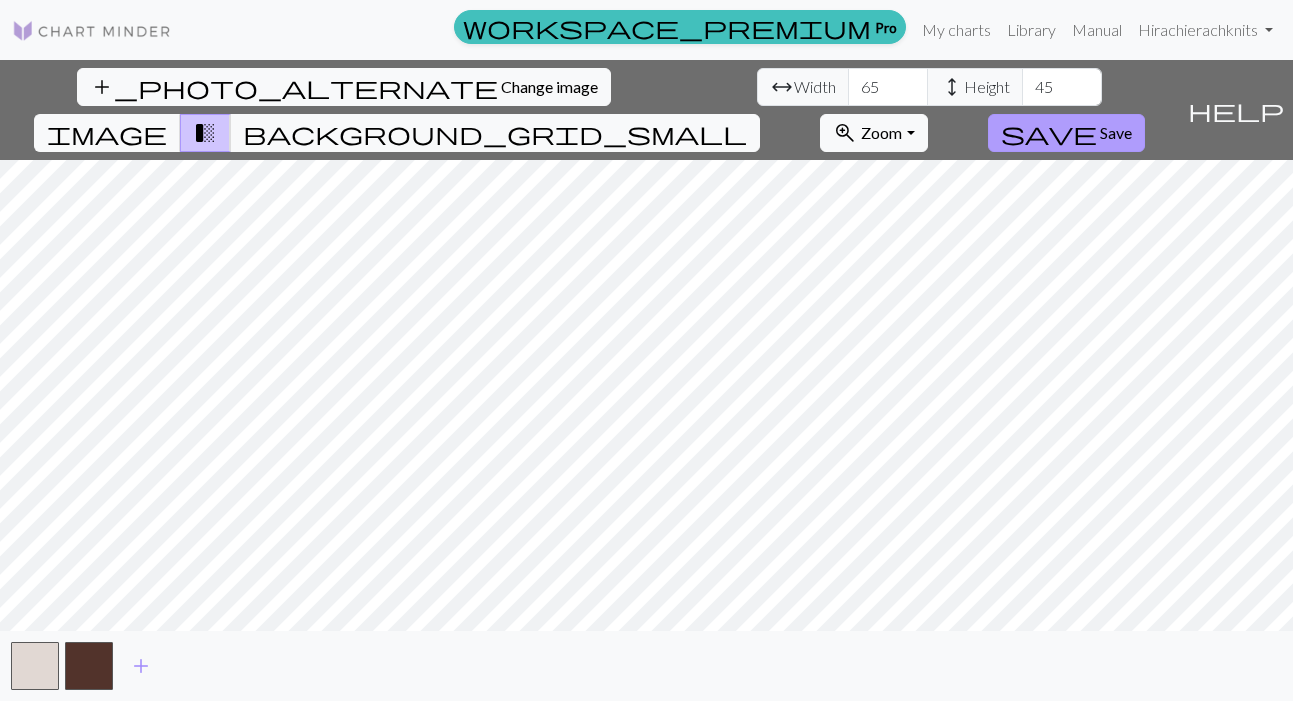click on "save" at bounding box center (1049, 133) 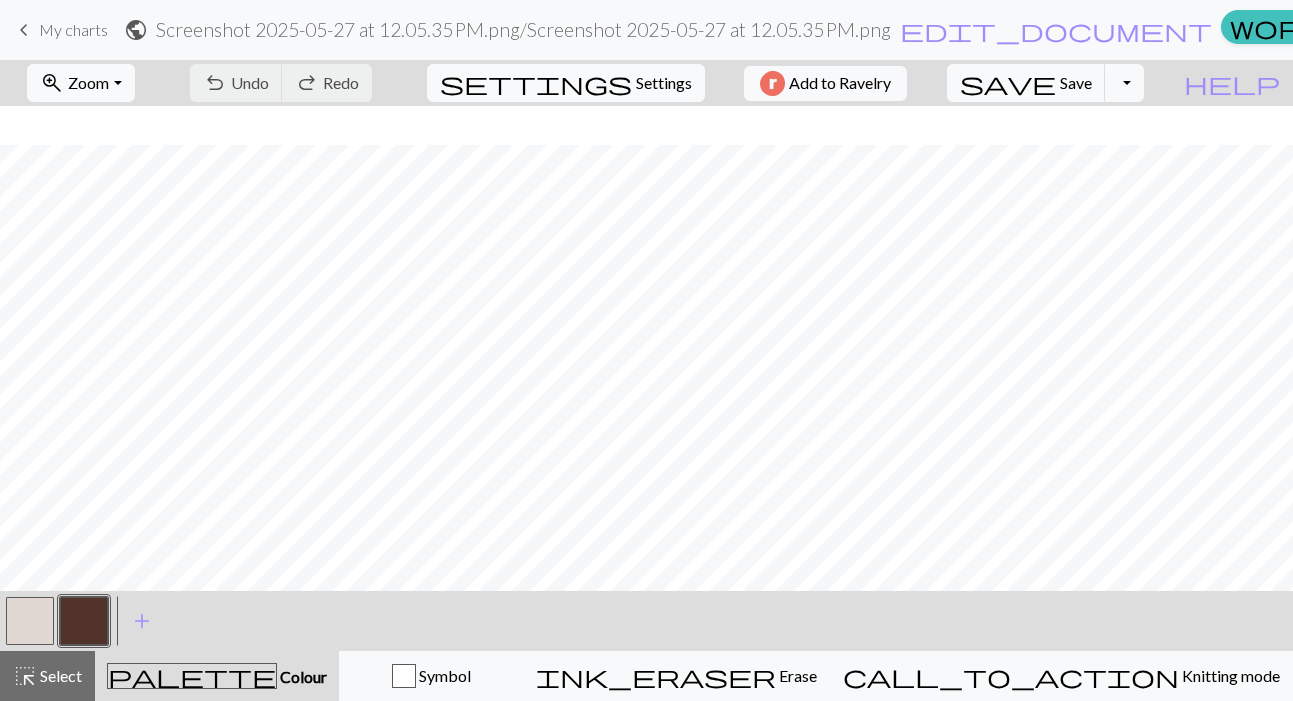 scroll, scrollTop: 768, scrollLeft: 0, axis: vertical 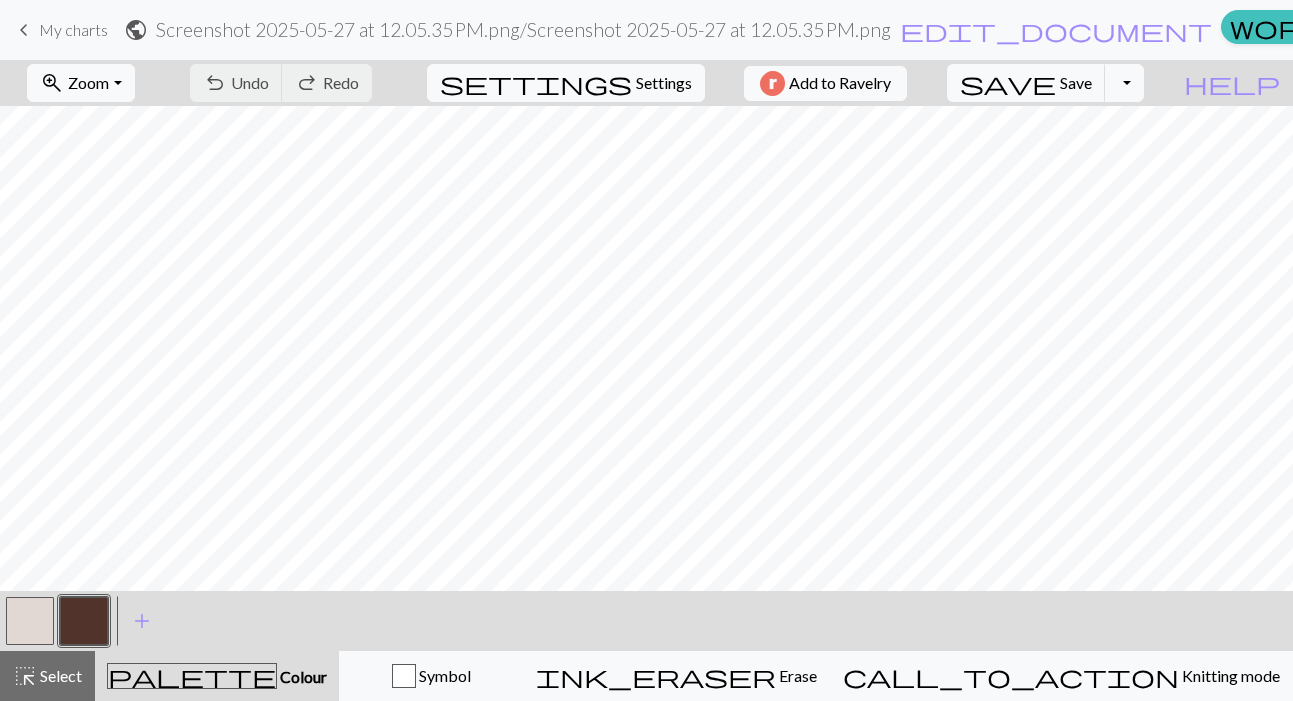 click at bounding box center [84, 621] 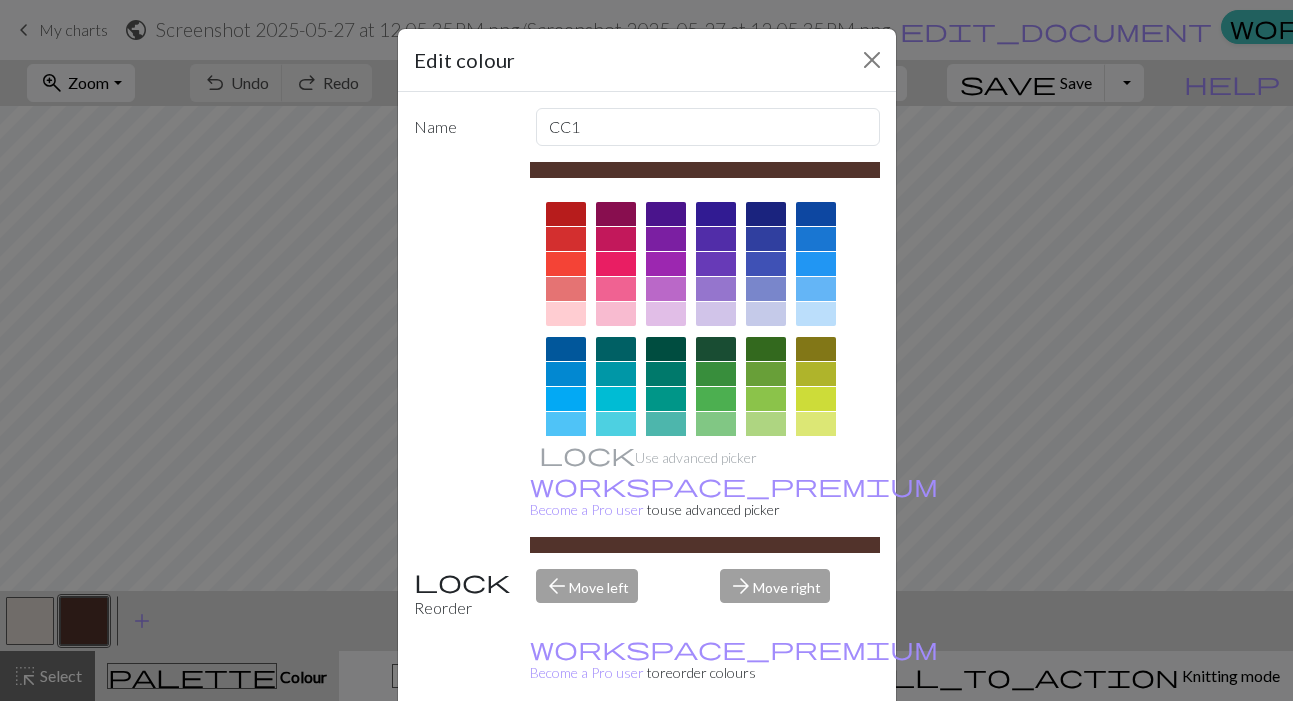 scroll, scrollTop: 0, scrollLeft: 0, axis: both 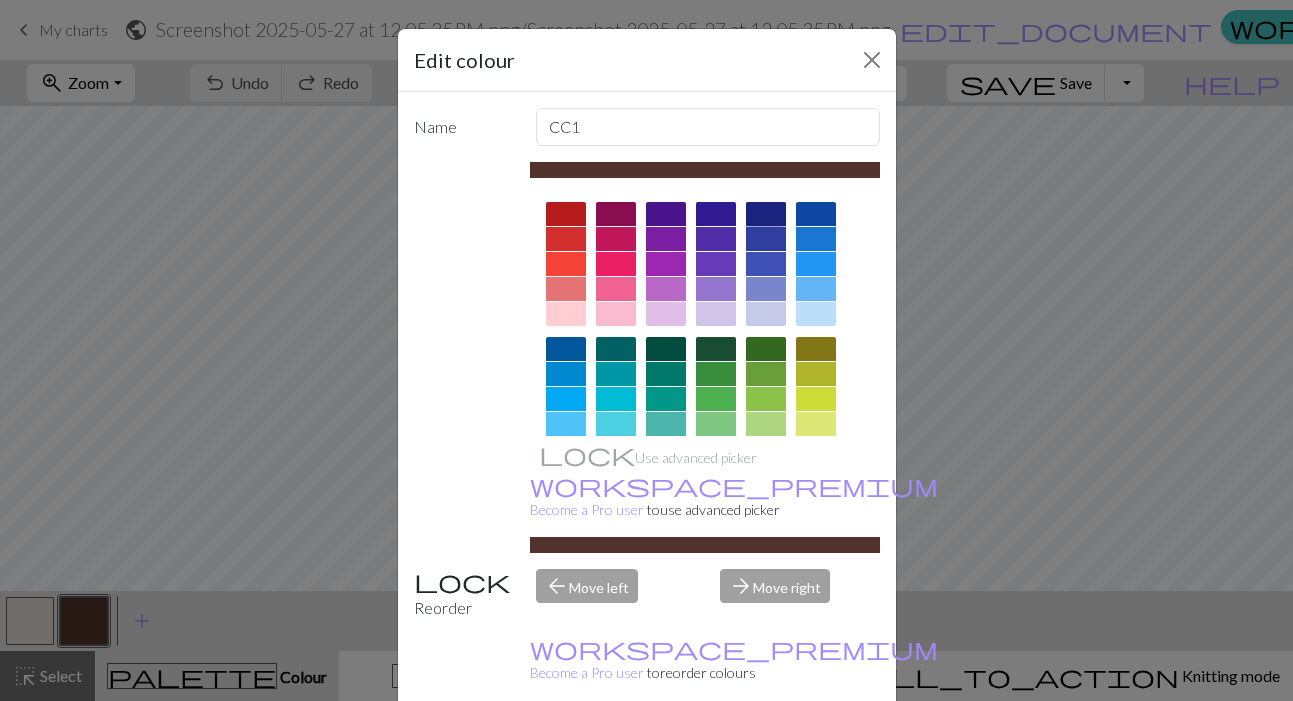 click at bounding box center [766, 214] 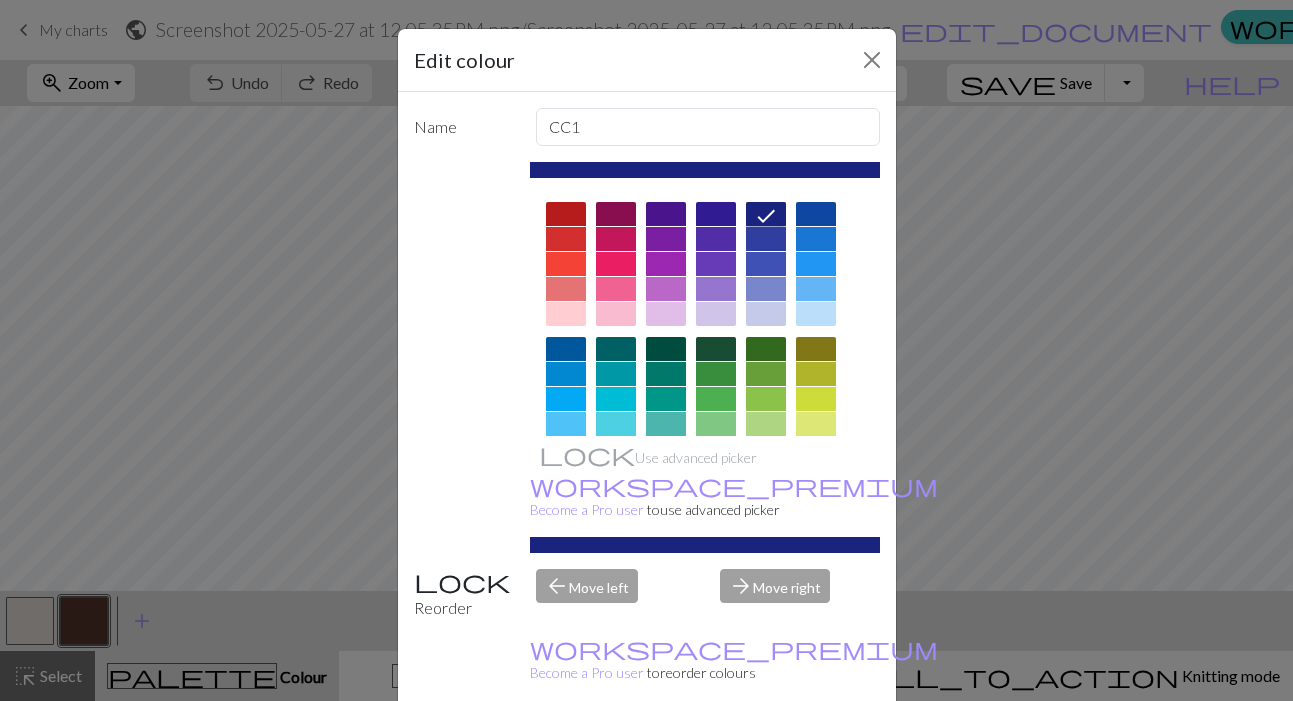 click on "Done" at bounding box center [767, 752] 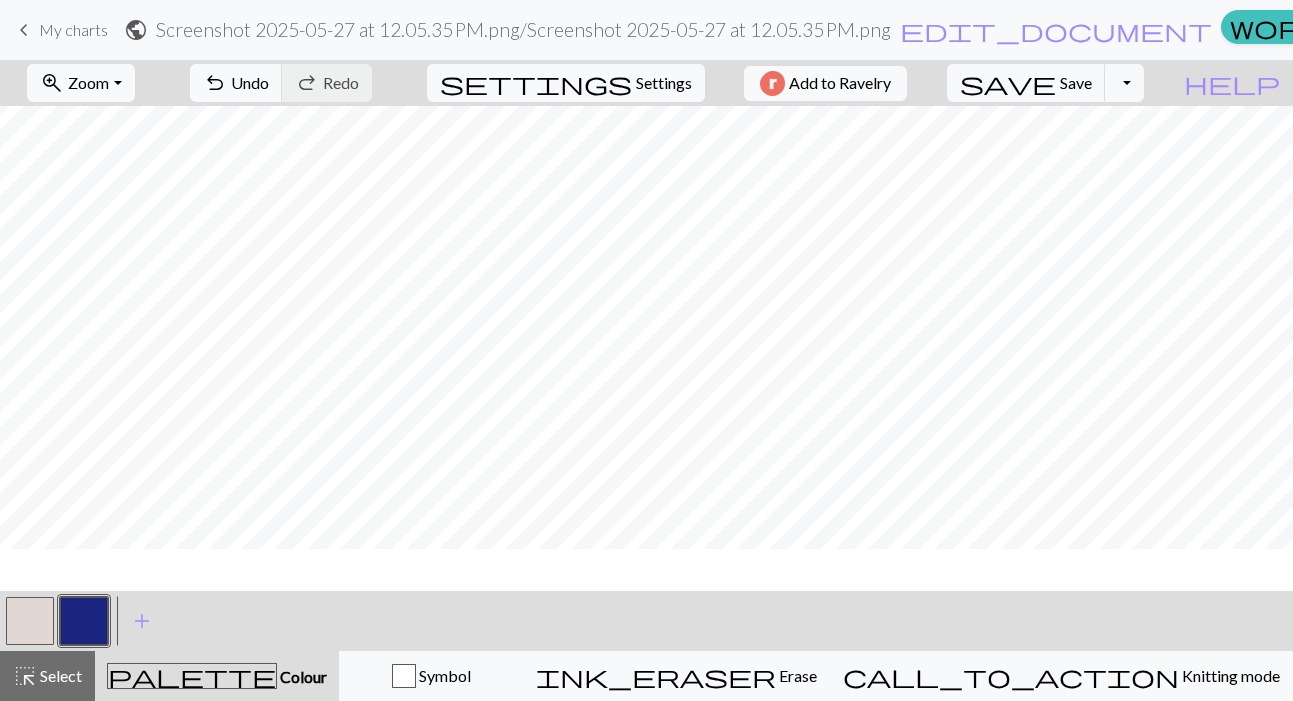 scroll, scrollTop: 0, scrollLeft: 0, axis: both 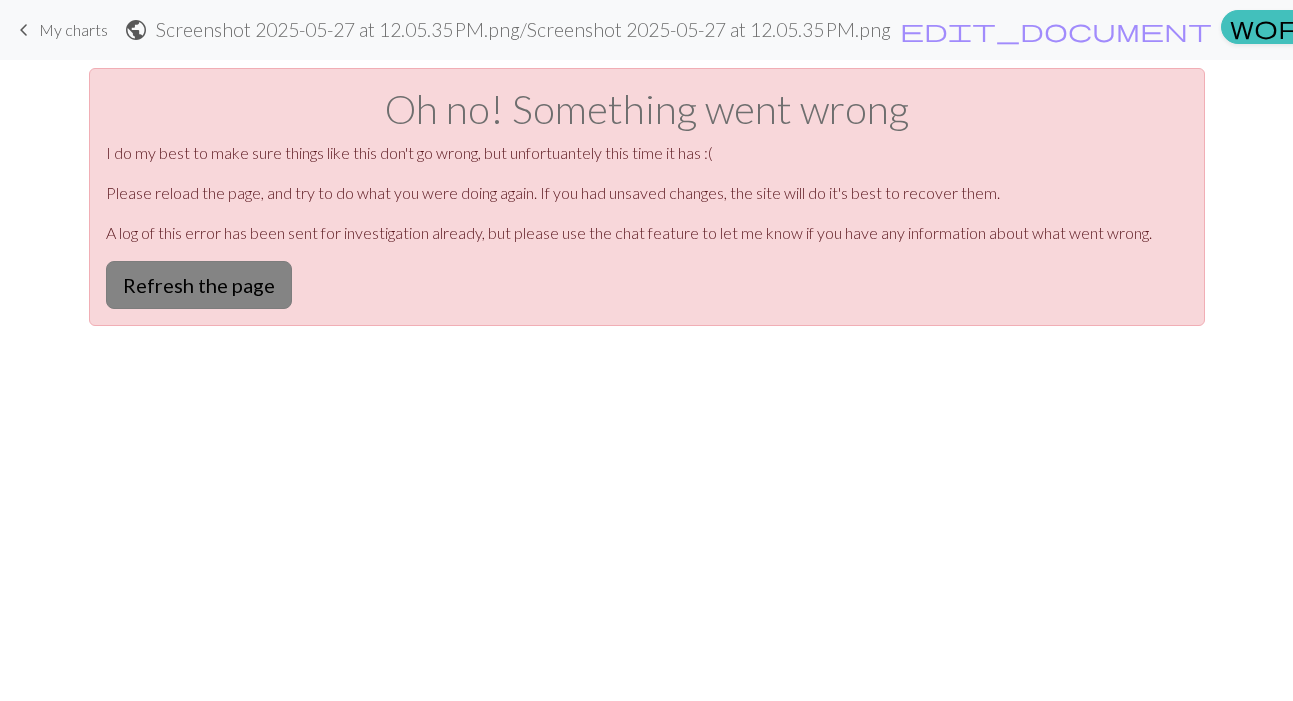 click on "Refresh the page" at bounding box center [199, 285] 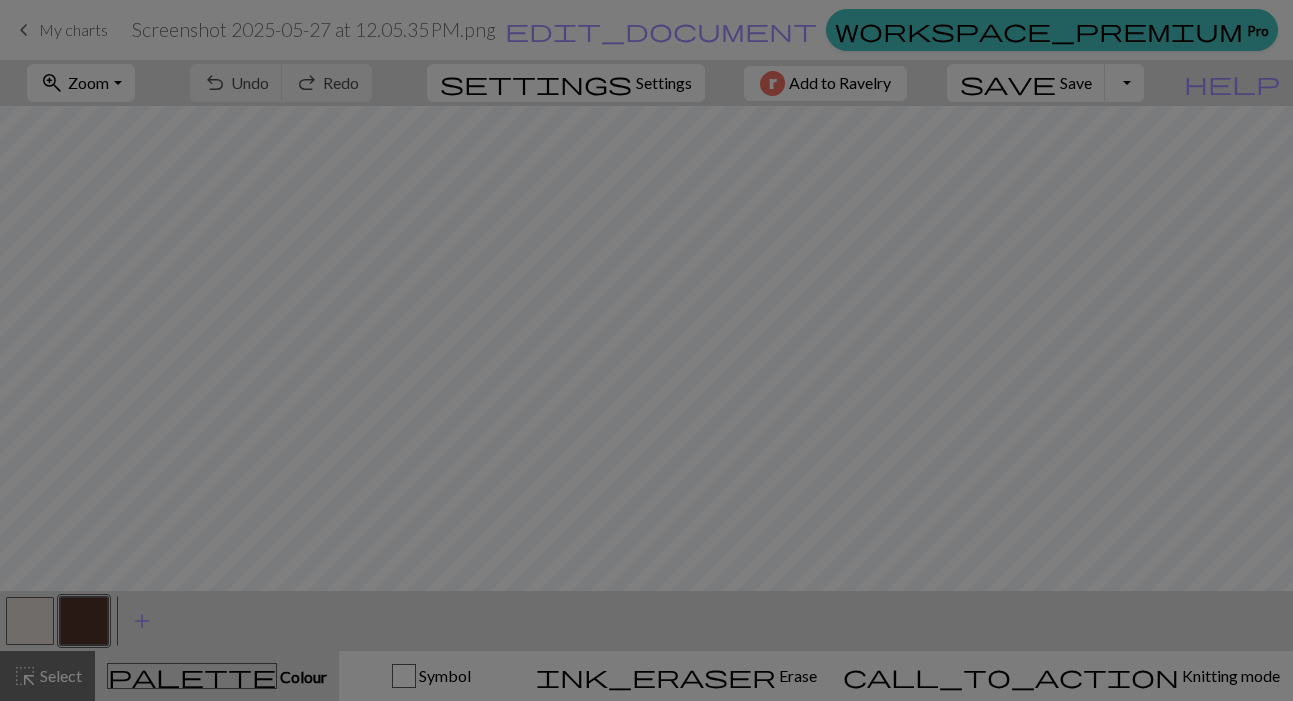 scroll, scrollTop: 0, scrollLeft: 0, axis: both 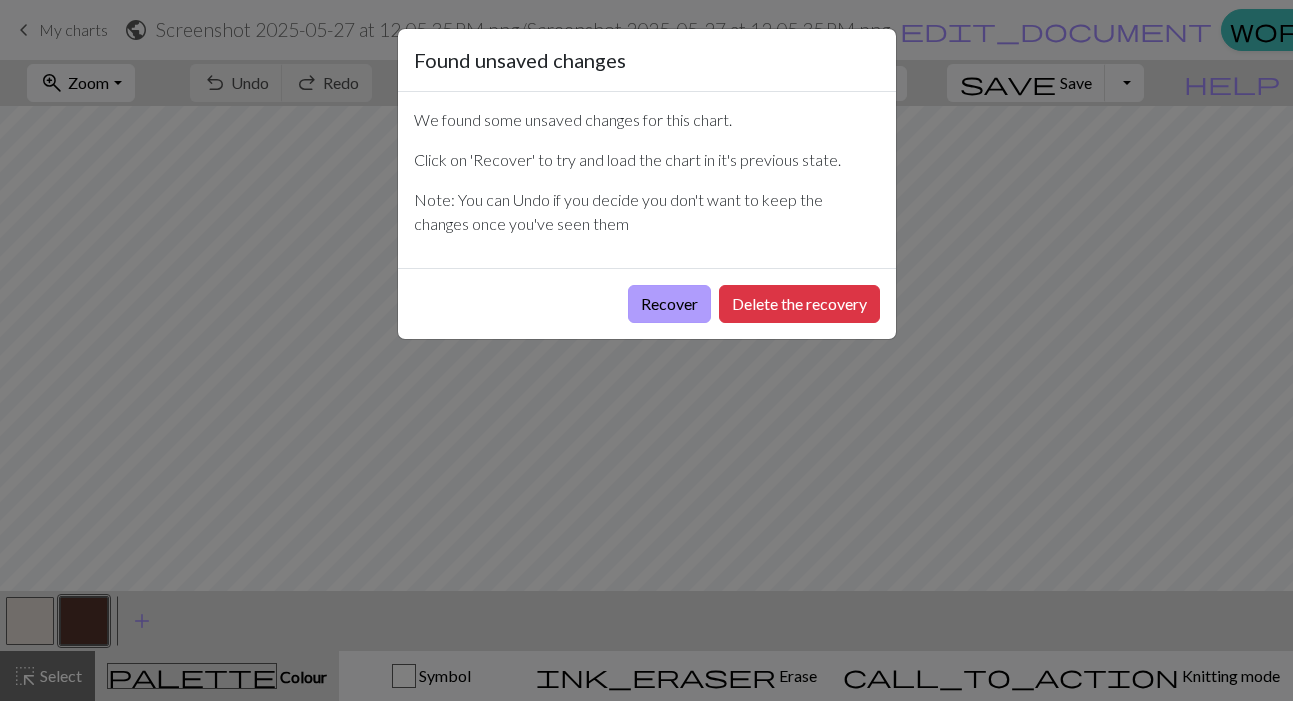 click on "Recover" at bounding box center [669, 304] 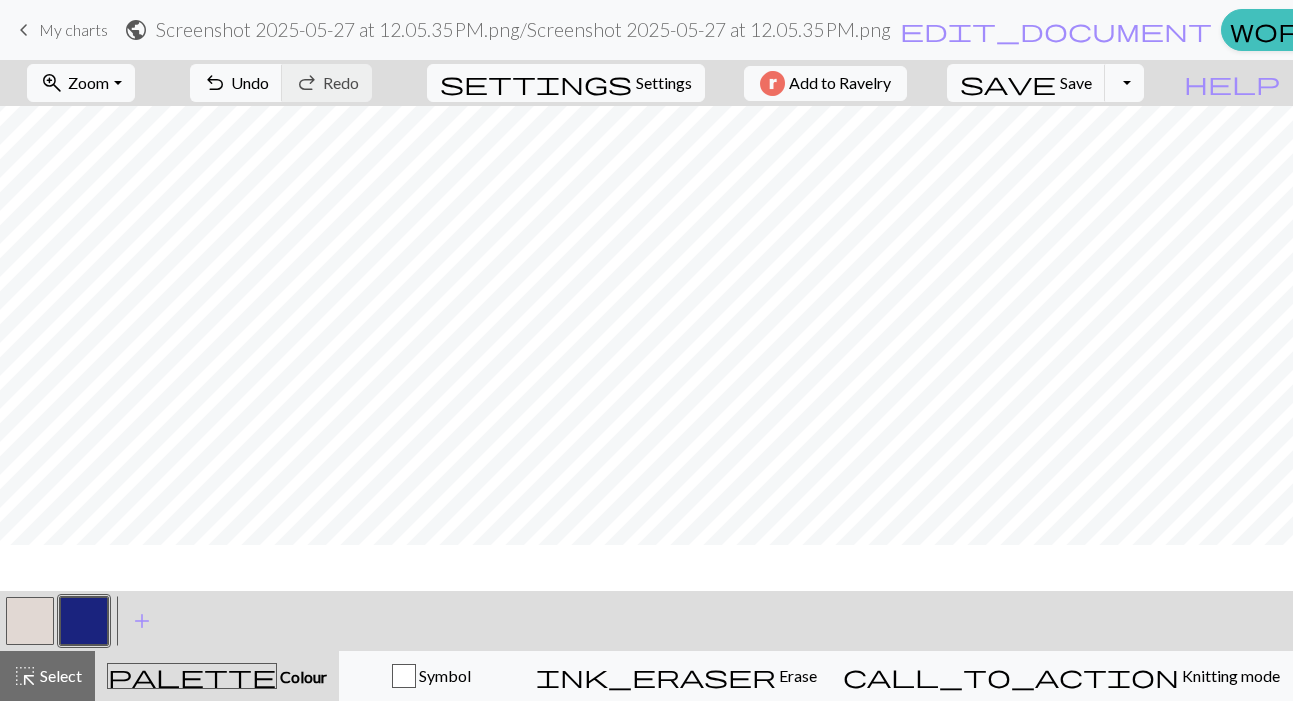 scroll, scrollTop: 0, scrollLeft: 0, axis: both 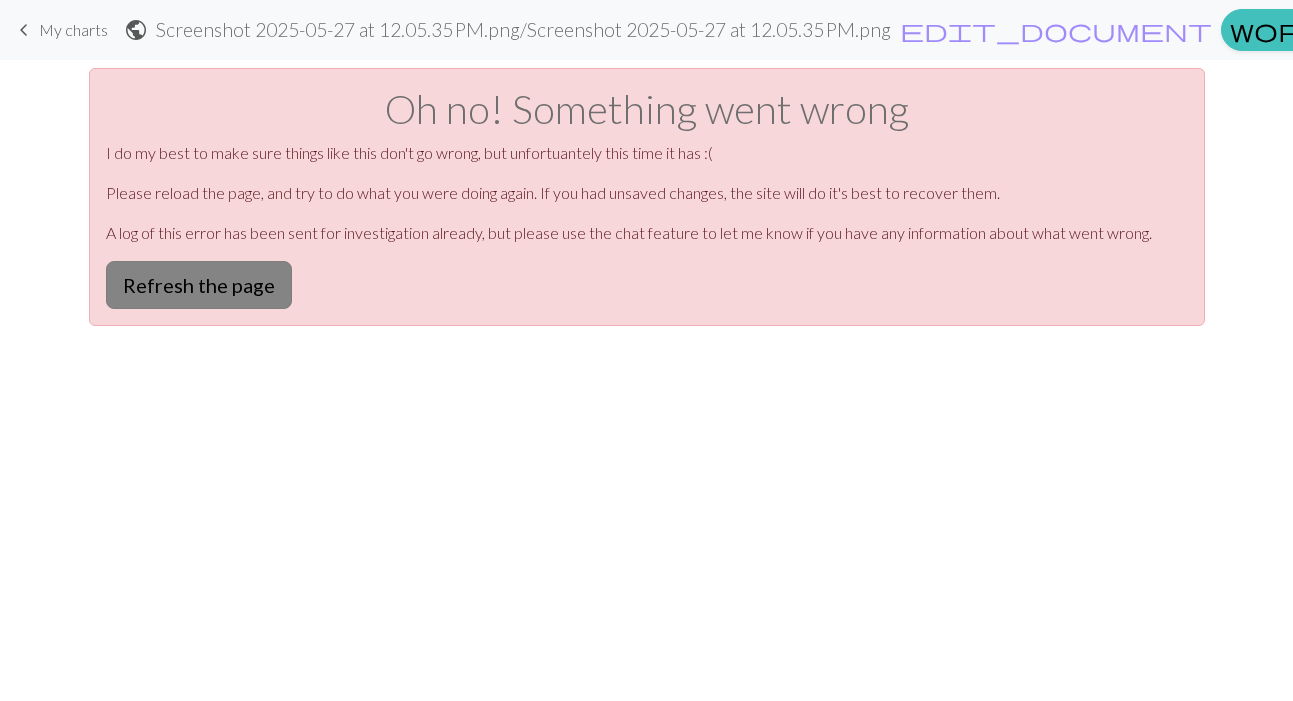 click on "Refresh the page" at bounding box center [199, 285] 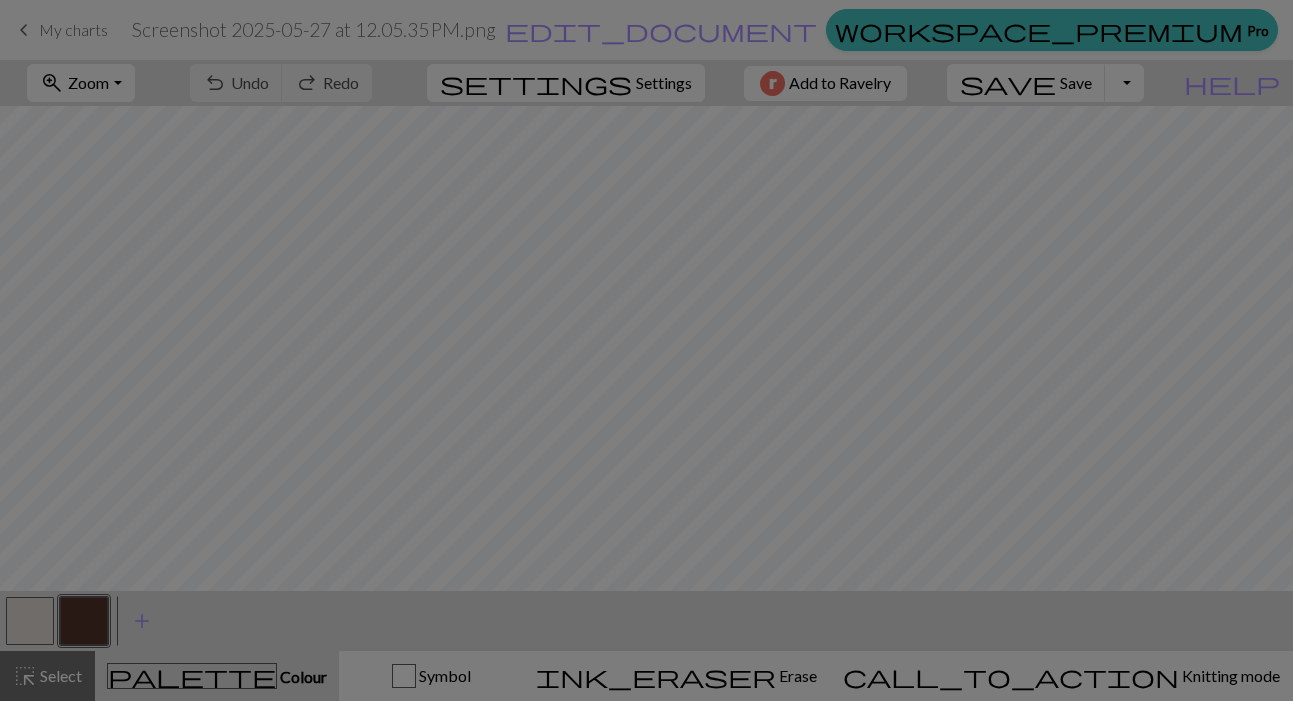 scroll, scrollTop: 0, scrollLeft: 0, axis: both 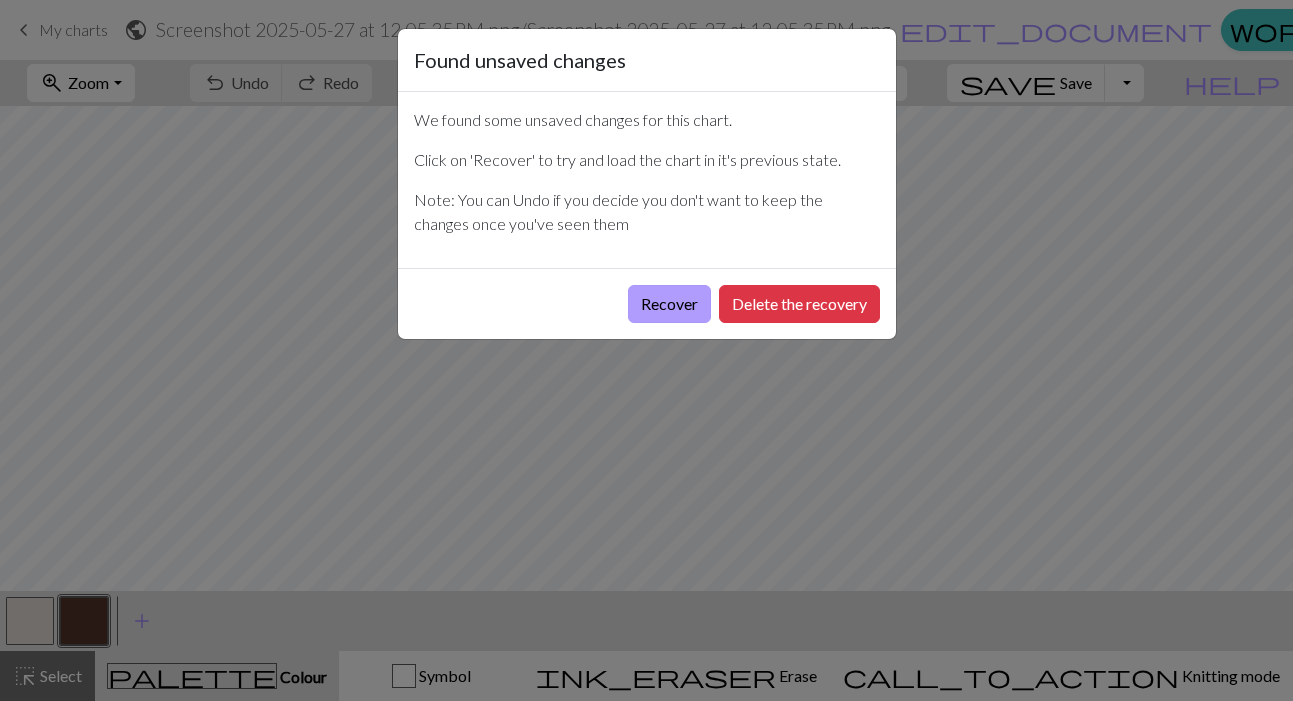 click on "Recover" at bounding box center (669, 304) 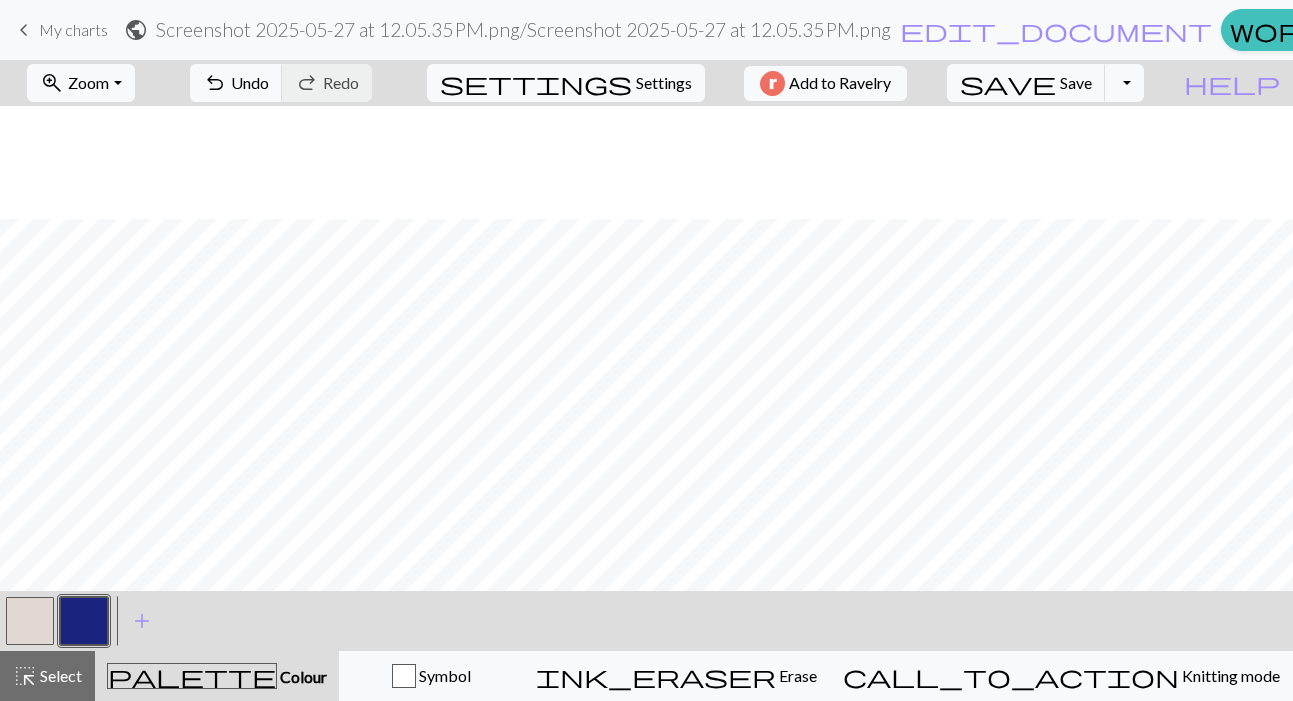 scroll, scrollTop: 766, scrollLeft: 1, axis: both 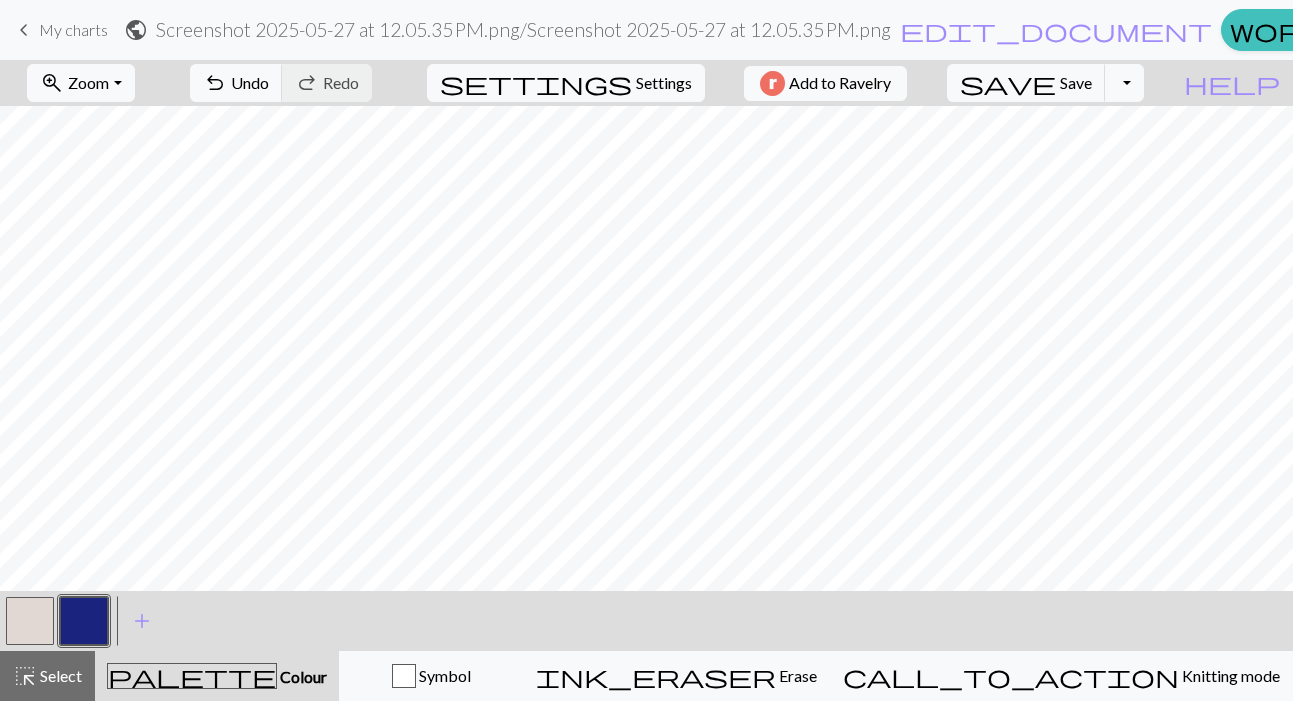 click at bounding box center (30, 621) 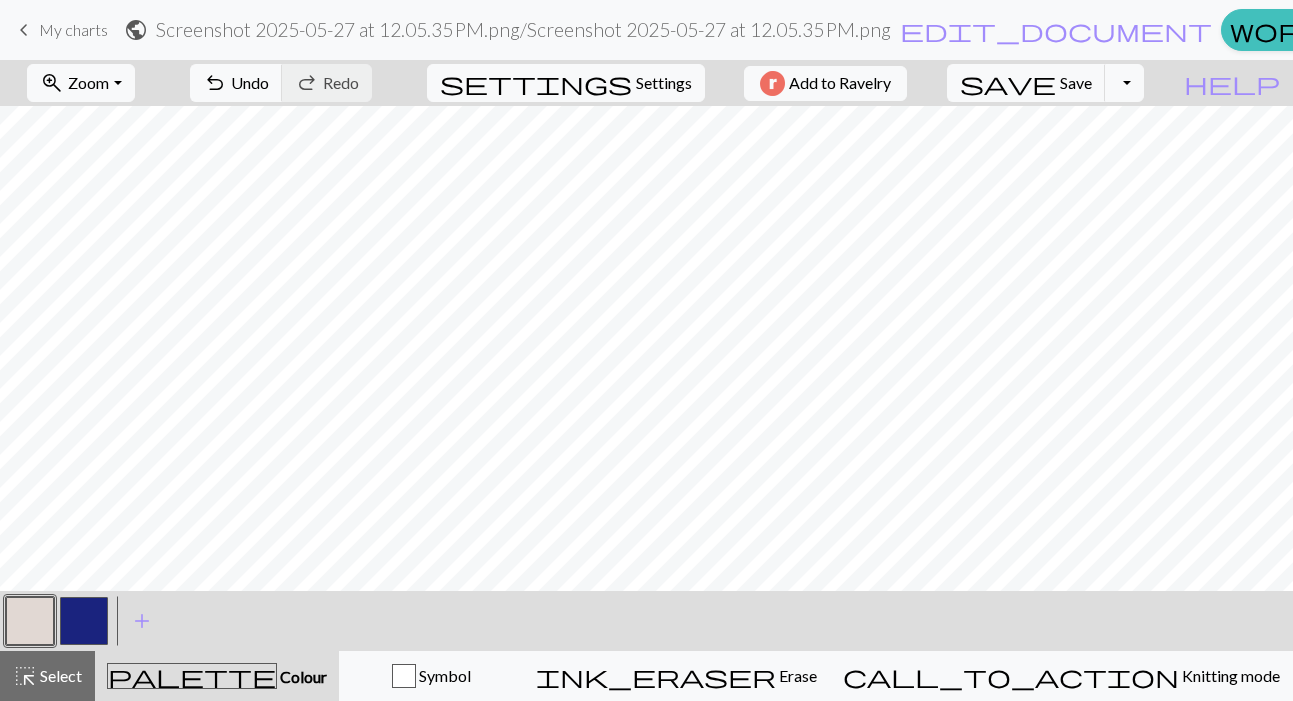 click at bounding box center (30, 621) 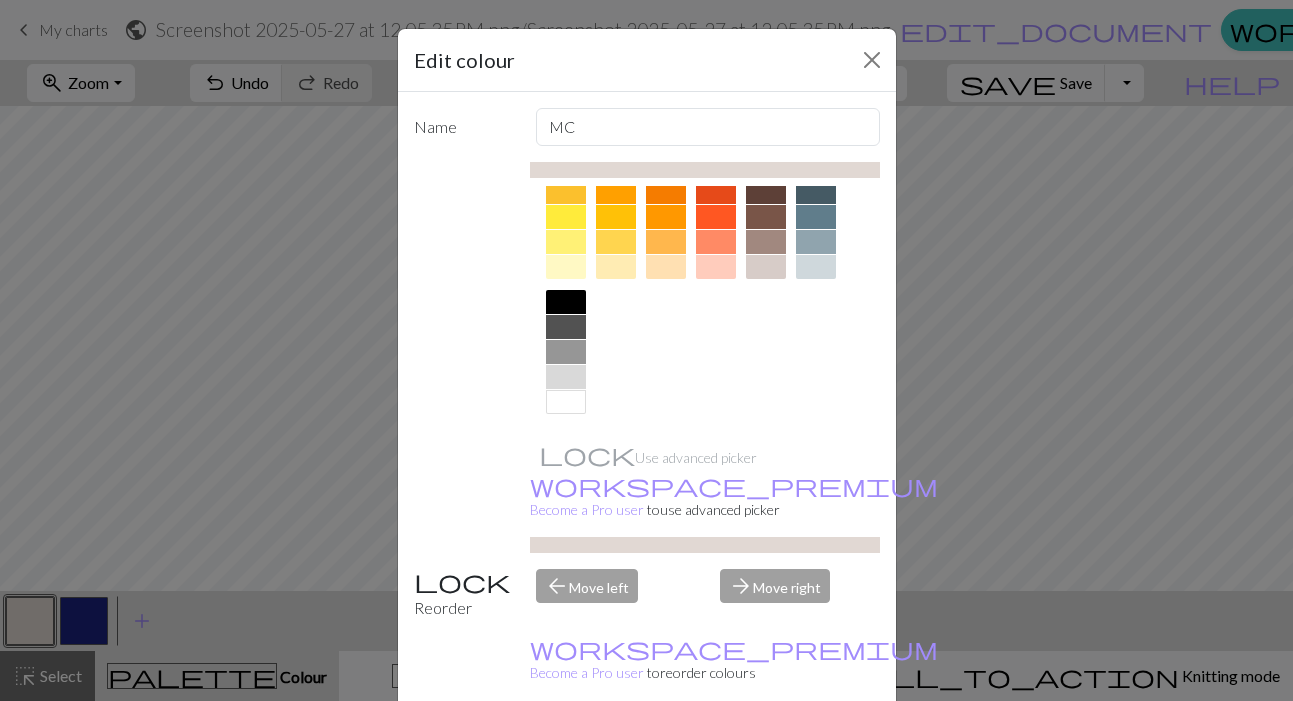 scroll, scrollTop: 317, scrollLeft: 0, axis: vertical 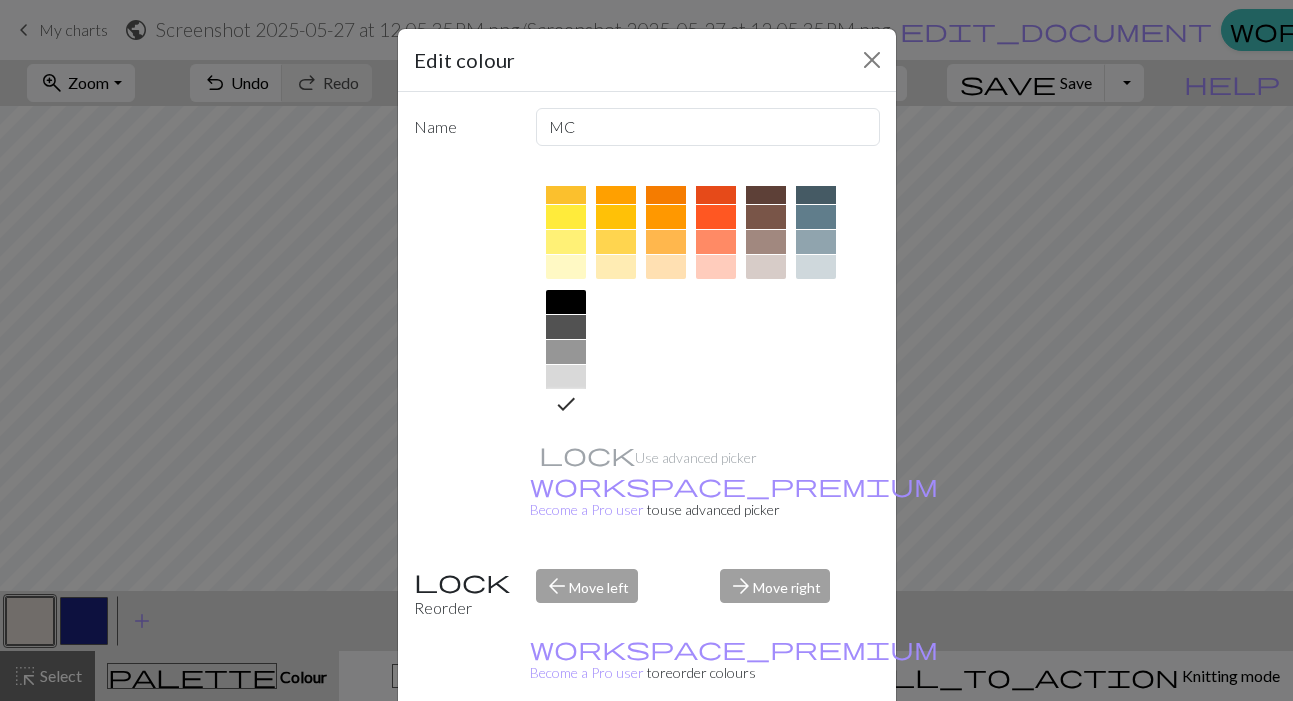 click on "Done" at bounding box center (767, 752) 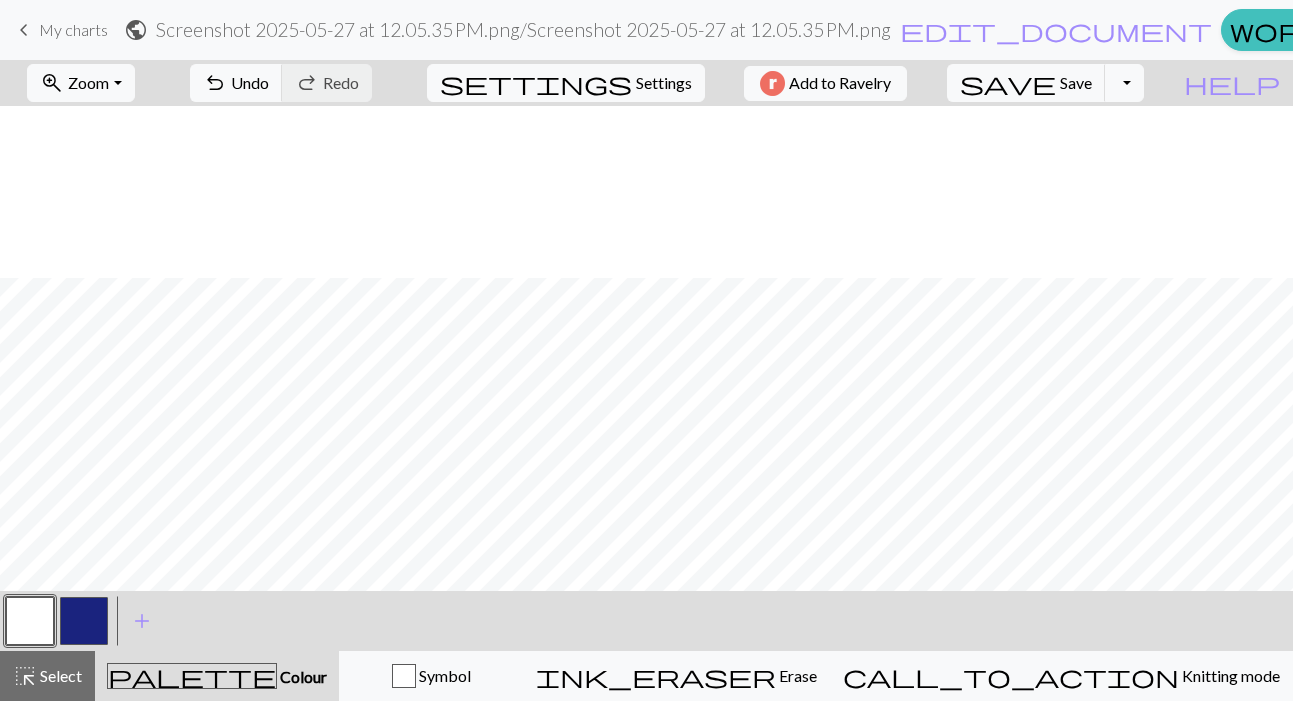 scroll, scrollTop: 766, scrollLeft: 1, axis: both 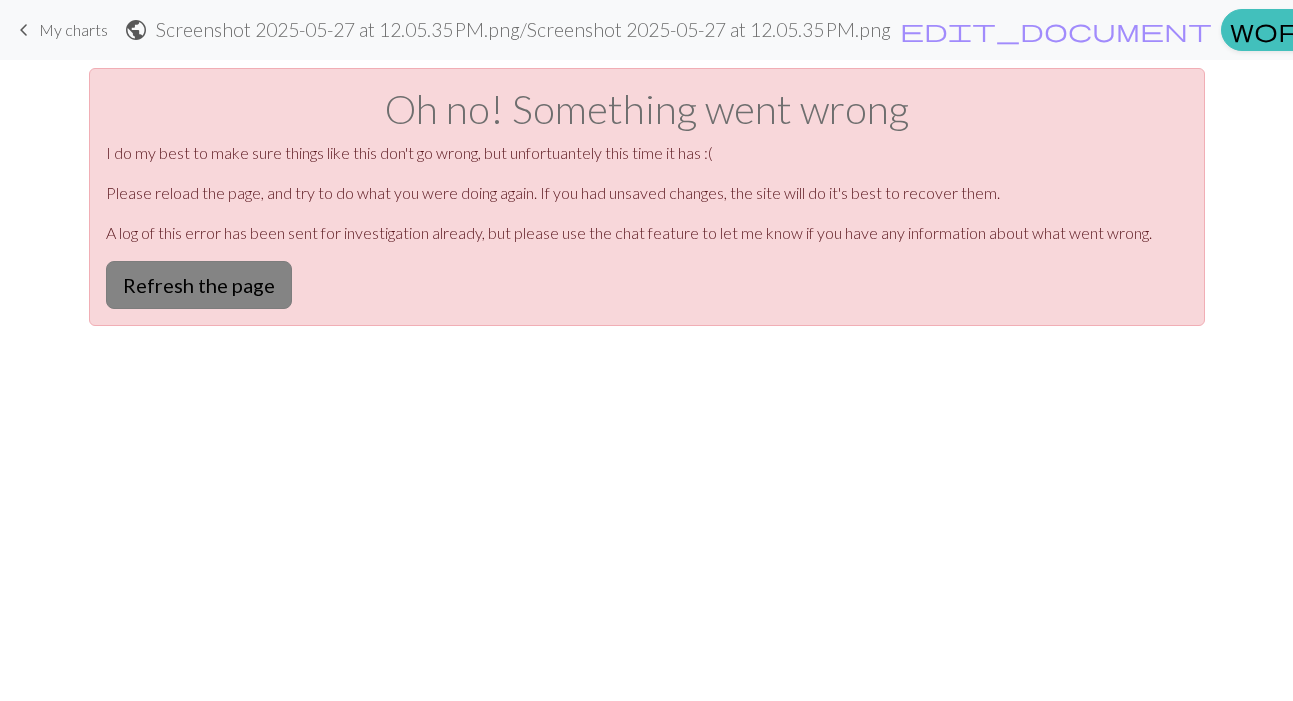 click on "Refresh the page" at bounding box center (199, 285) 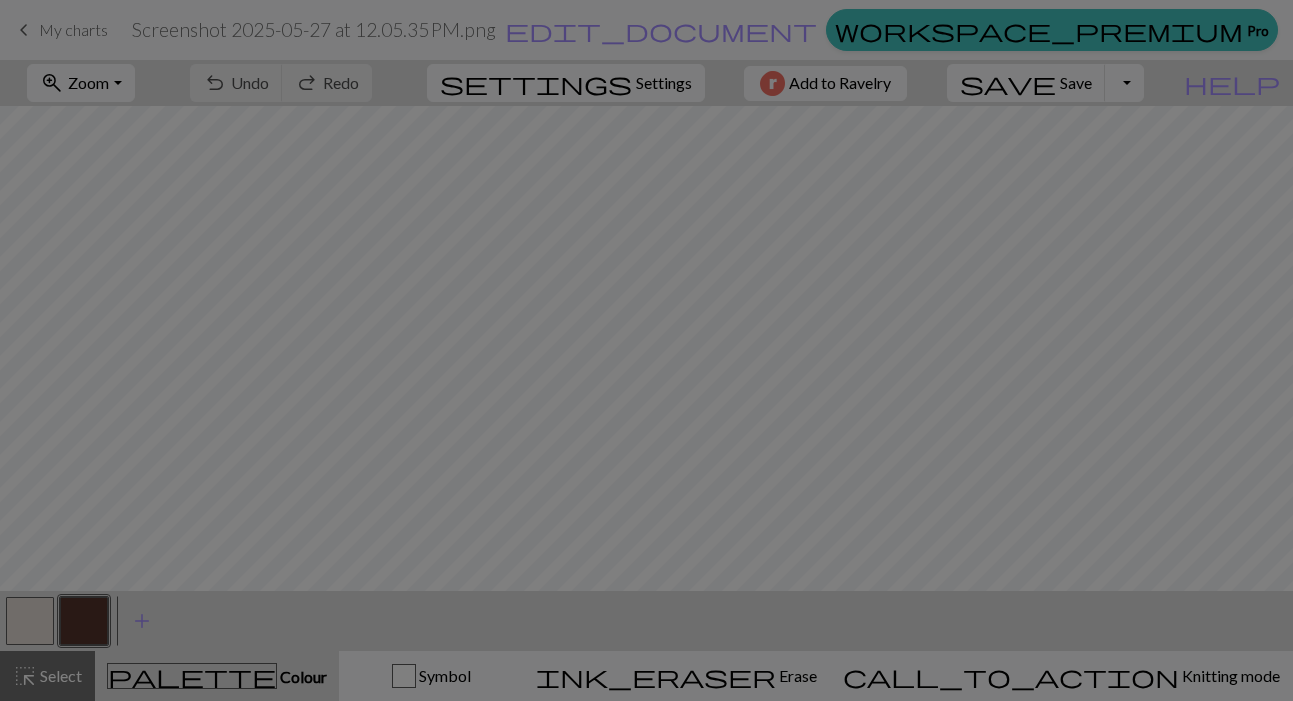 scroll, scrollTop: 0, scrollLeft: 0, axis: both 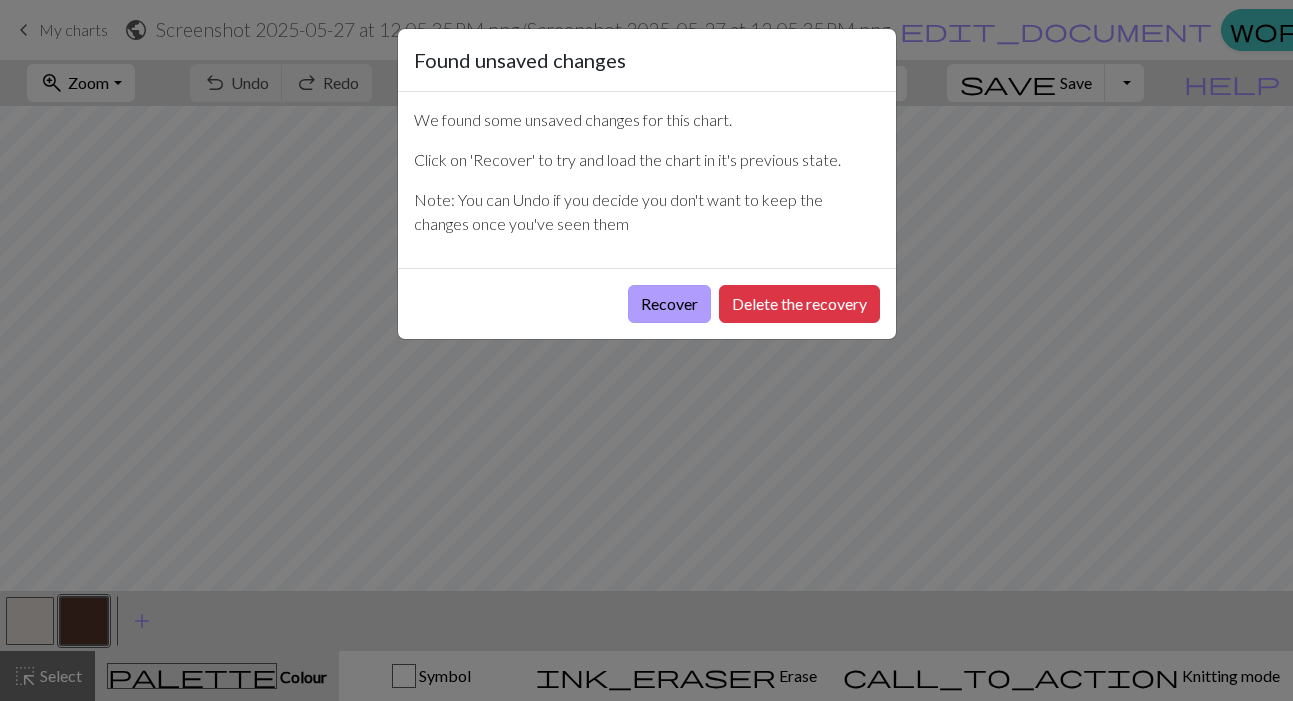 click on "Recover" at bounding box center (669, 304) 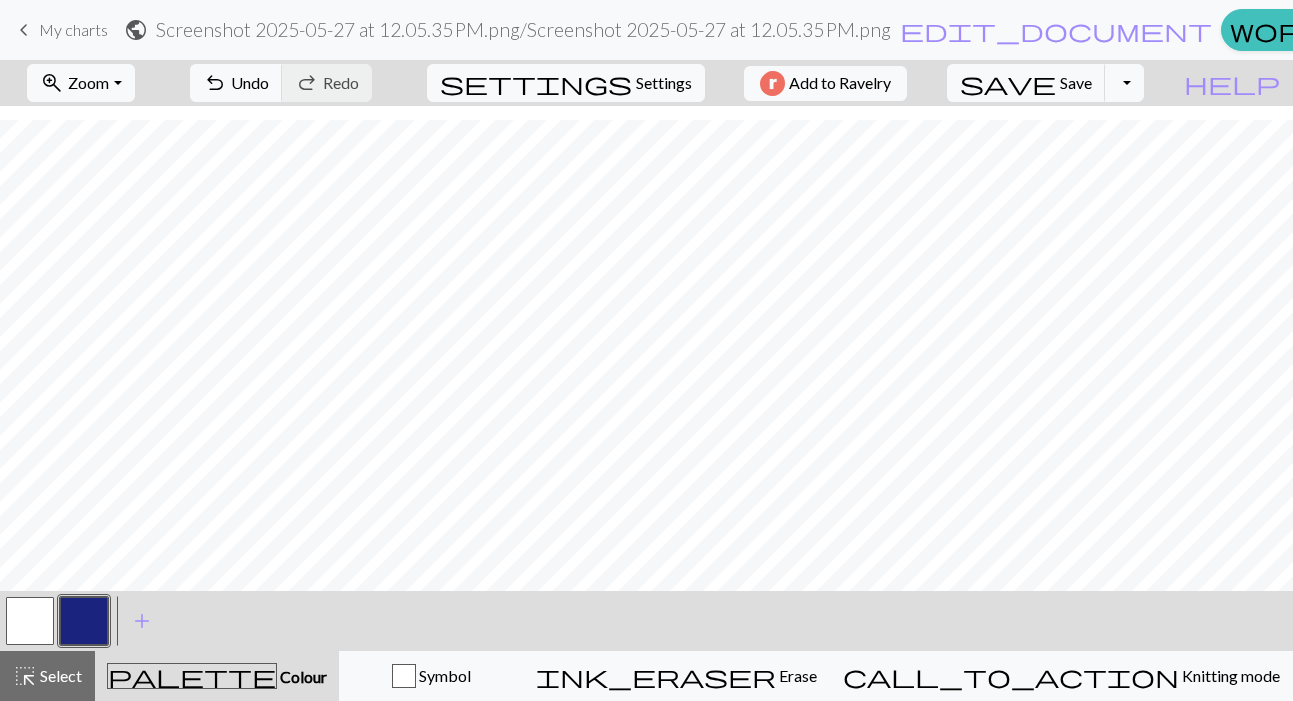 scroll, scrollTop: 0, scrollLeft: 0, axis: both 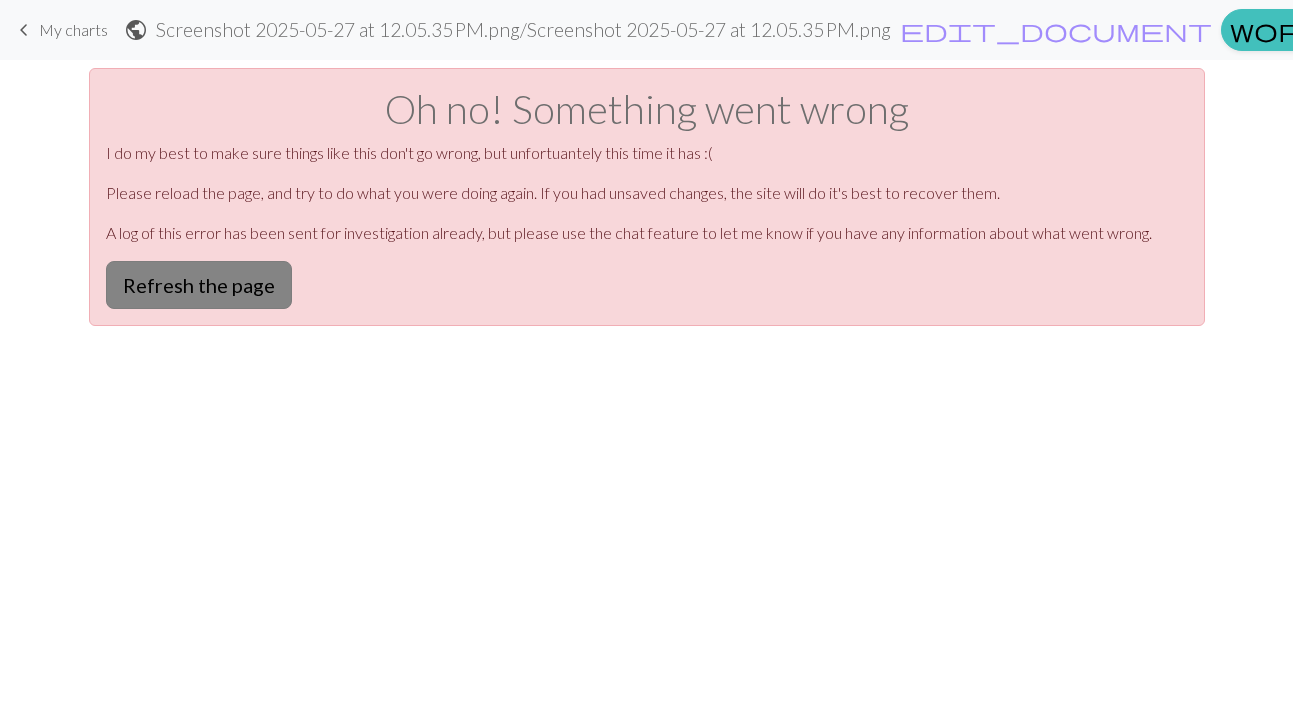 click on "Refresh the page" at bounding box center [199, 285] 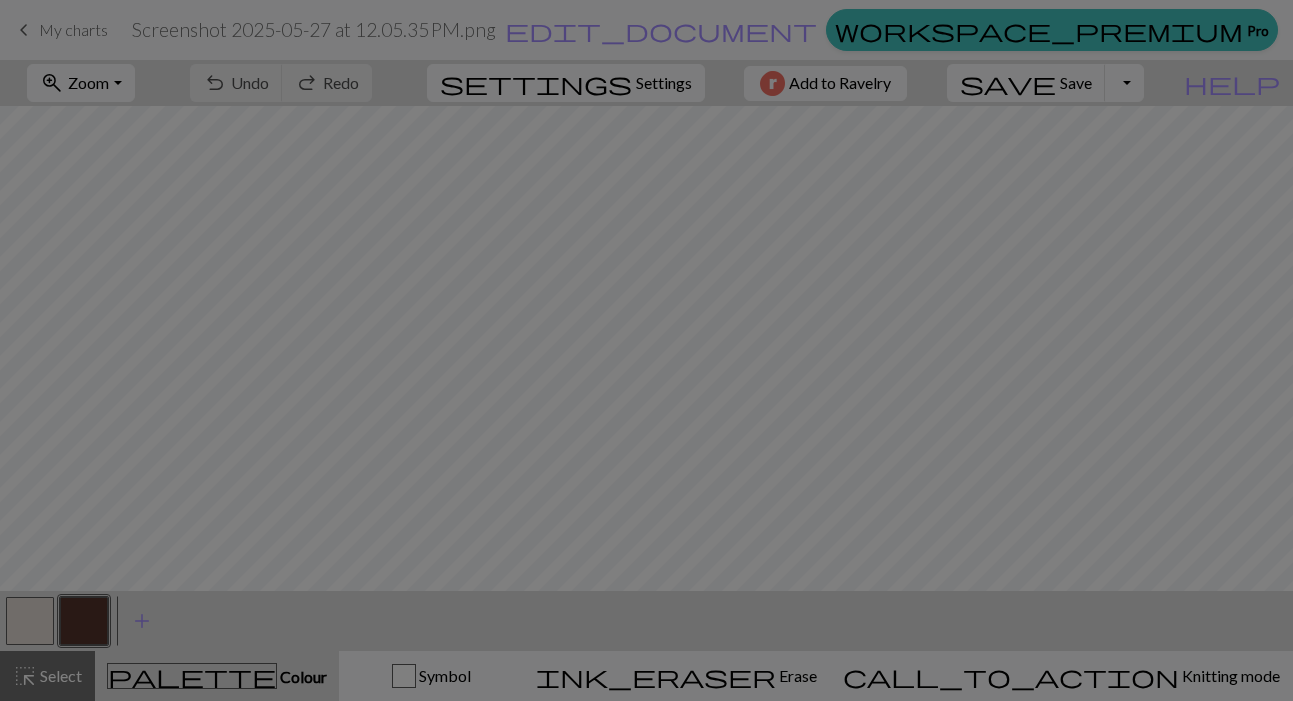 scroll, scrollTop: 0, scrollLeft: 0, axis: both 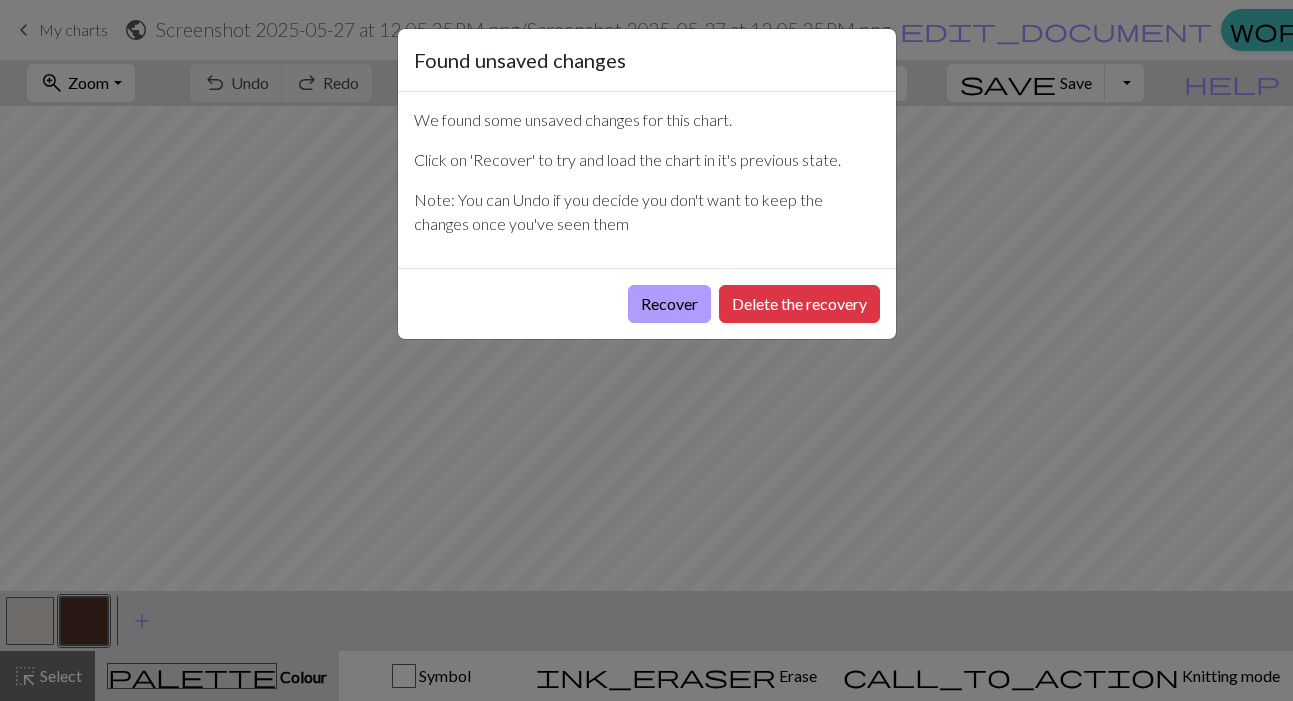 click on "Recover" at bounding box center (669, 304) 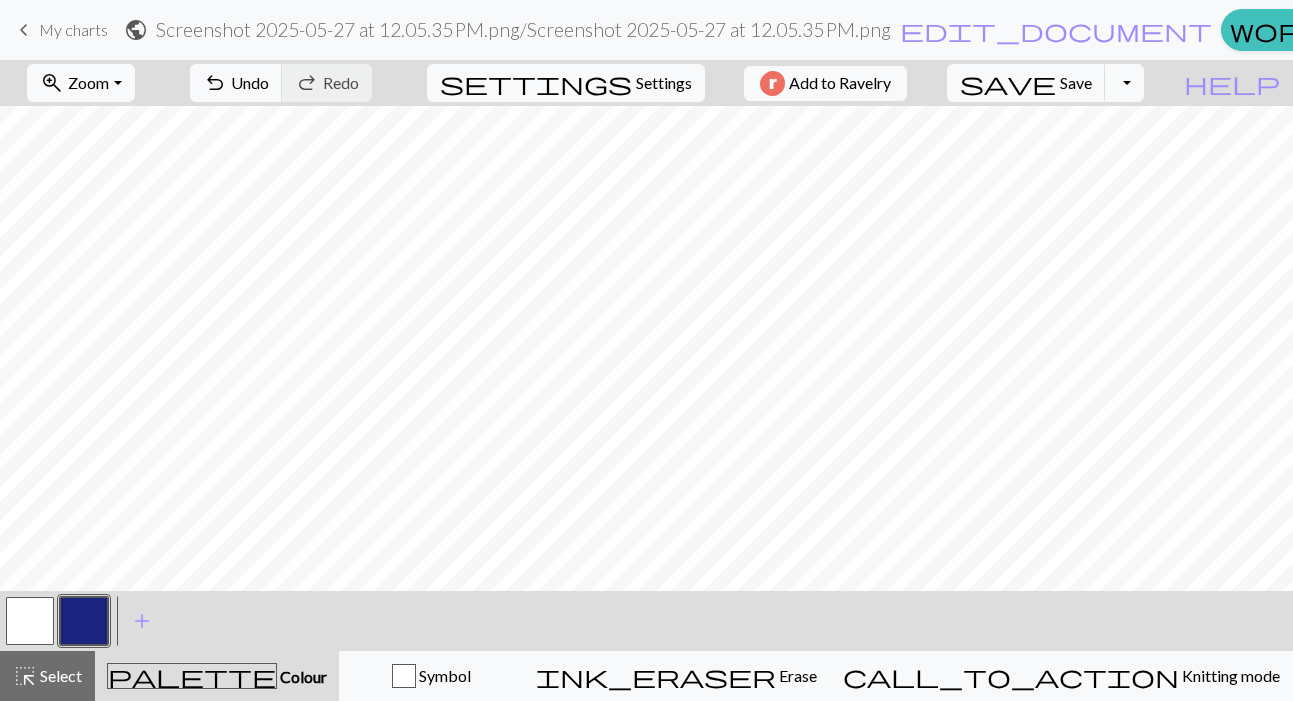 click at bounding box center [30, 621] 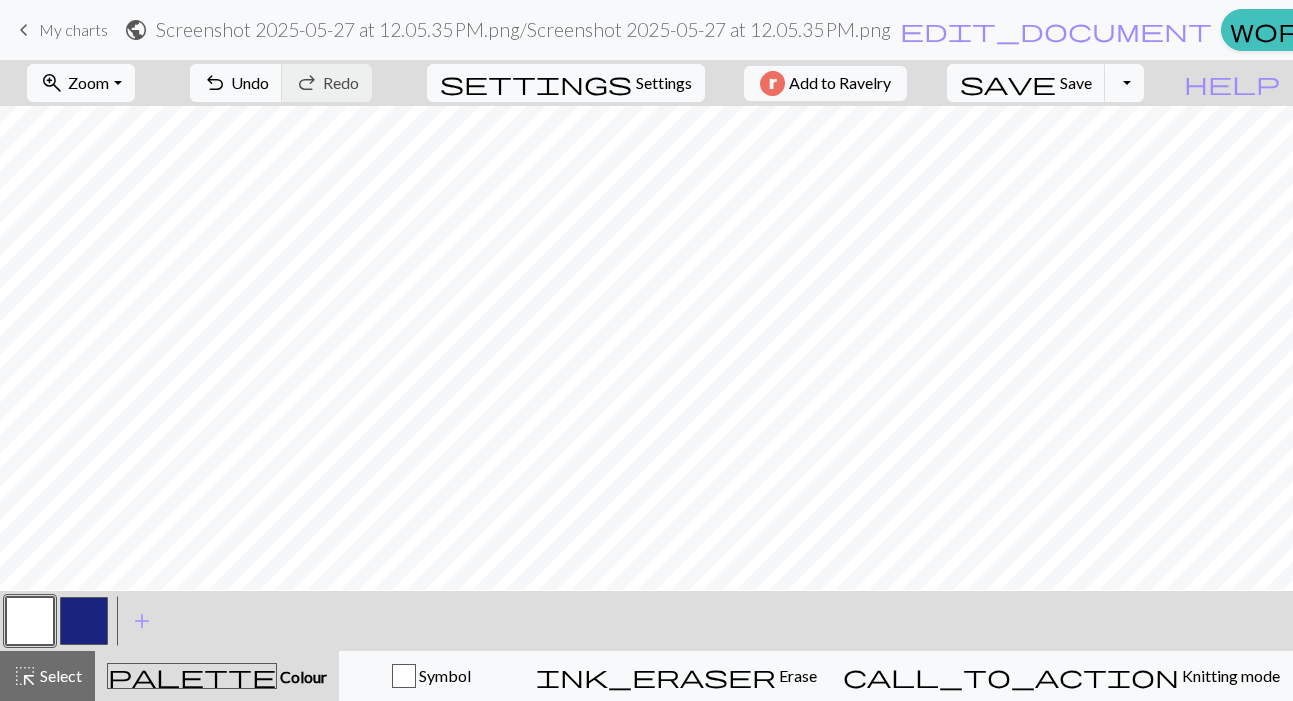 scroll, scrollTop: 0, scrollLeft: 0, axis: both 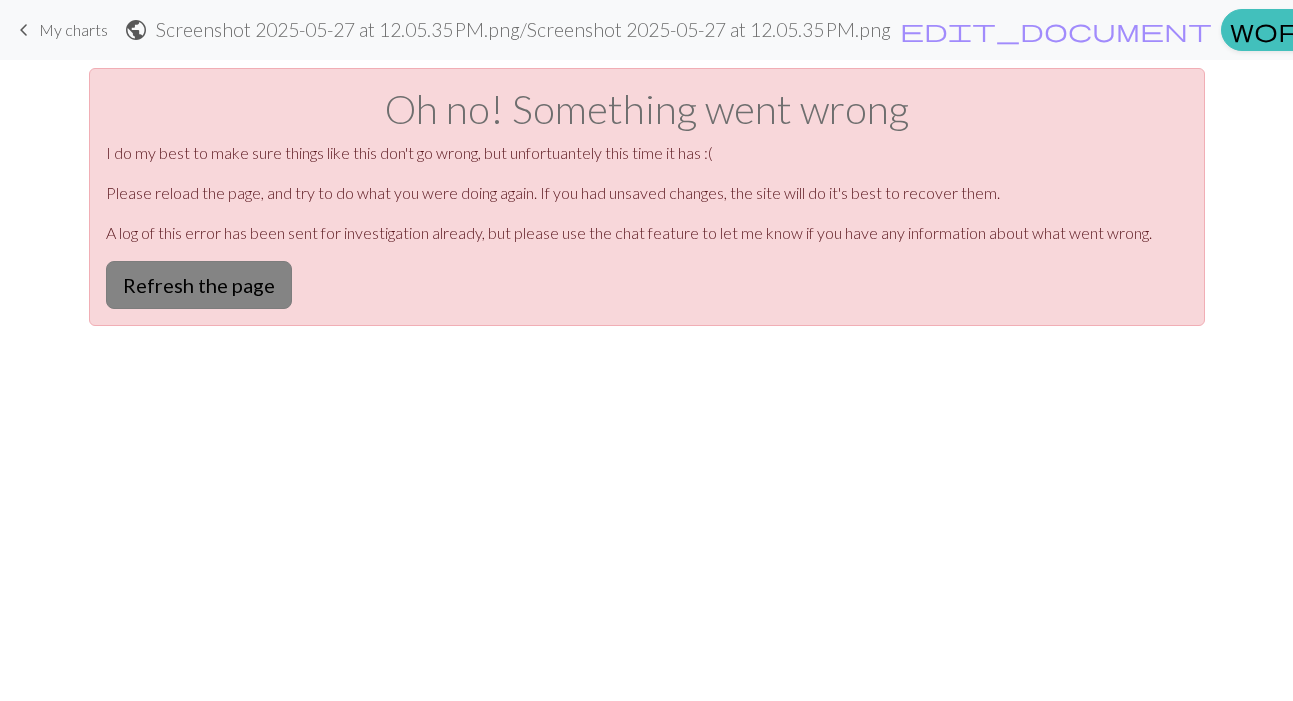 click on "Refresh the page" at bounding box center [199, 285] 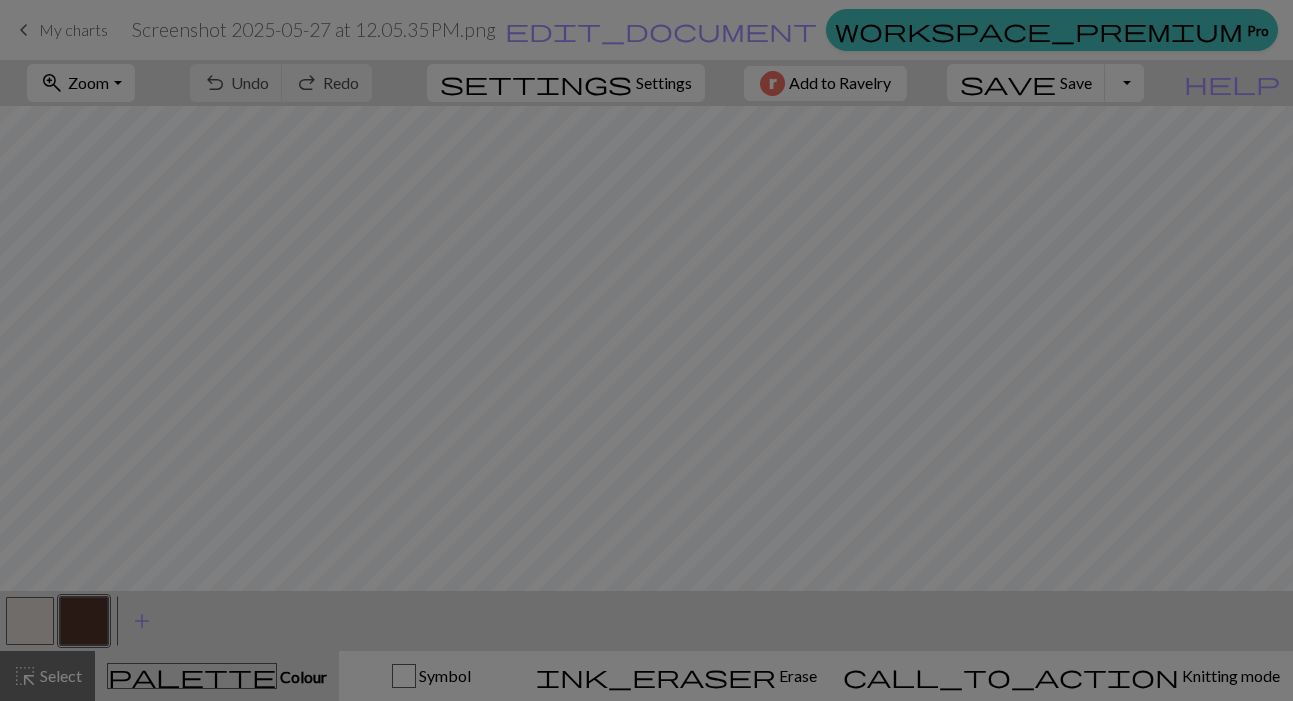 scroll, scrollTop: 0, scrollLeft: 0, axis: both 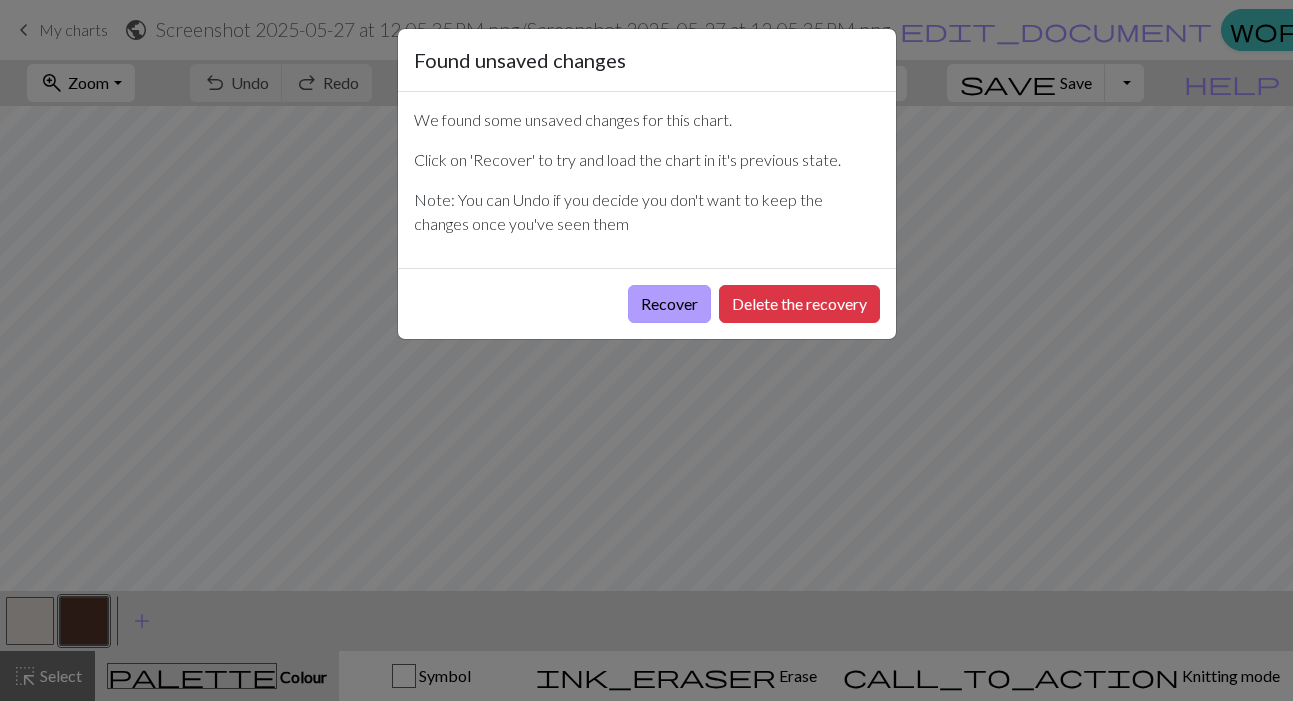 click on "Recover" at bounding box center (669, 304) 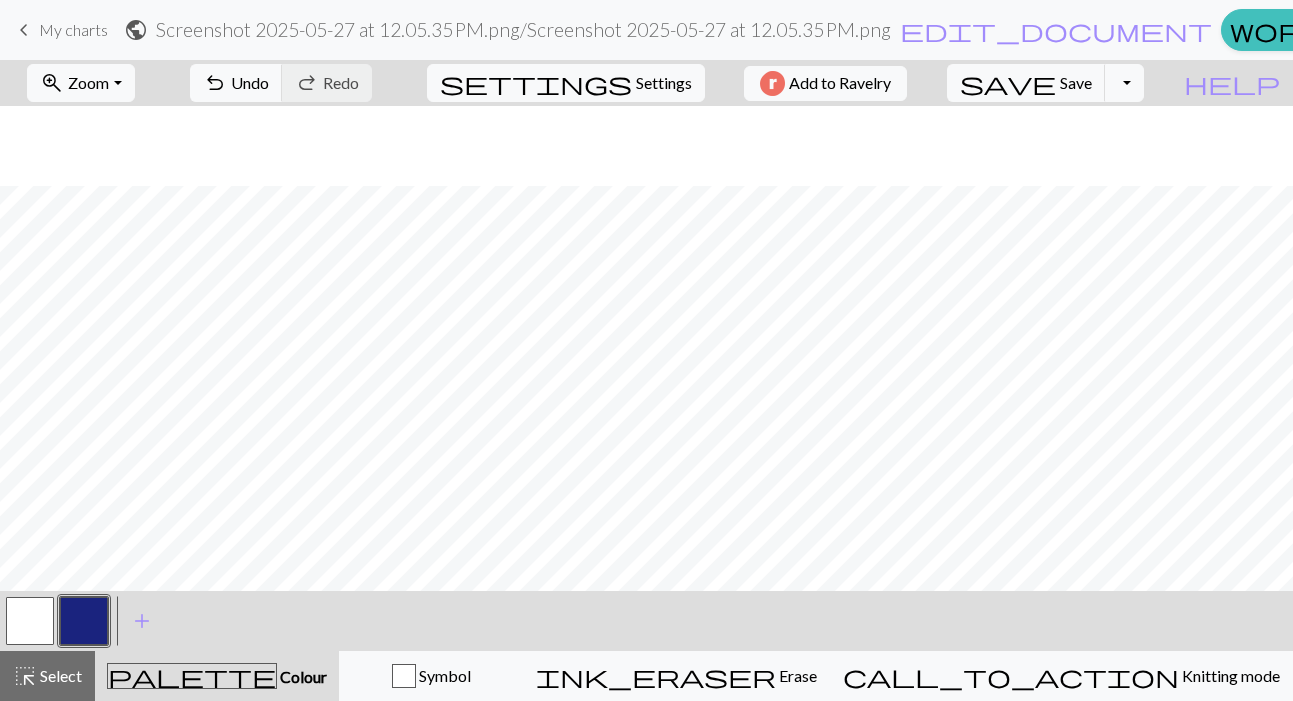 scroll, scrollTop: 605, scrollLeft: 0, axis: vertical 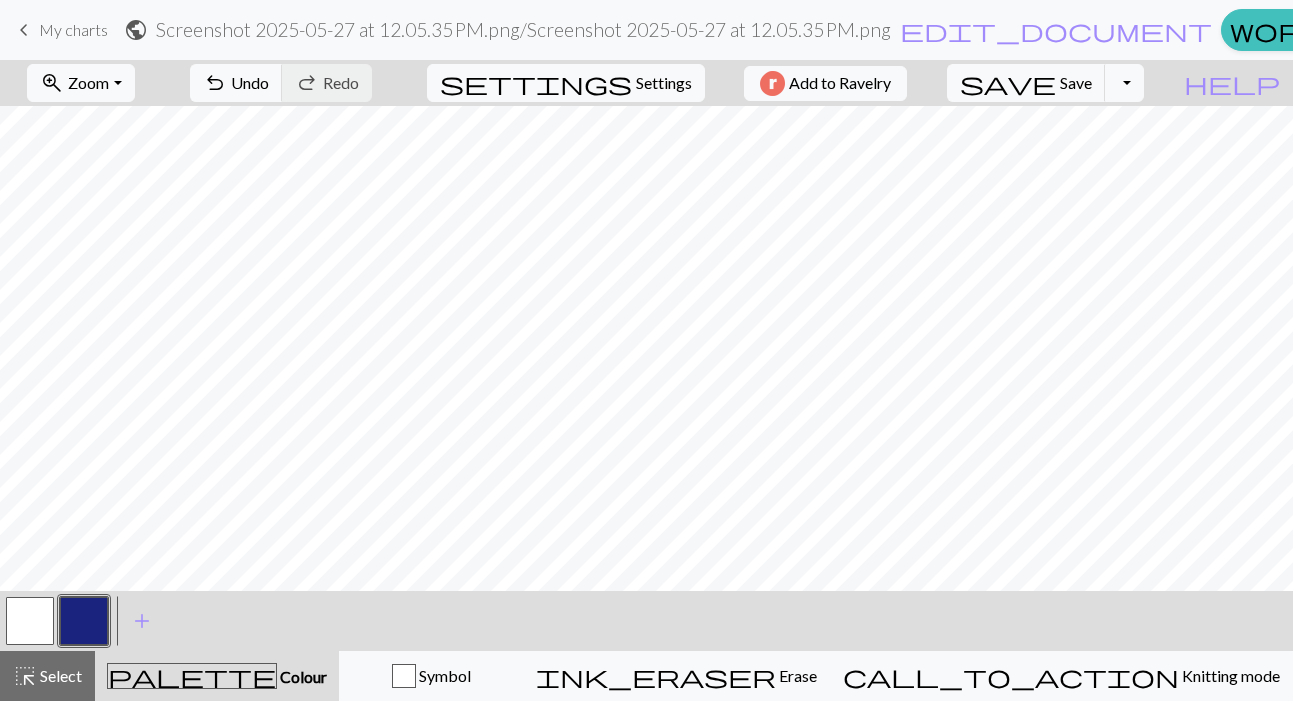 click at bounding box center [30, 621] 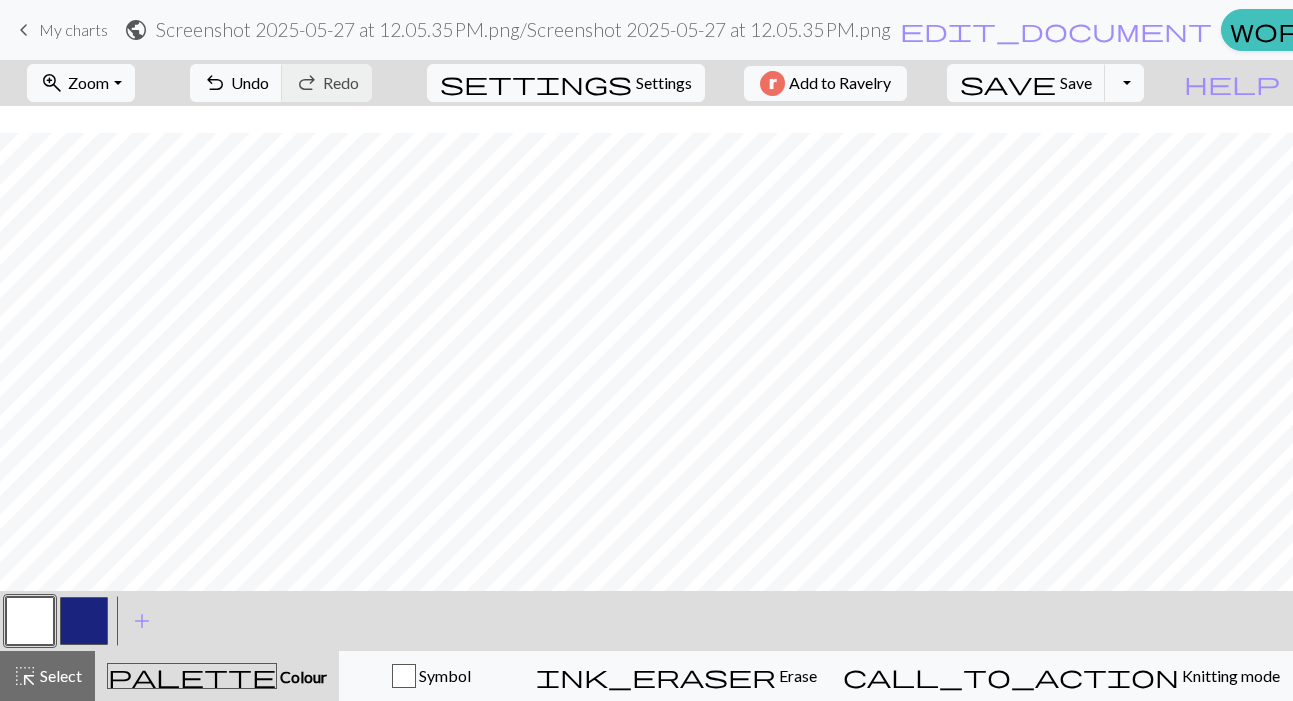 scroll, scrollTop: 366, scrollLeft: 1, axis: both 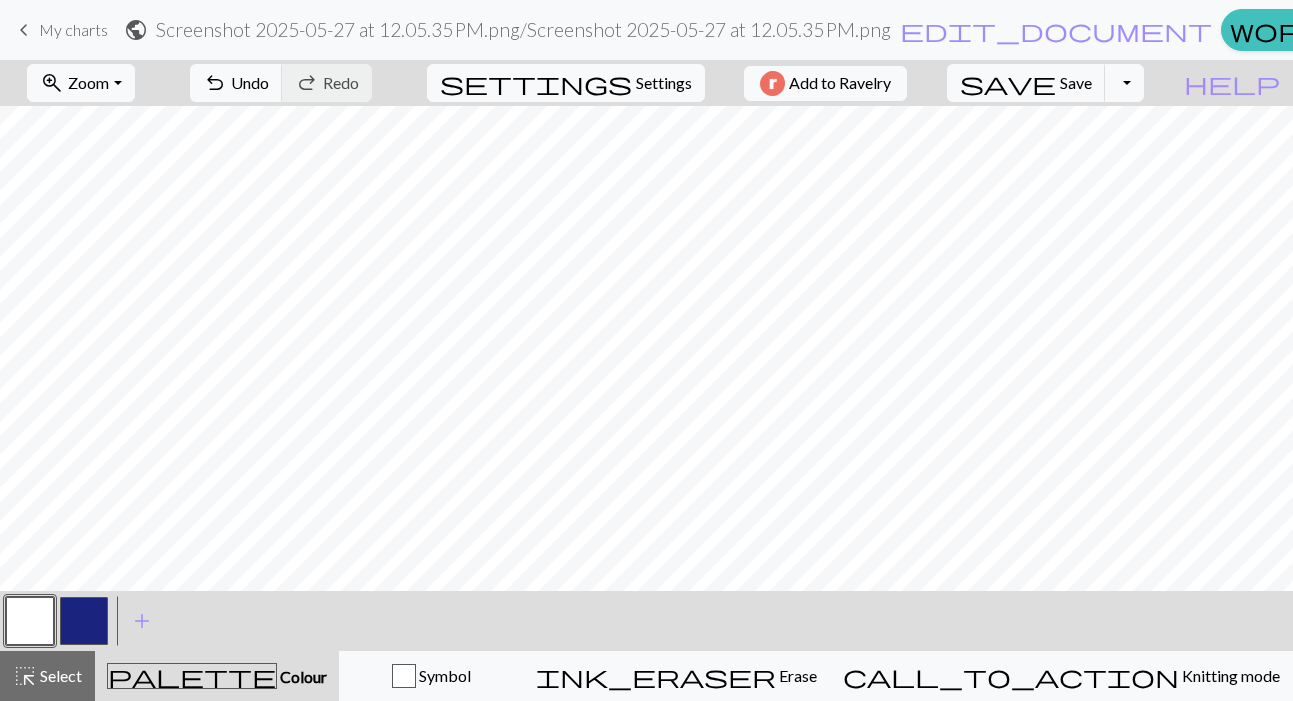 click at bounding box center (84, 621) 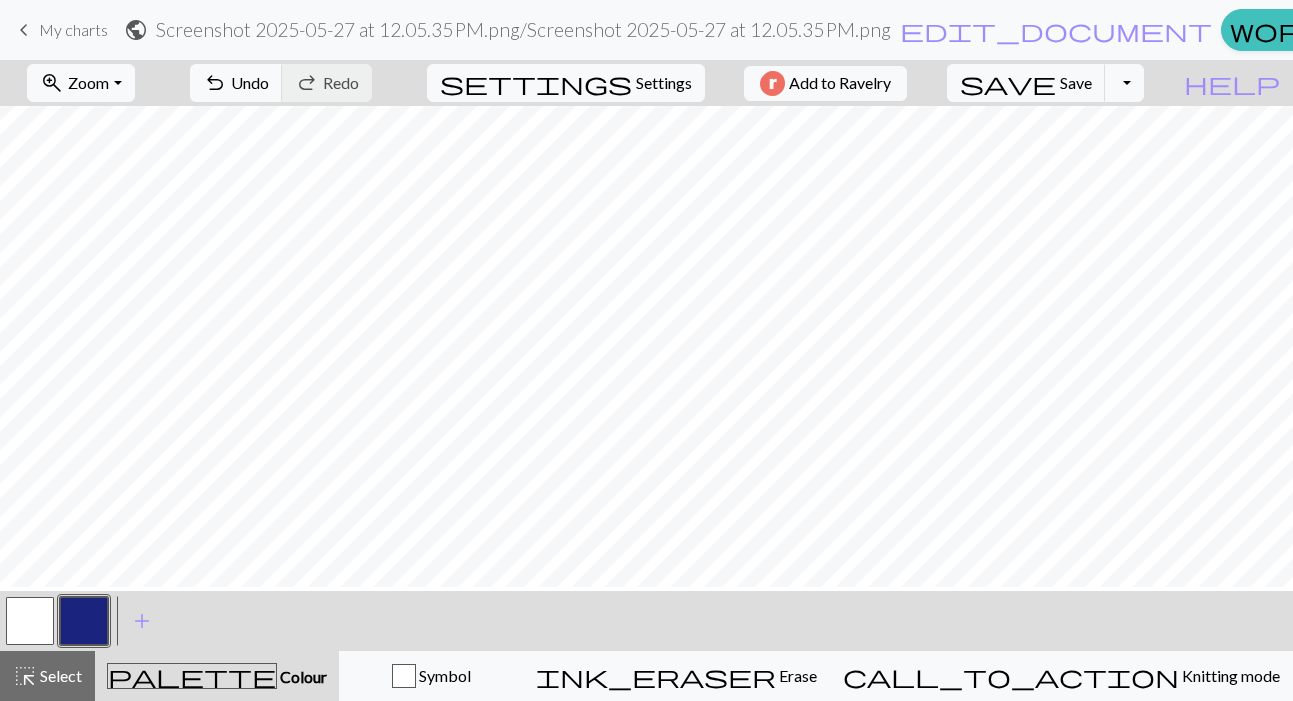 scroll, scrollTop: 441, scrollLeft: 1, axis: both 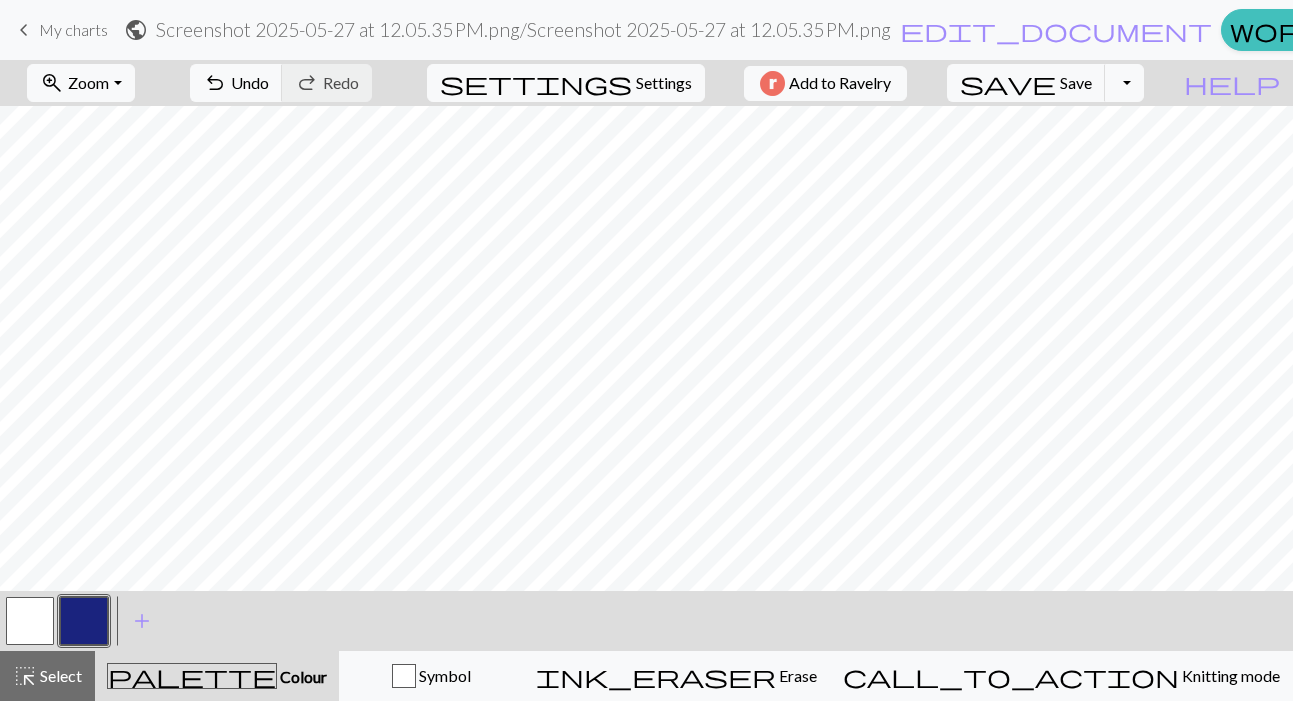 click at bounding box center [30, 621] 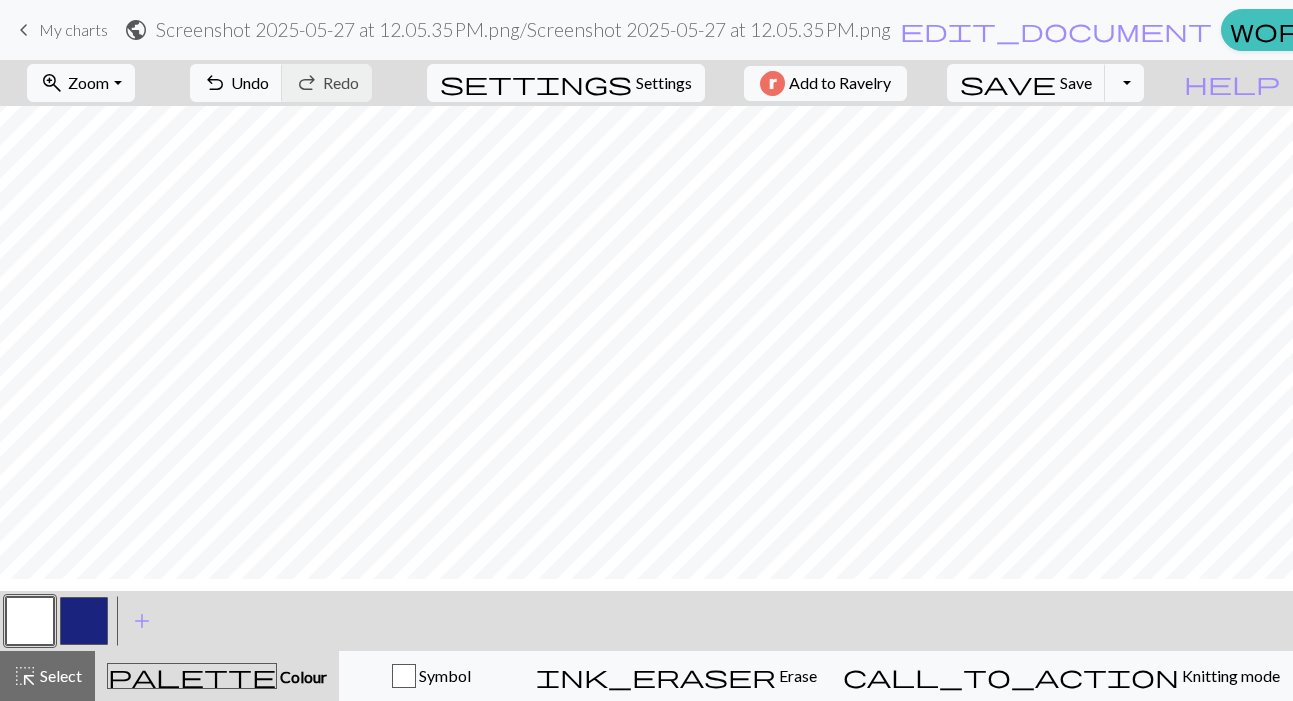 scroll, scrollTop: 0, scrollLeft: 2, axis: horizontal 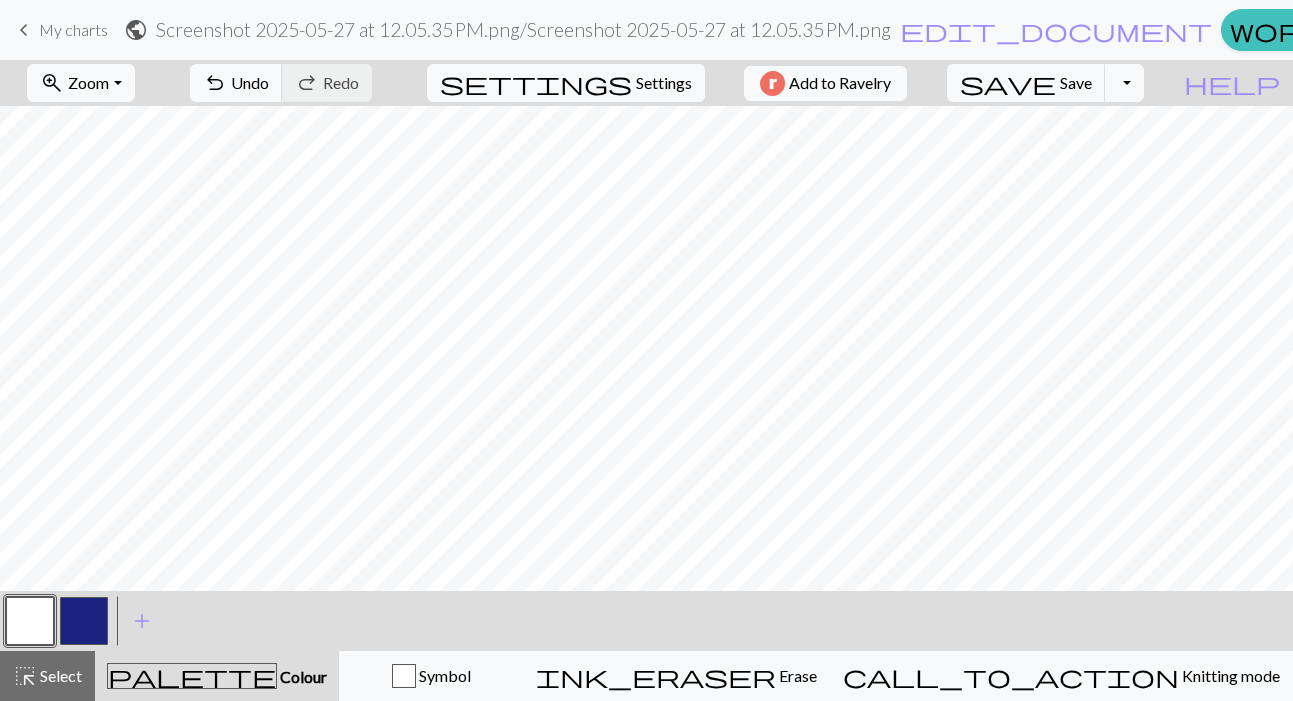 click at bounding box center [84, 621] 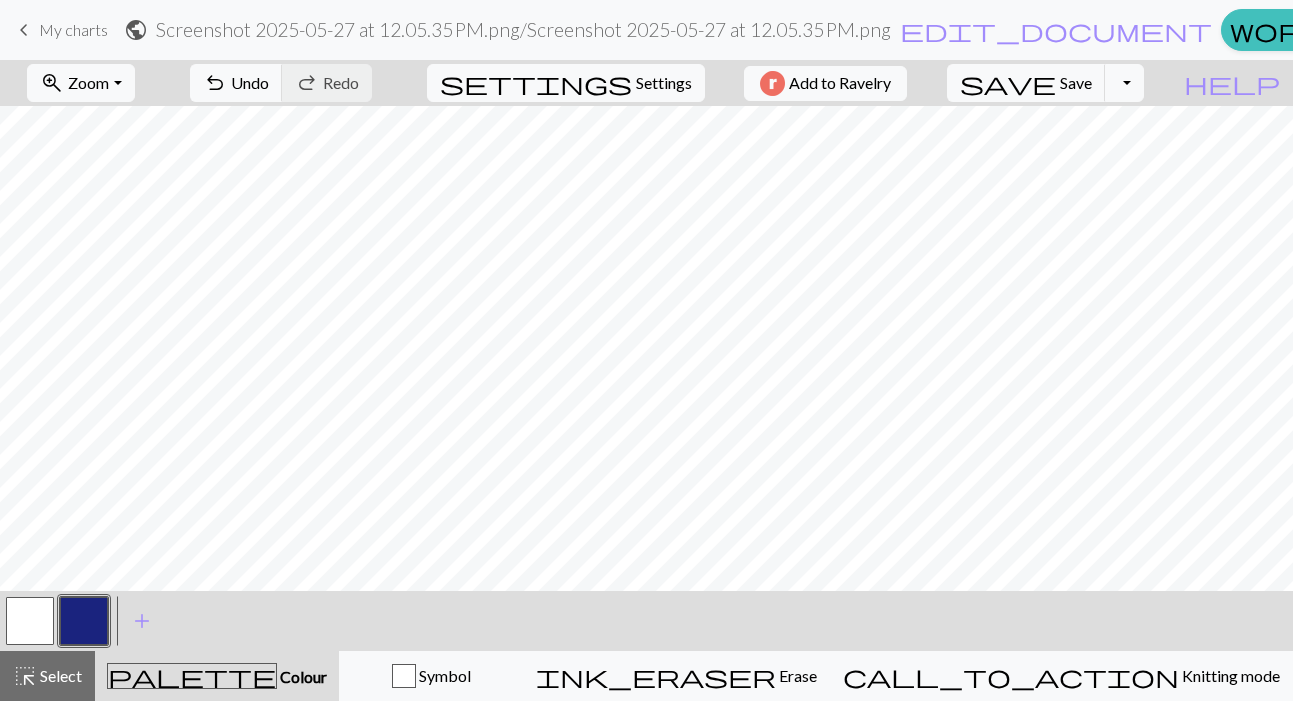 click at bounding box center (30, 621) 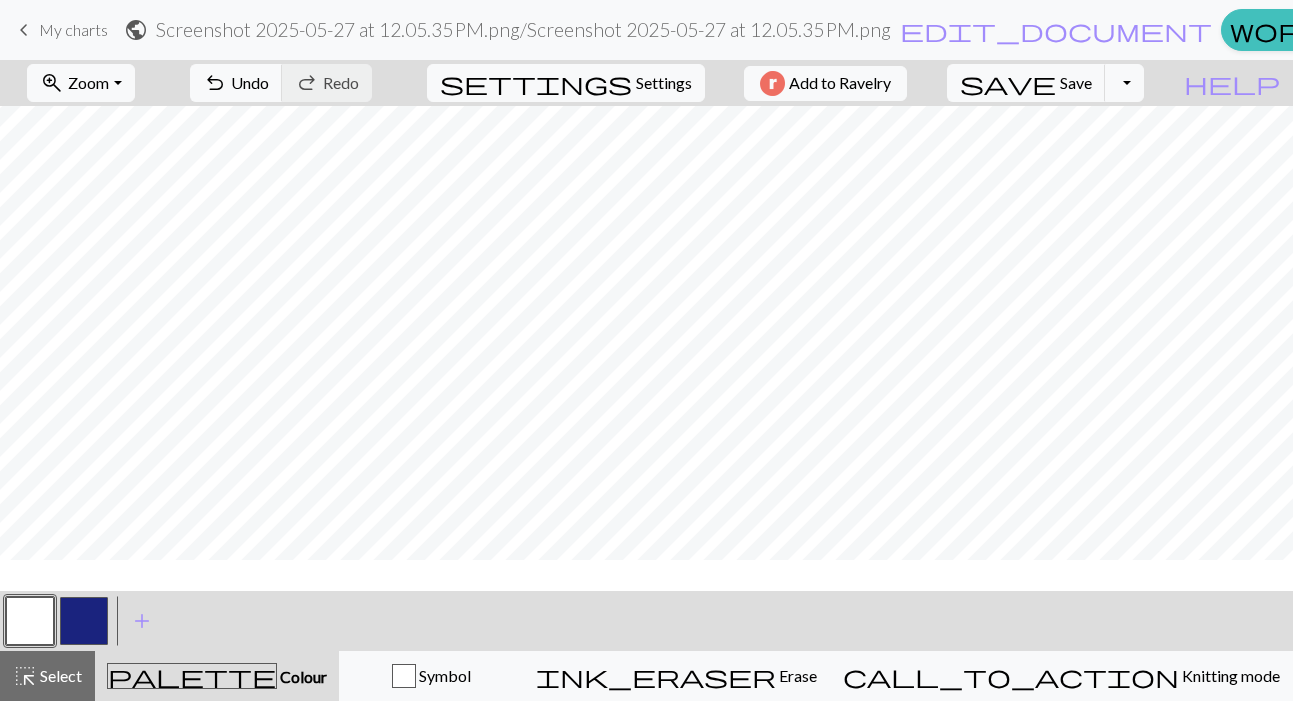 scroll, scrollTop: 0, scrollLeft: 2, axis: horizontal 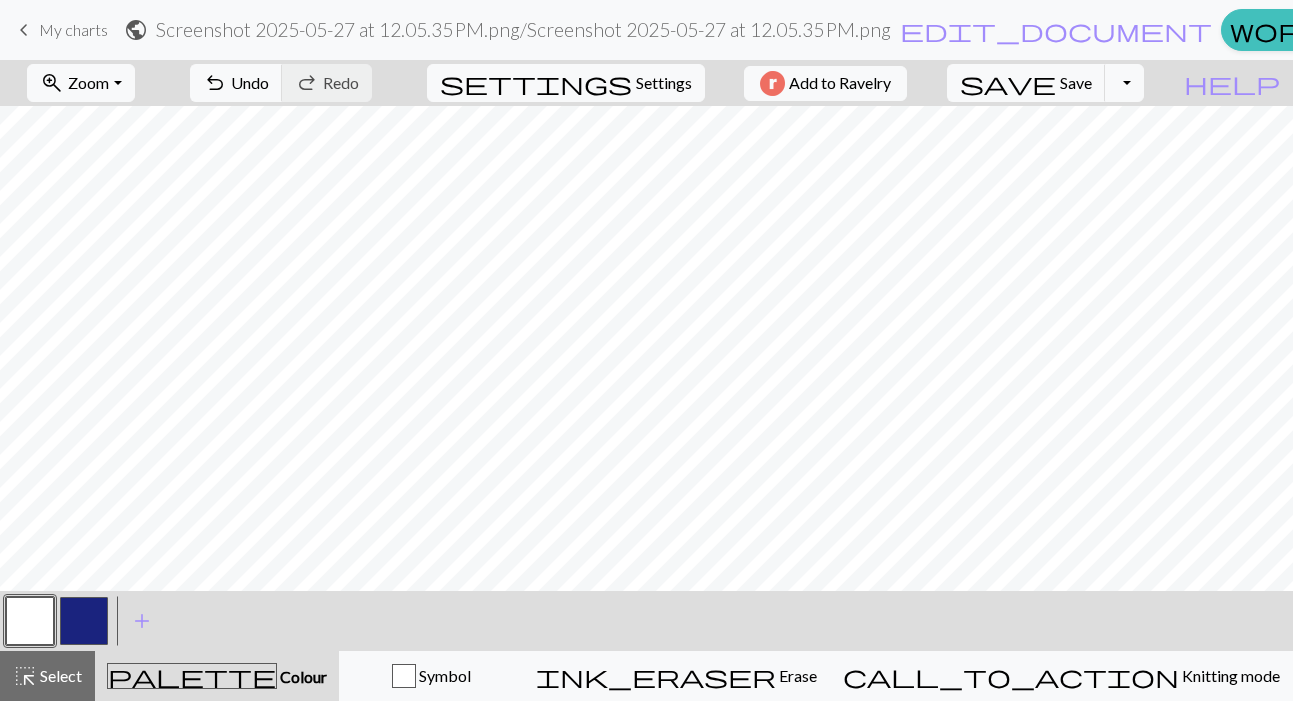 click at bounding box center [84, 621] 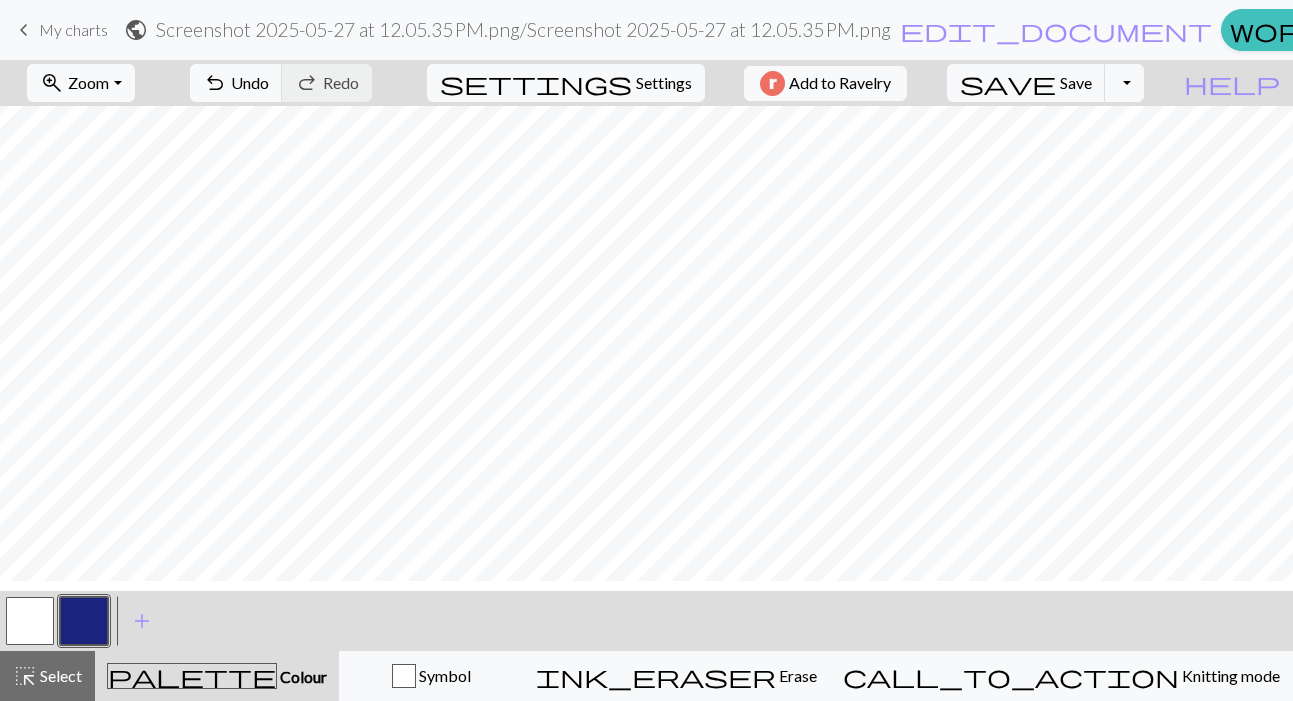 scroll, scrollTop: 776, scrollLeft: 4, axis: both 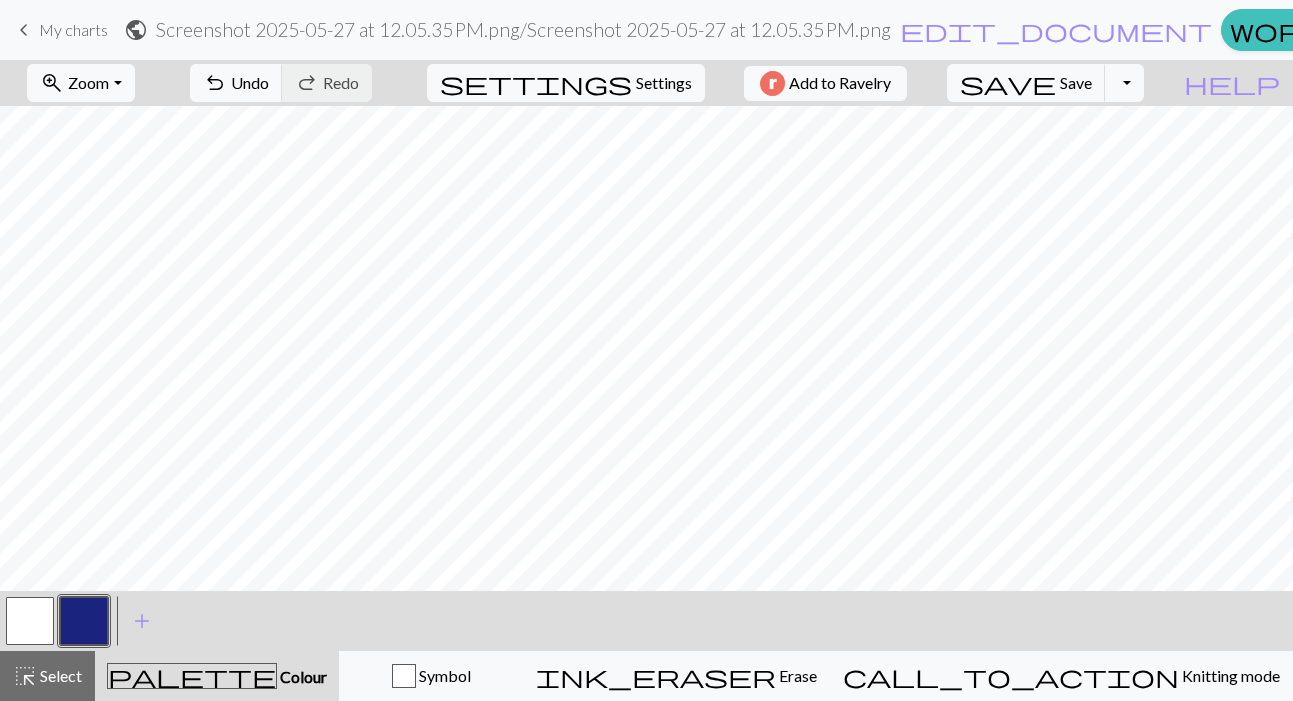 click at bounding box center [30, 621] 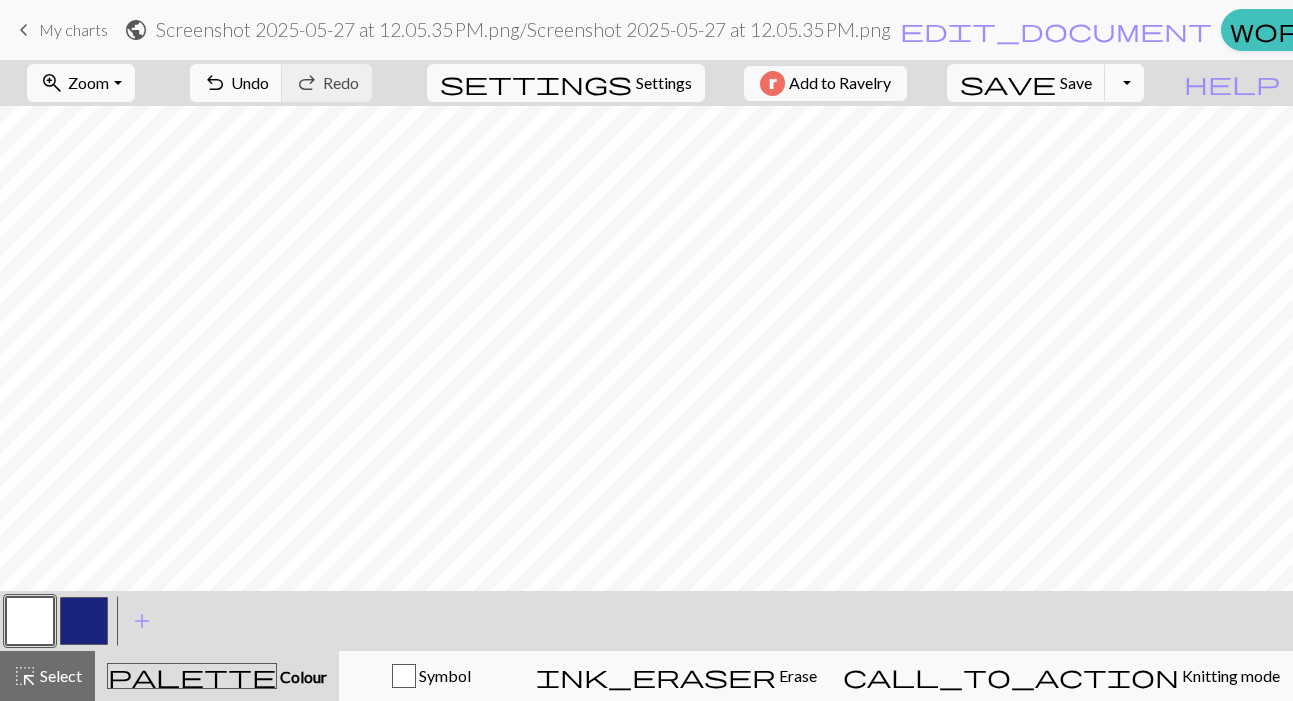 scroll, scrollTop: 0, scrollLeft: 0, axis: both 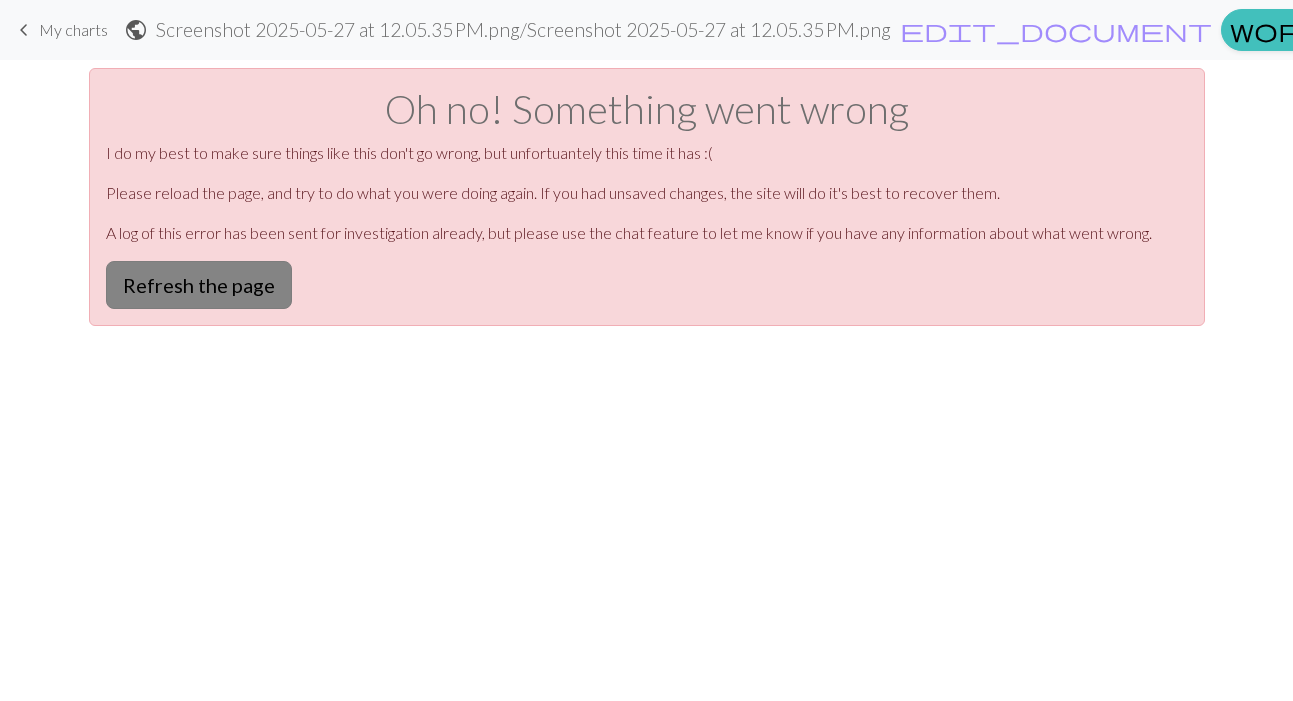 click on "Refresh the page" at bounding box center (199, 285) 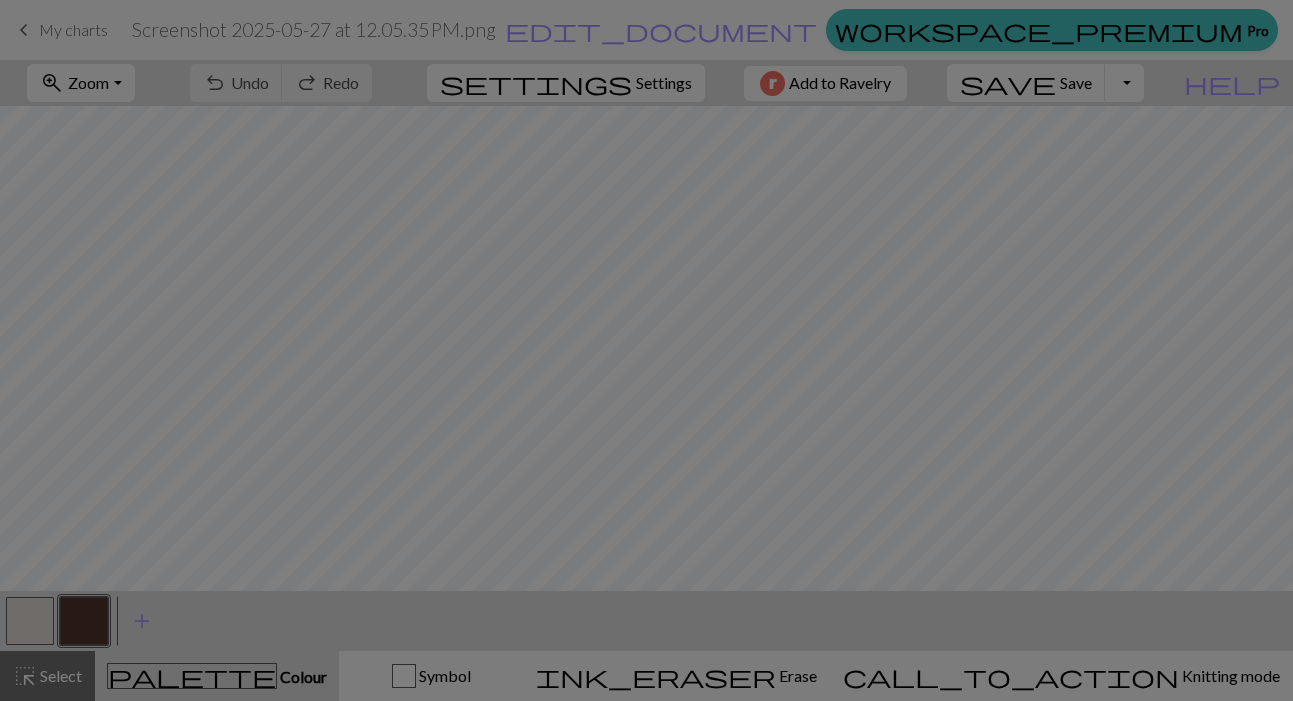 scroll, scrollTop: 0, scrollLeft: 0, axis: both 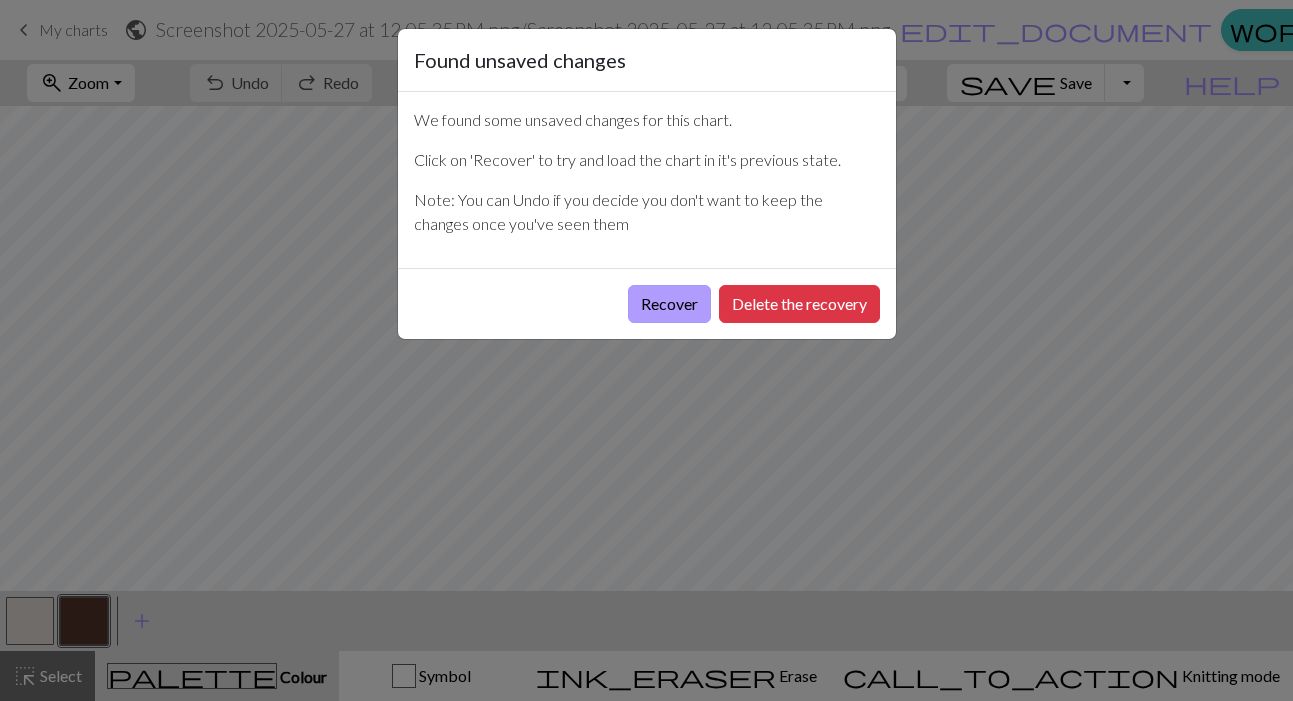 click on "Recover" at bounding box center [669, 304] 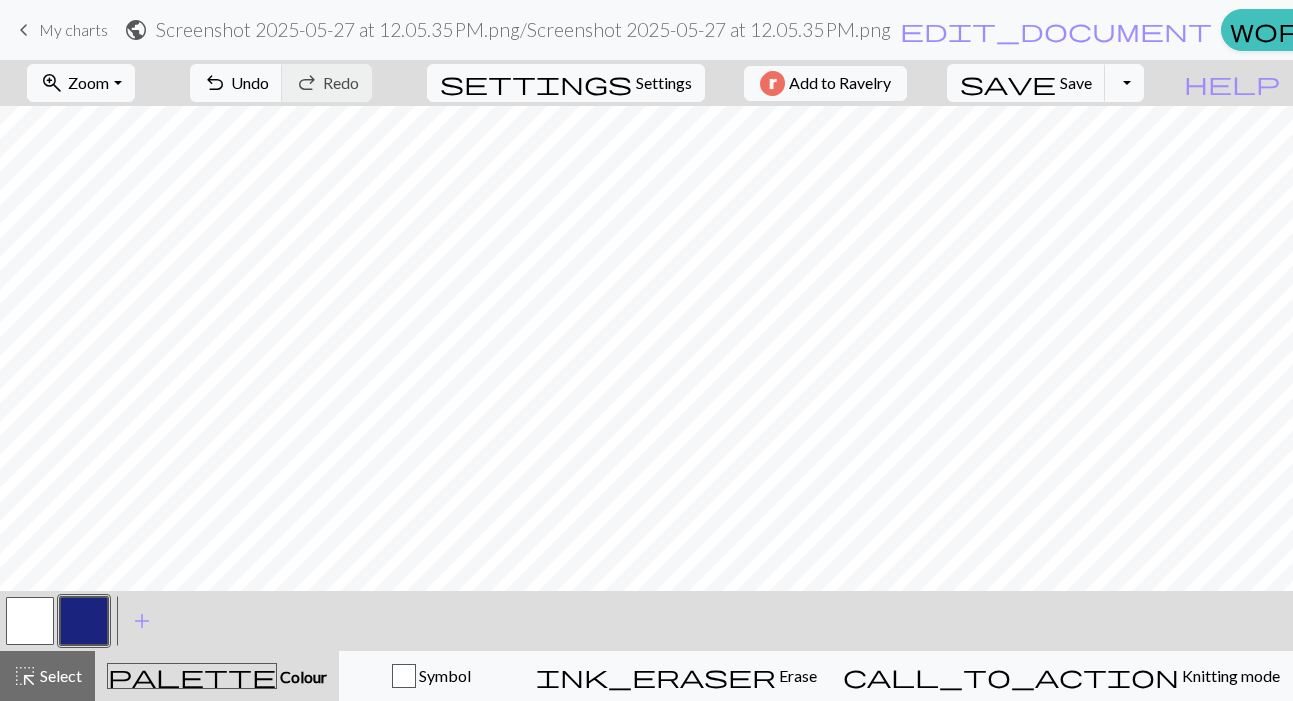 scroll, scrollTop: 177, scrollLeft: 97, axis: both 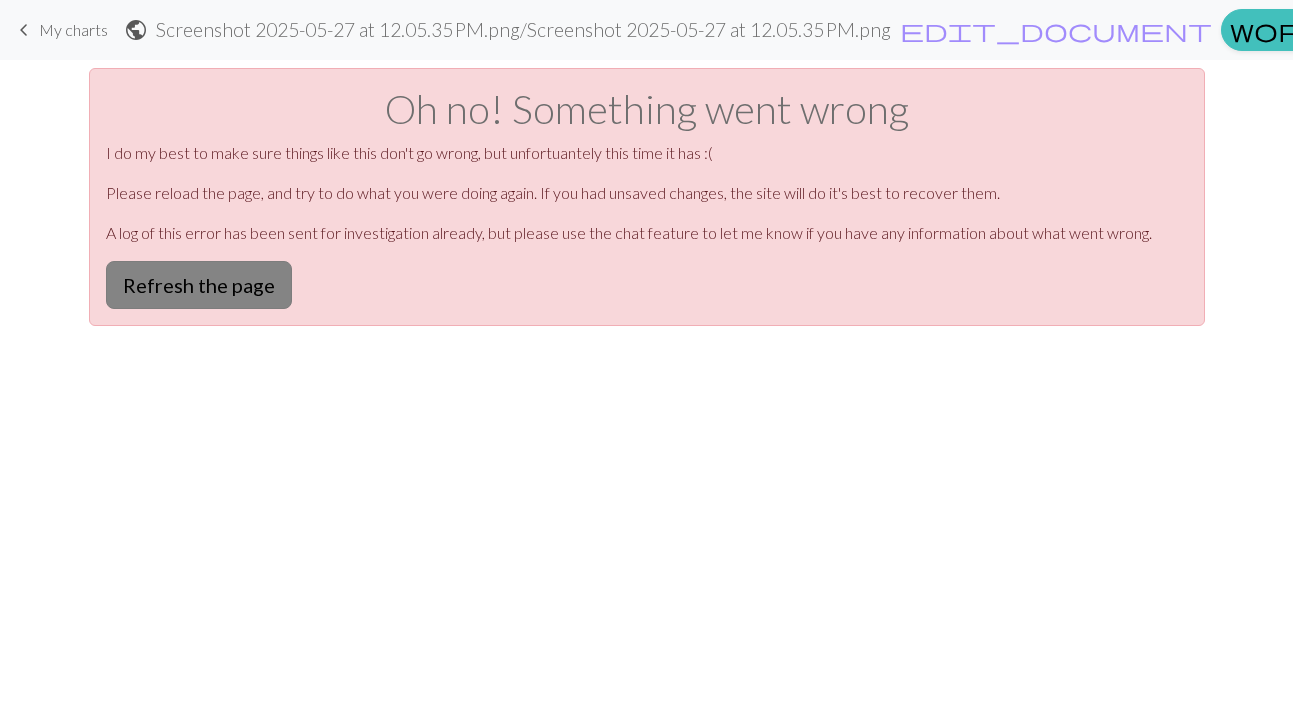 click on "Refresh the page" at bounding box center (199, 285) 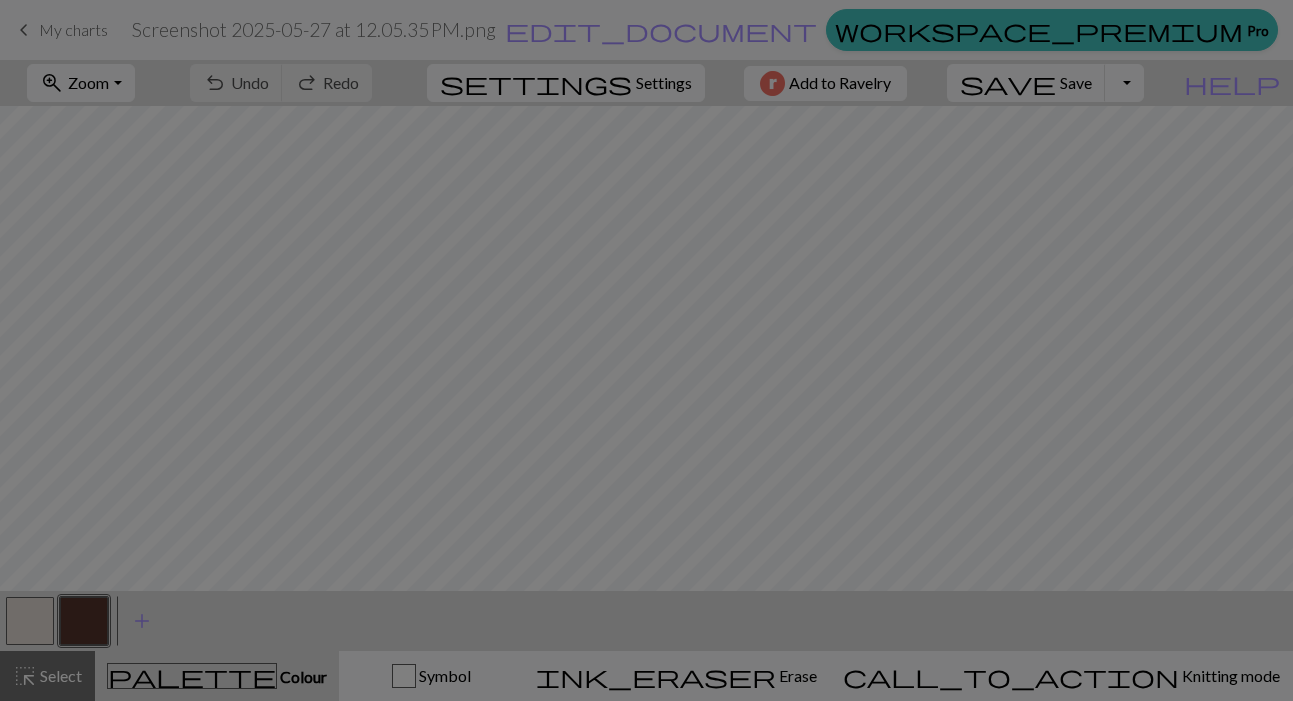 scroll, scrollTop: 0, scrollLeft: 0, axis: both 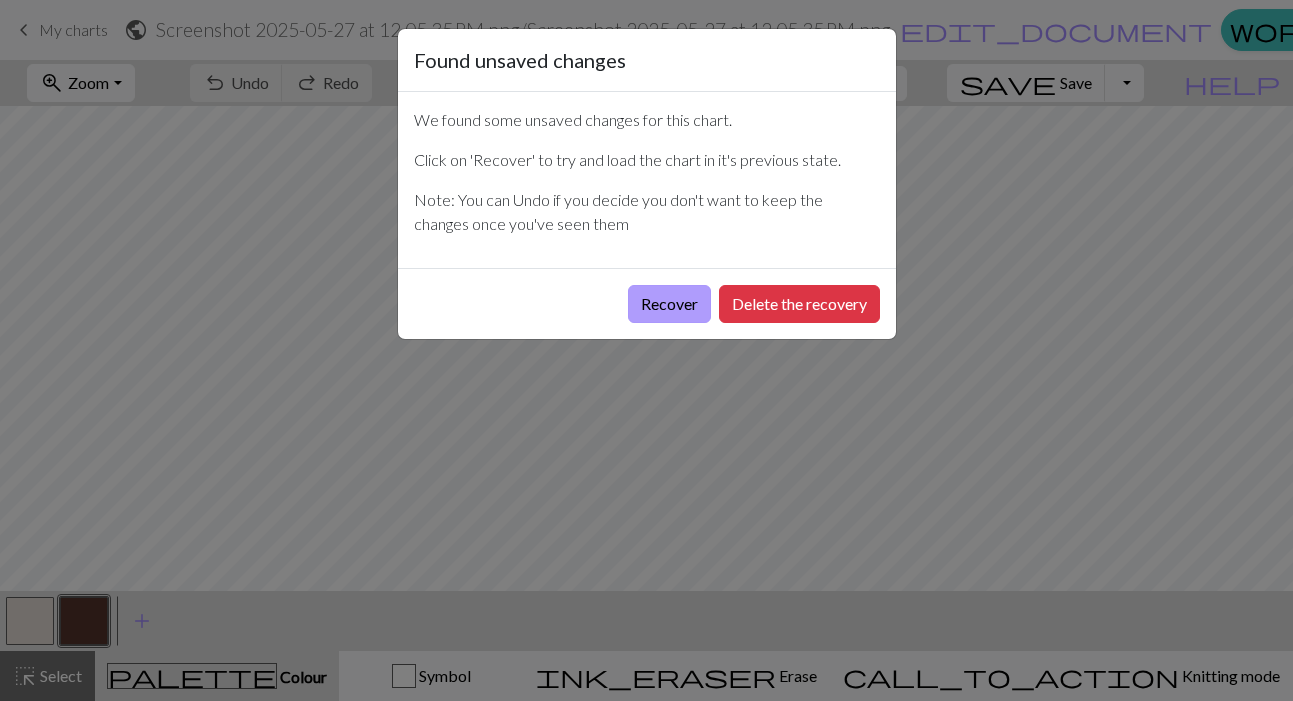 click on "Recover" at bounding box center [669, 304] 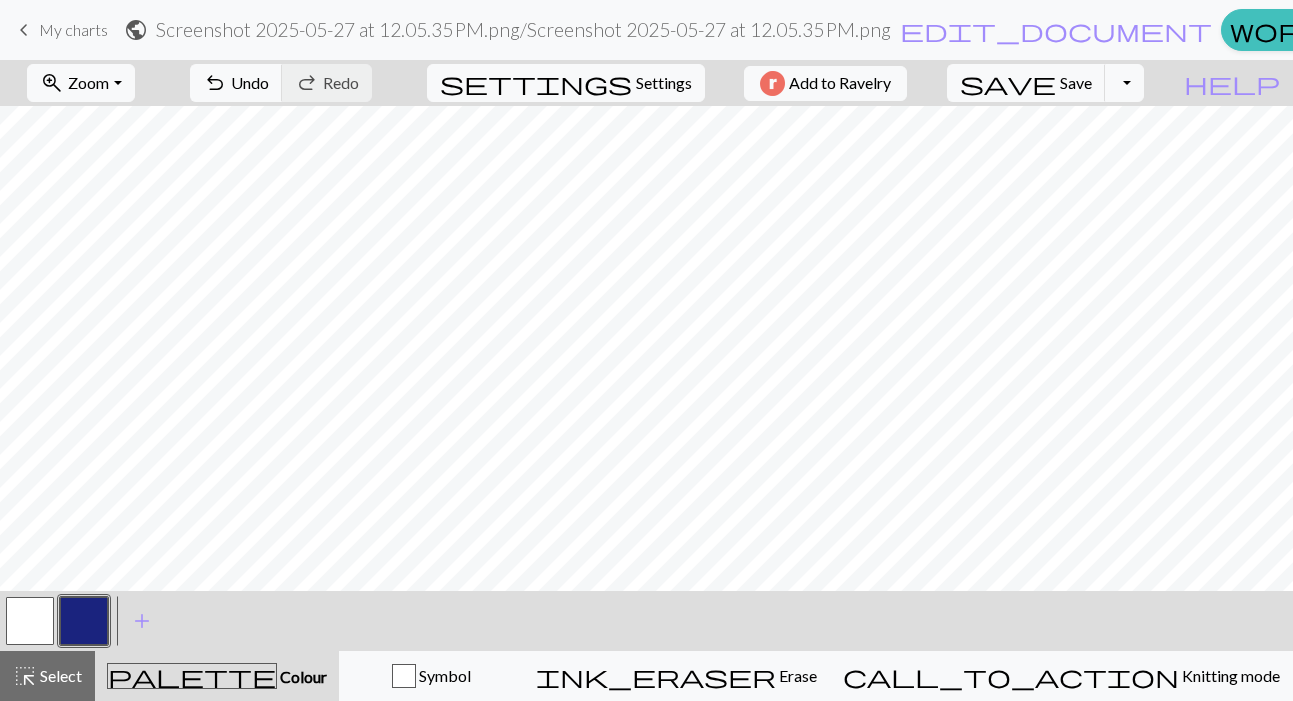 click at bounding box center [30, 621] 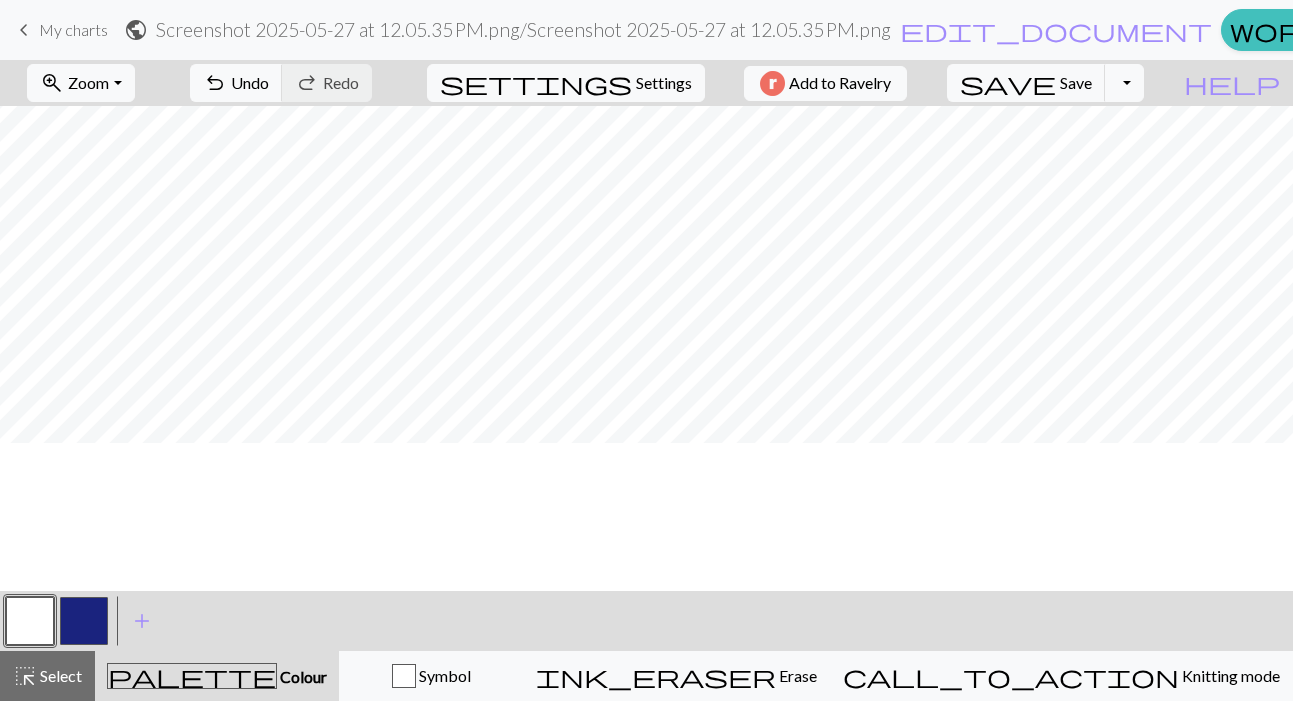 scroll, scrollTop: 779, scrollLeft: 0, axis: vertical 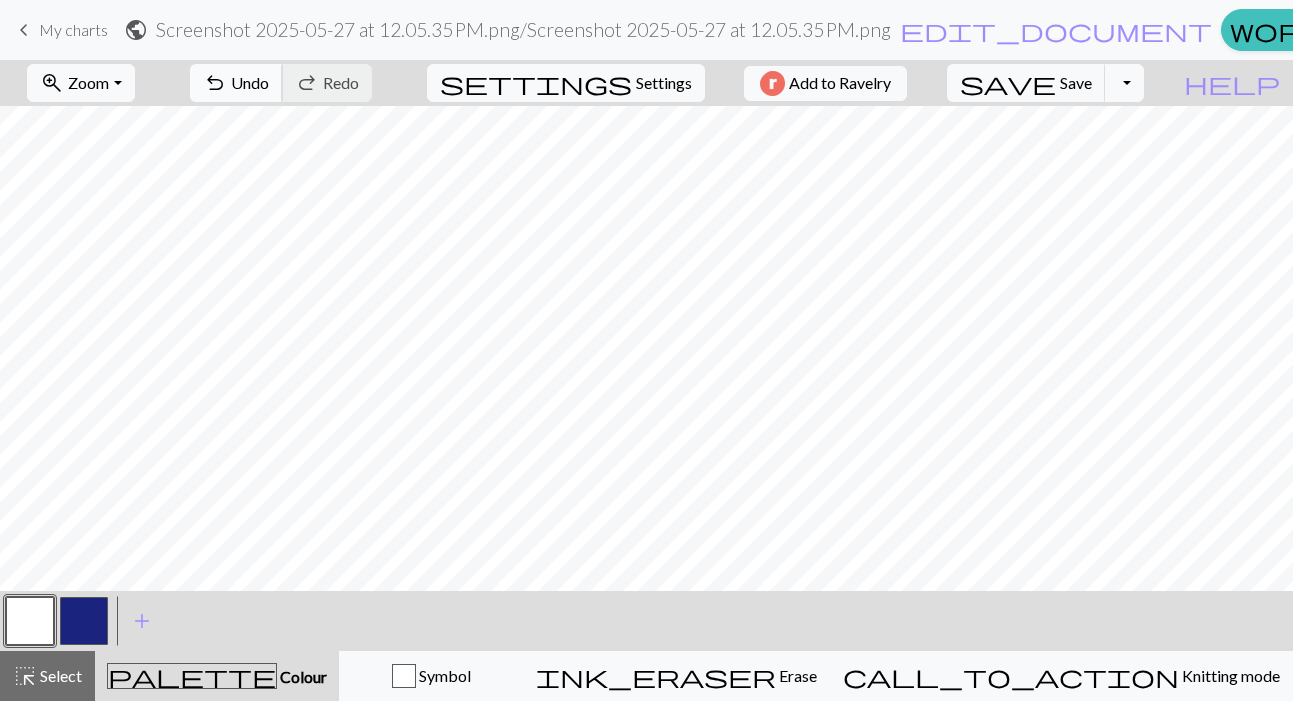 click on "undo Undo Undo" at bounding box center (236, 83) 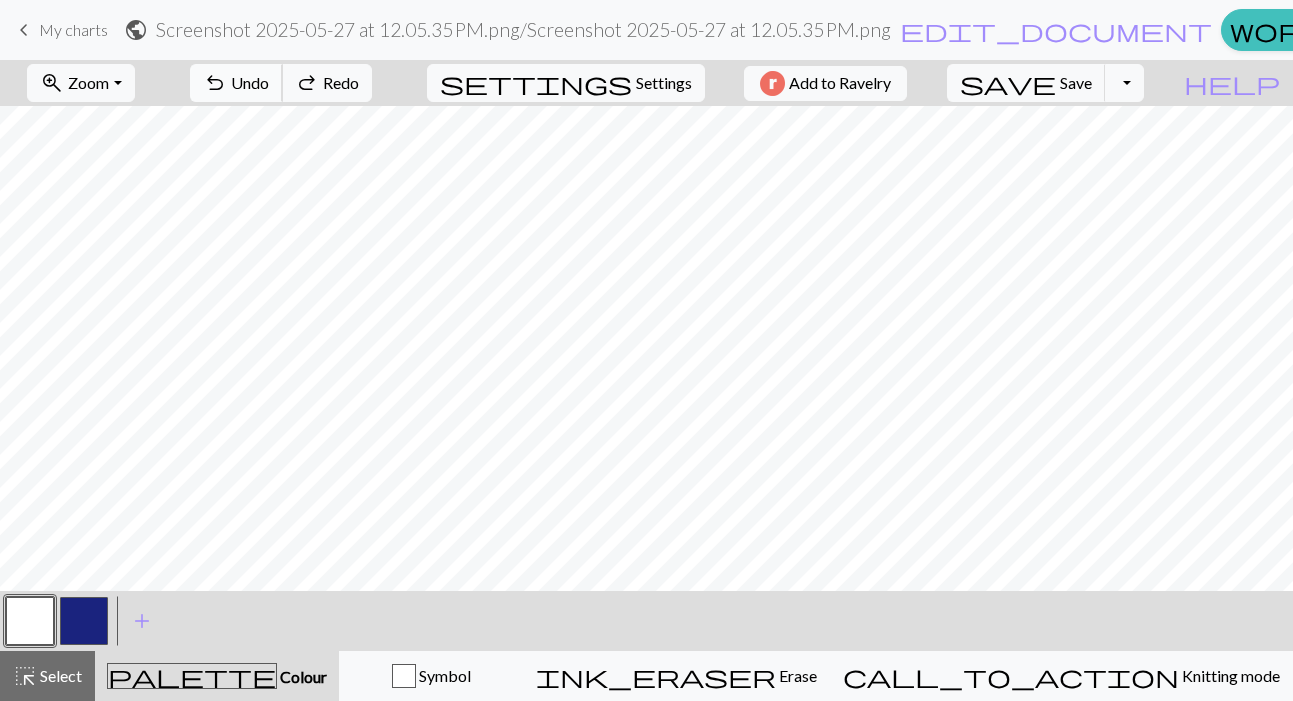 scroll, scrollTop: 0, scrollLeft: 0, axis: both 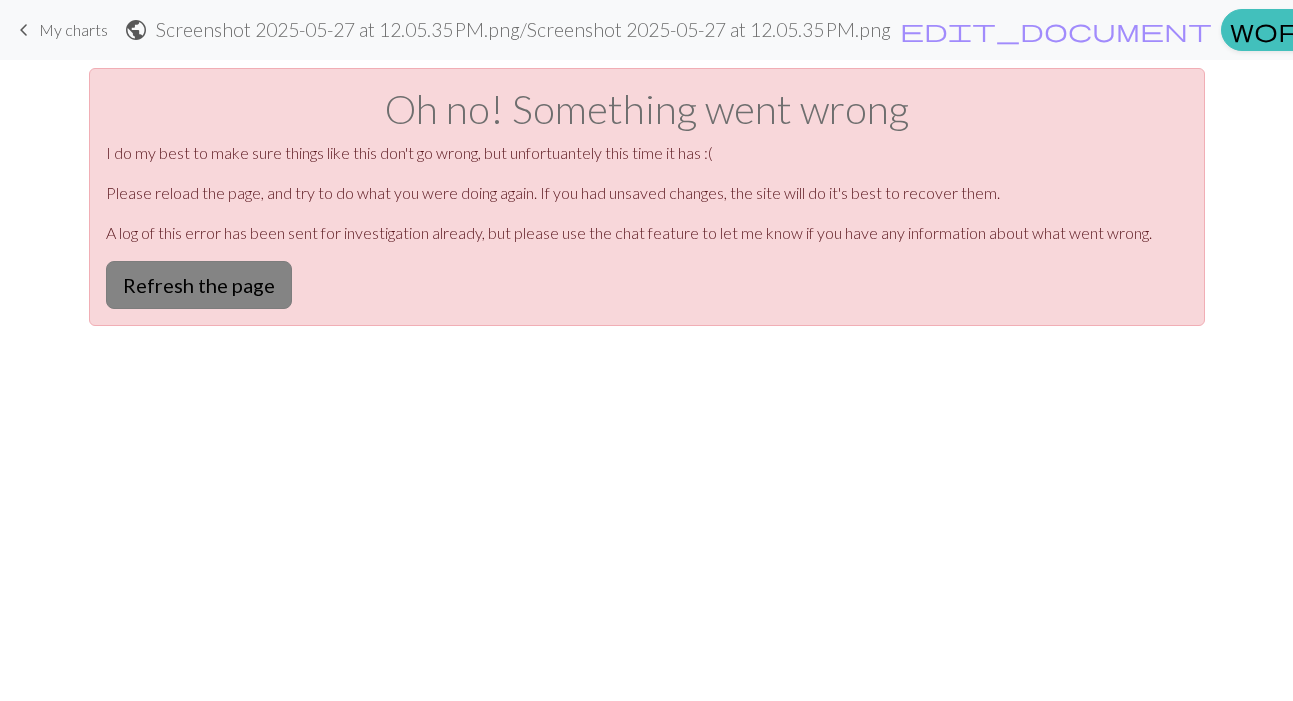 click on "Refresh the page" at bounding box center (199, 285) 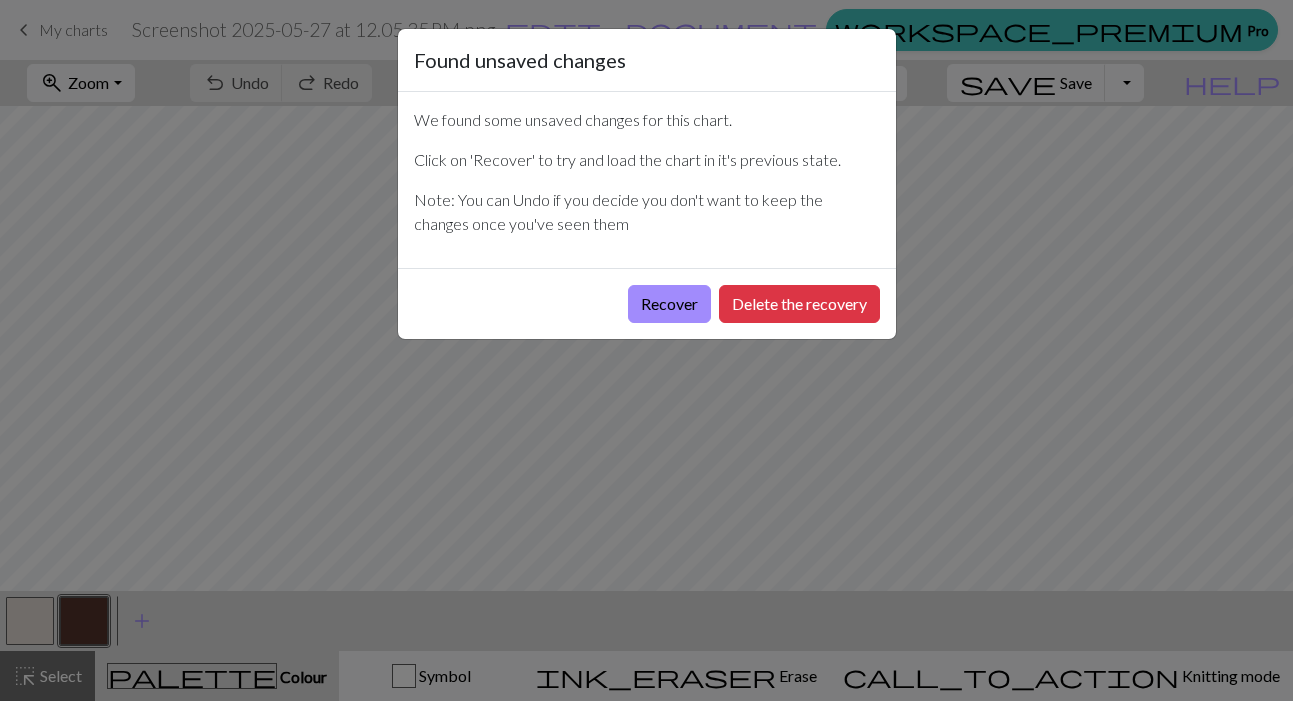 scroll, scrollTop: 0, scrollLeft: 0, axis: both 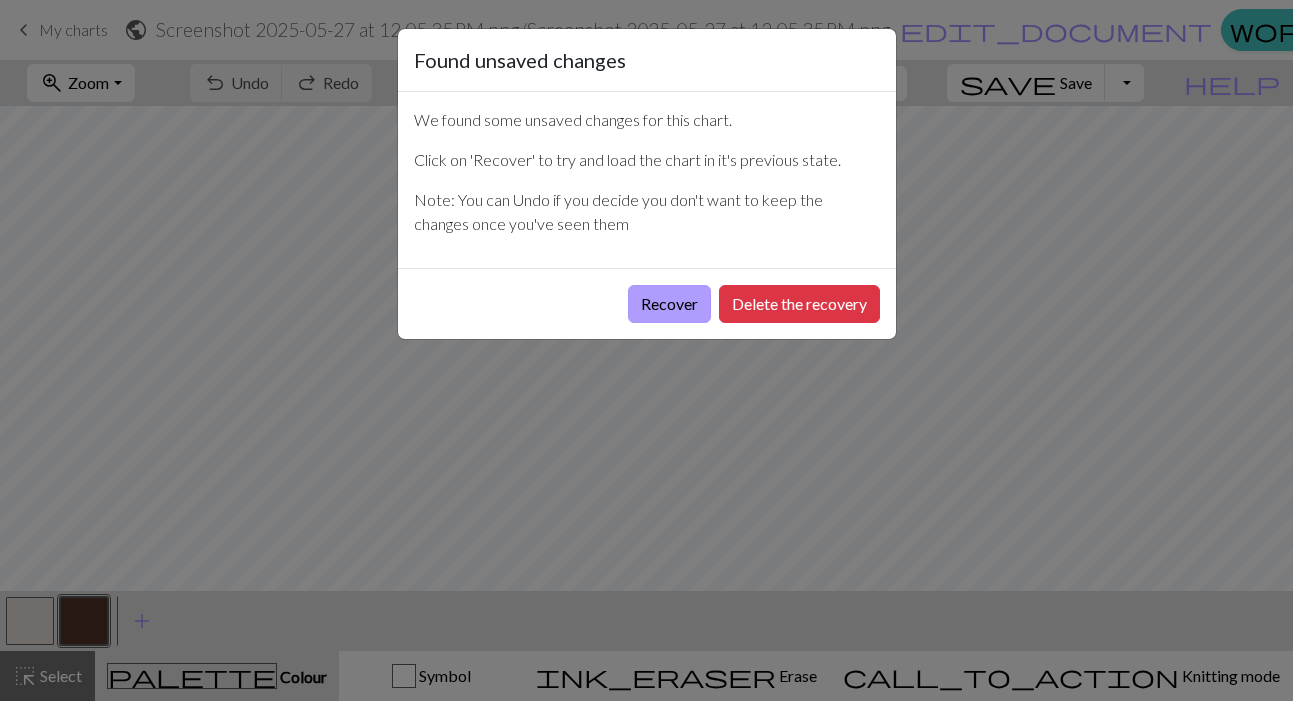 click on "Recover" at bounding box center (669, 304) 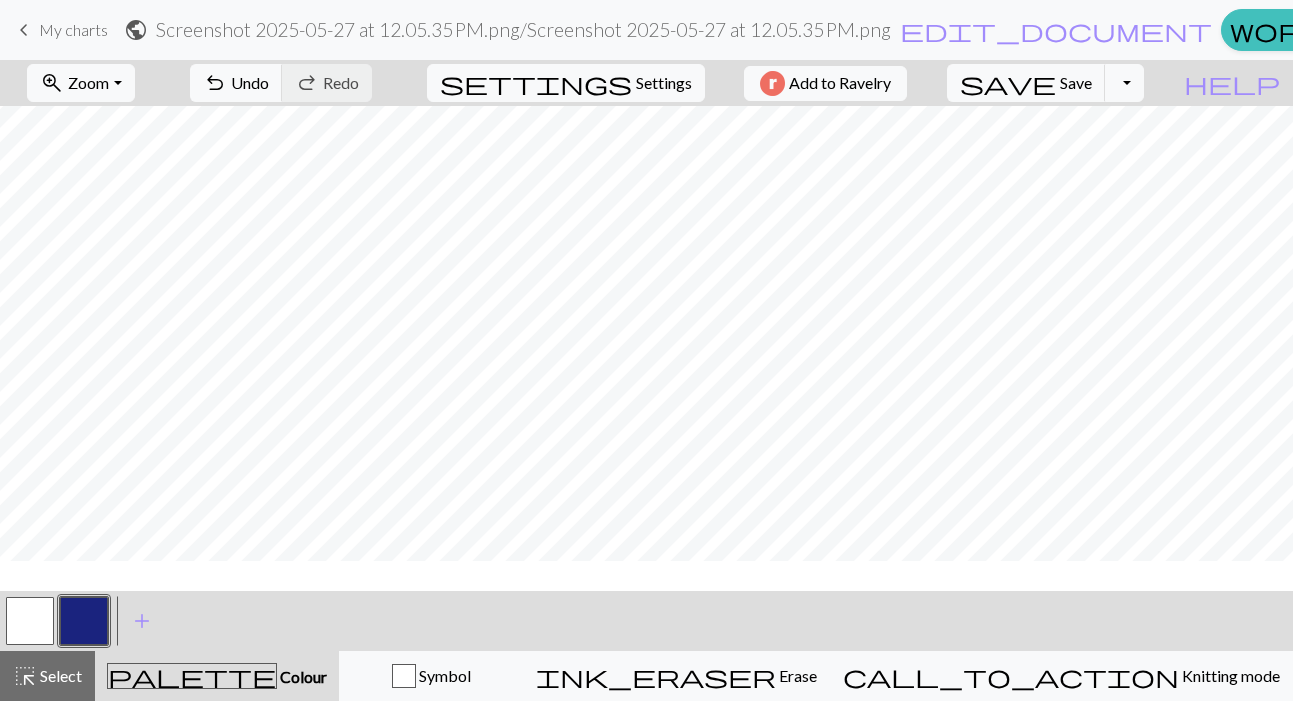 scroll, scrollTop: 136, scrollLeft: 0, axis: vertical 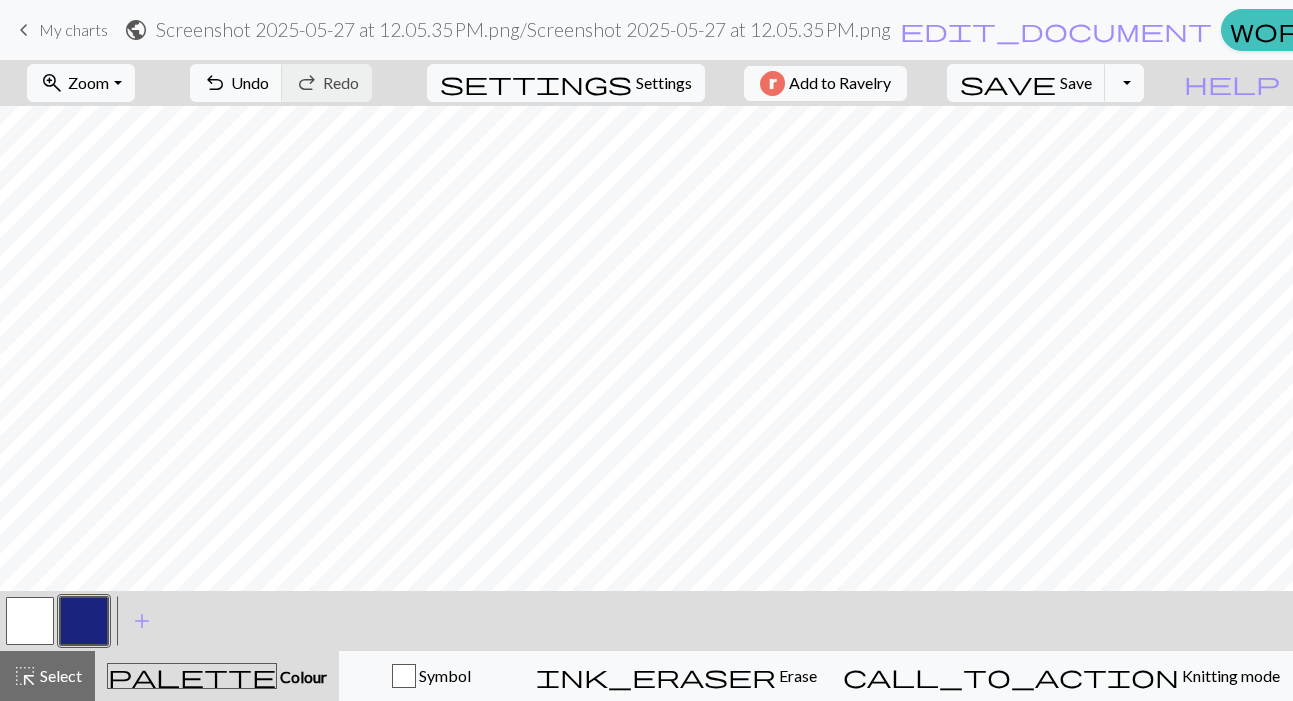 click at bounding box center (30, 621) 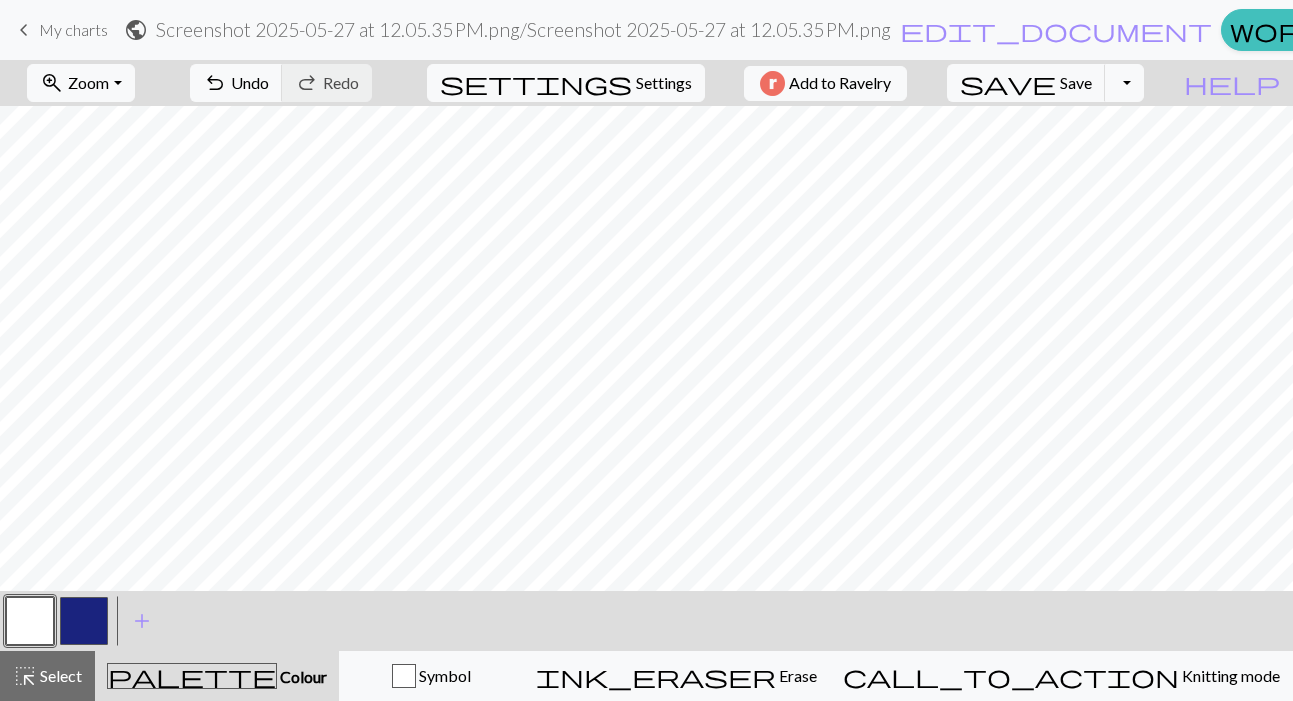 click at bounding box center (84, 621) 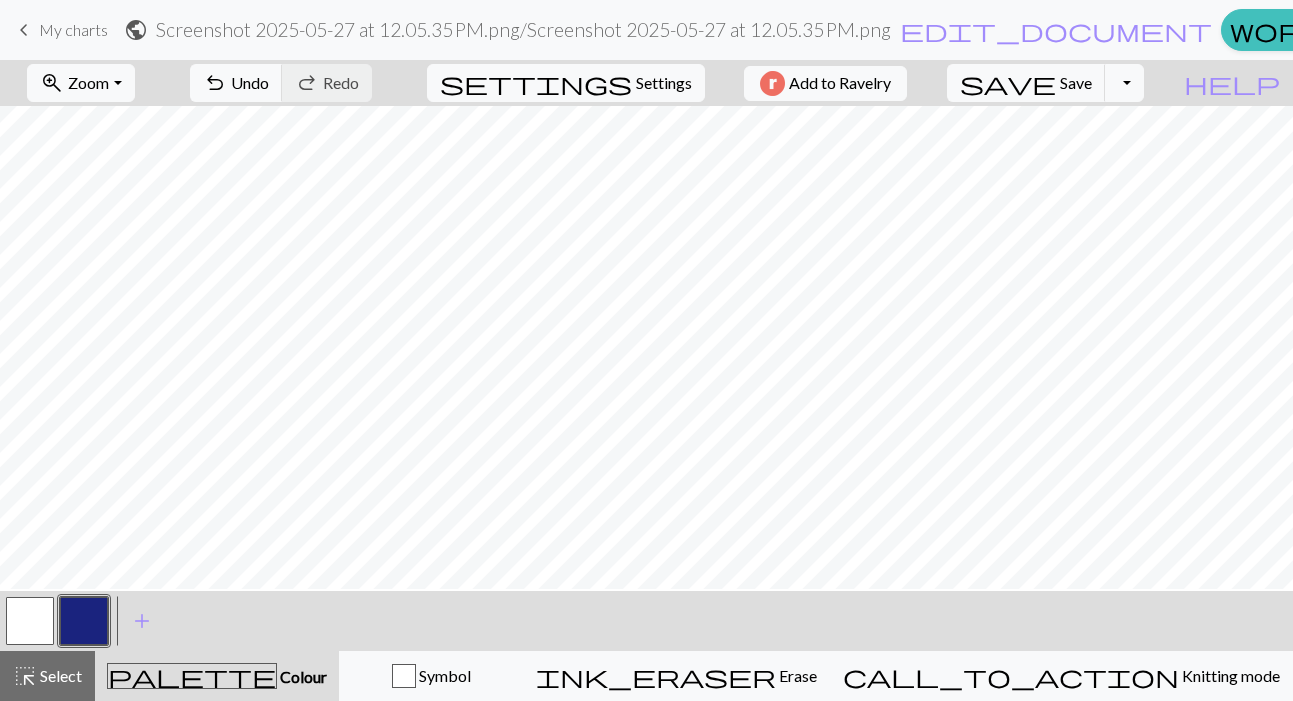 scroll, scrollTop: 642, scrollLeft: 97, axis: both 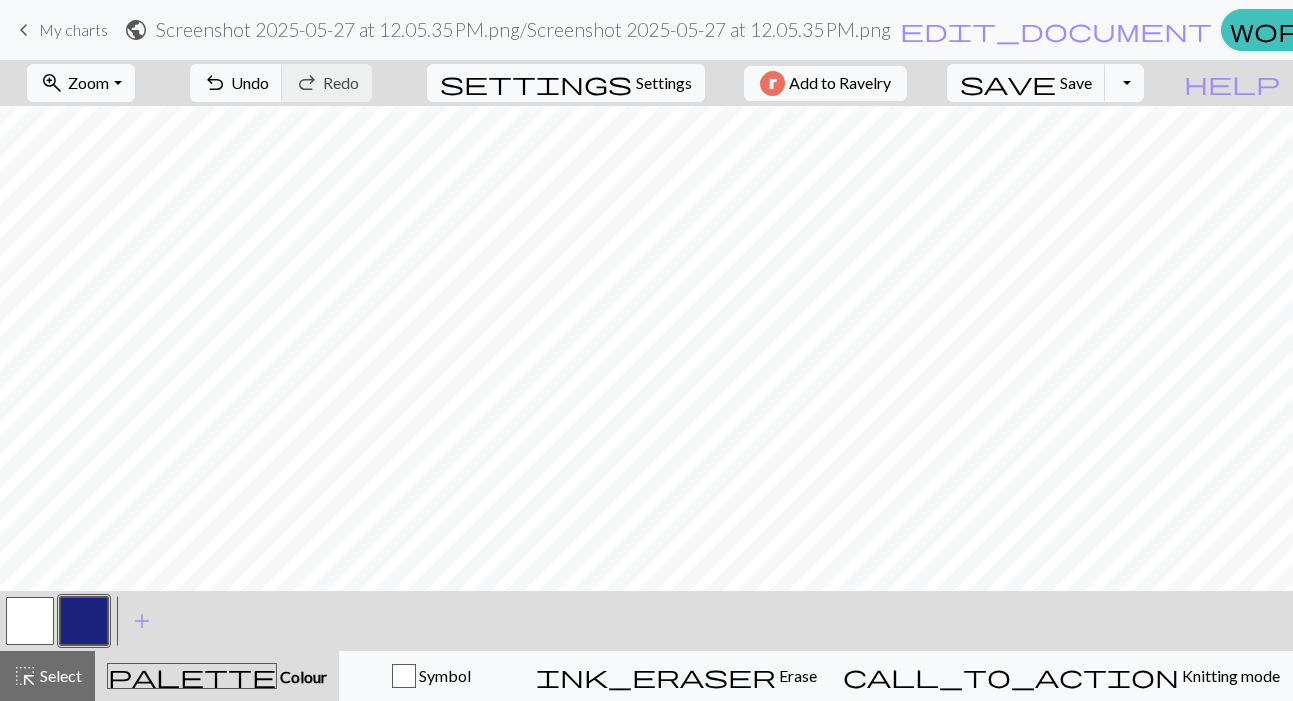 click at bounding box center (30, 621) 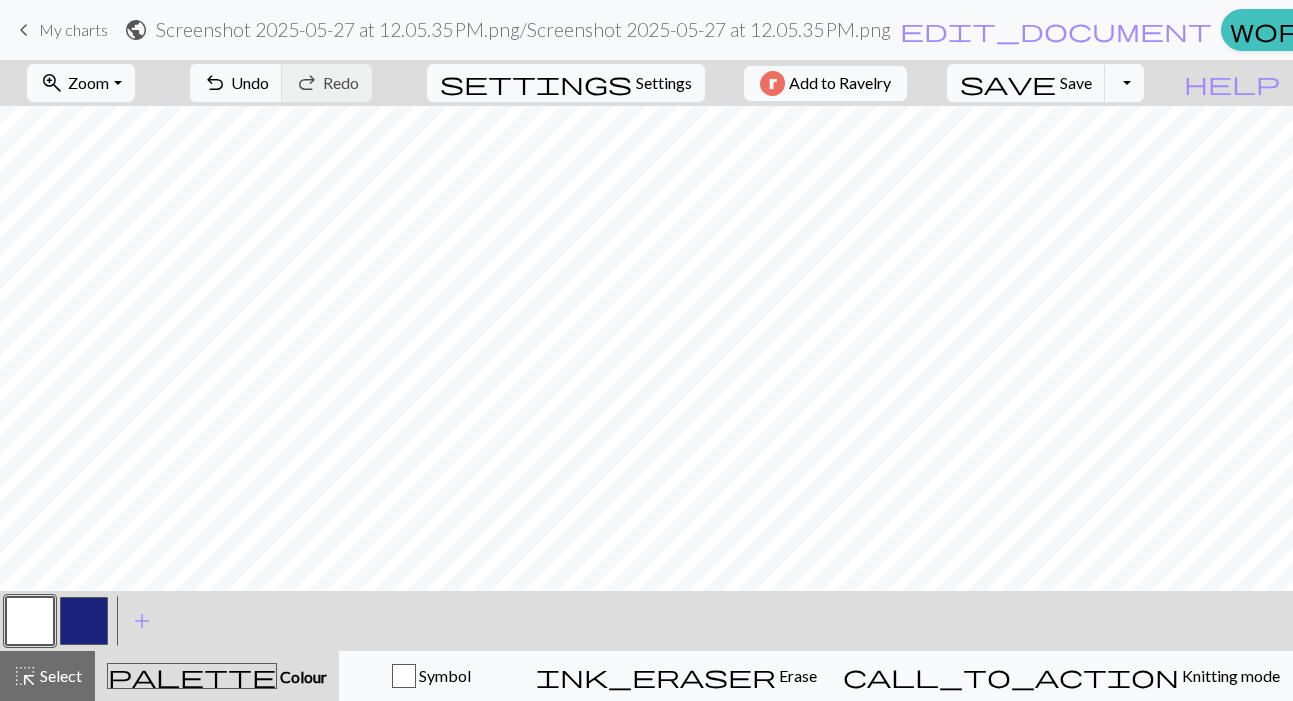 click at bounding box center [84, 621] 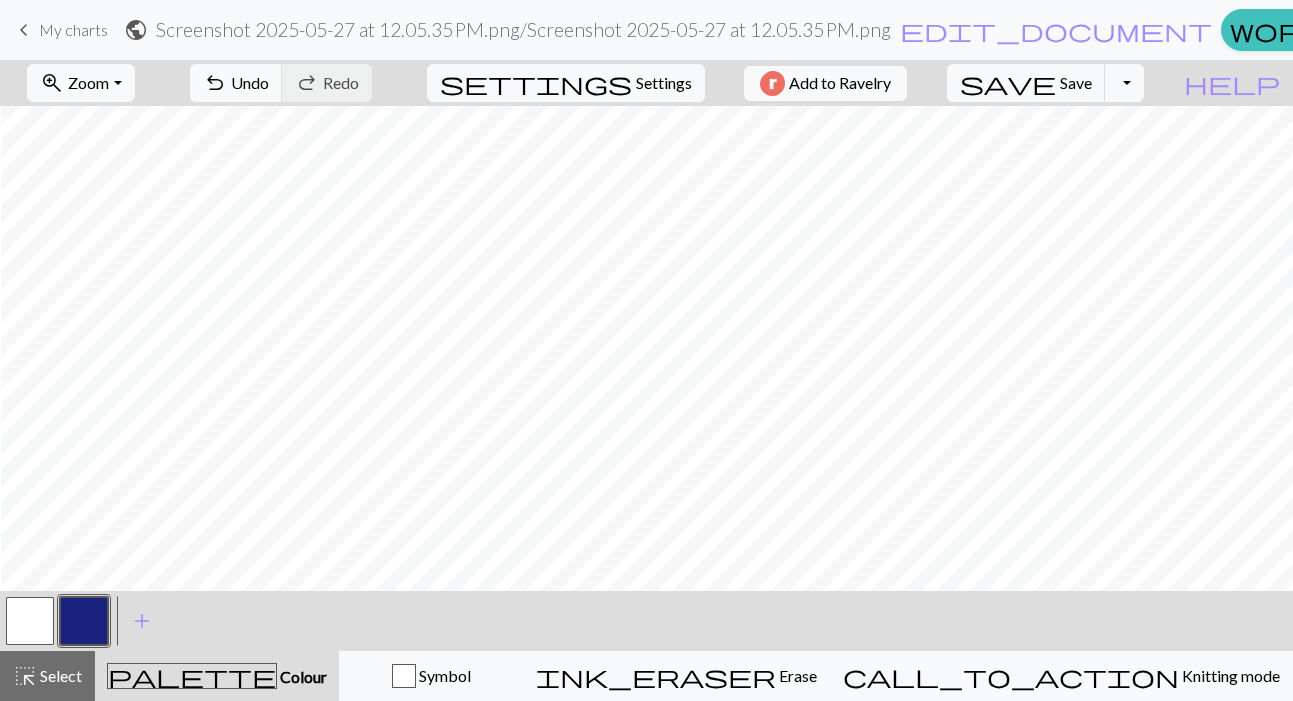 scroll, scrollTop: 602, scrollLeft: 97, axis: both 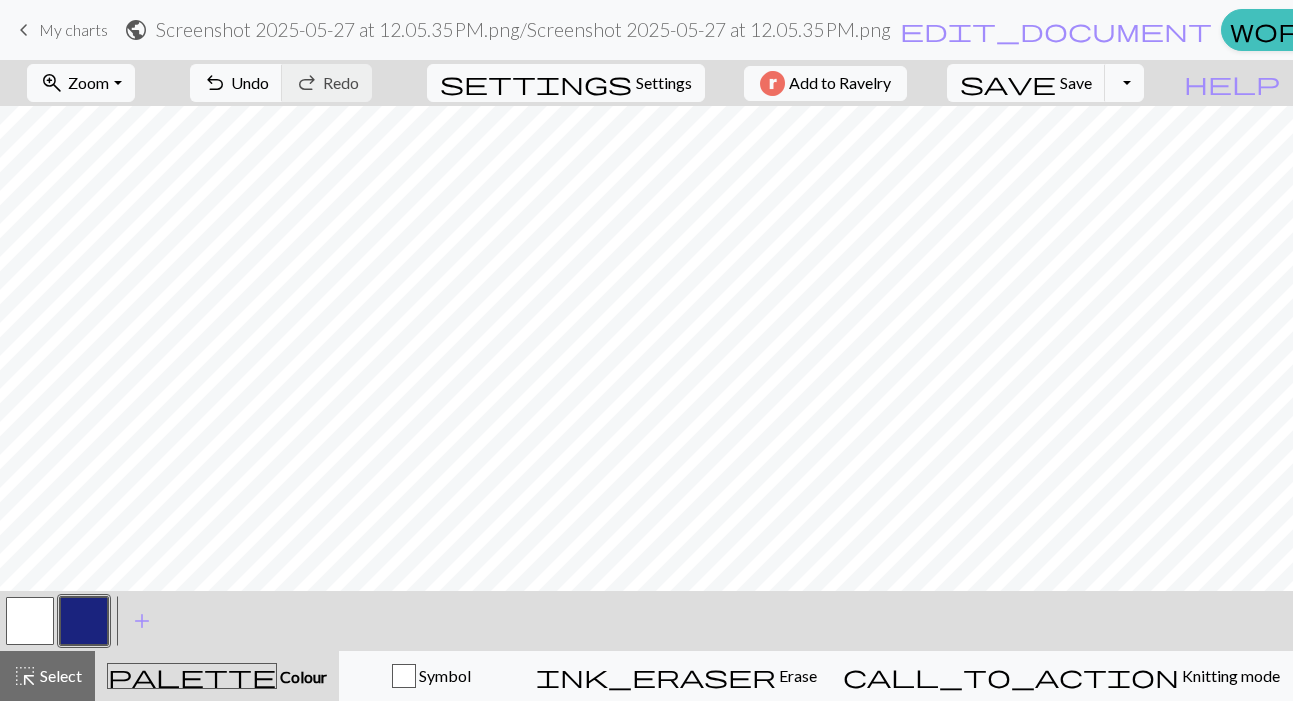 click at bounding box center [30, 621] 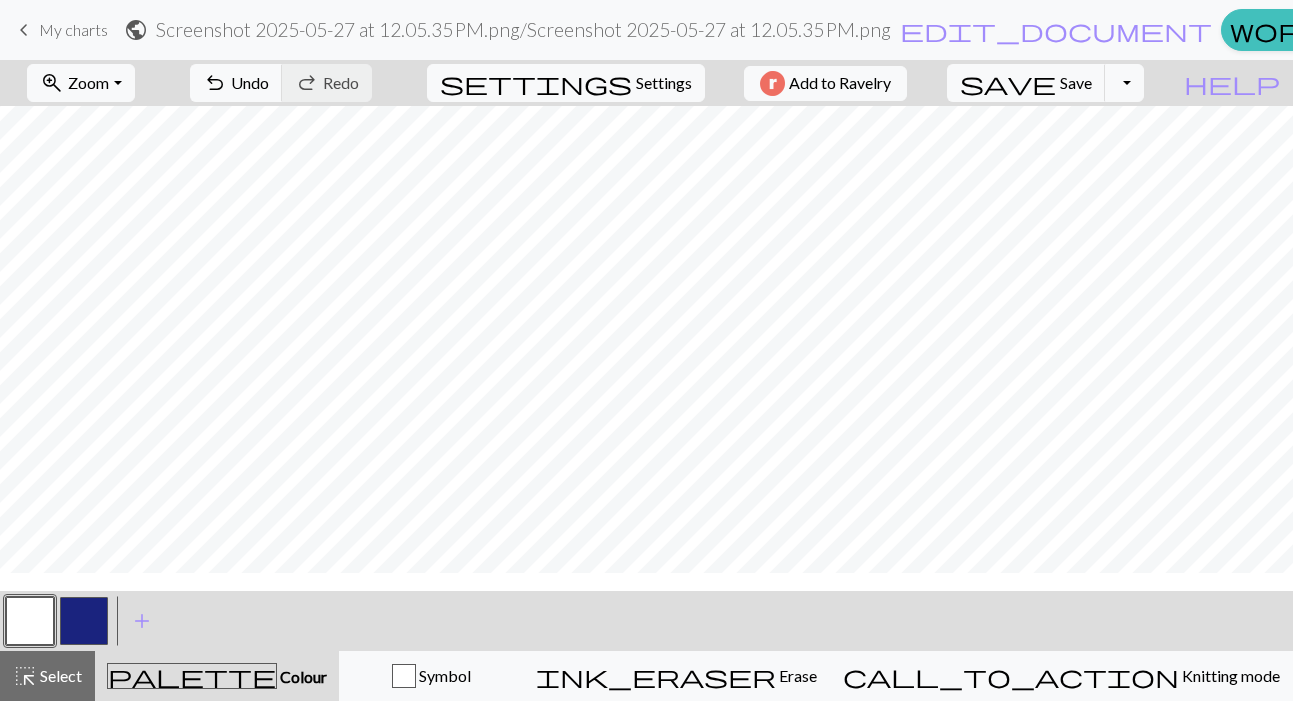 scroll, scrollTop: 671, scrollLeft: 97, axis: both 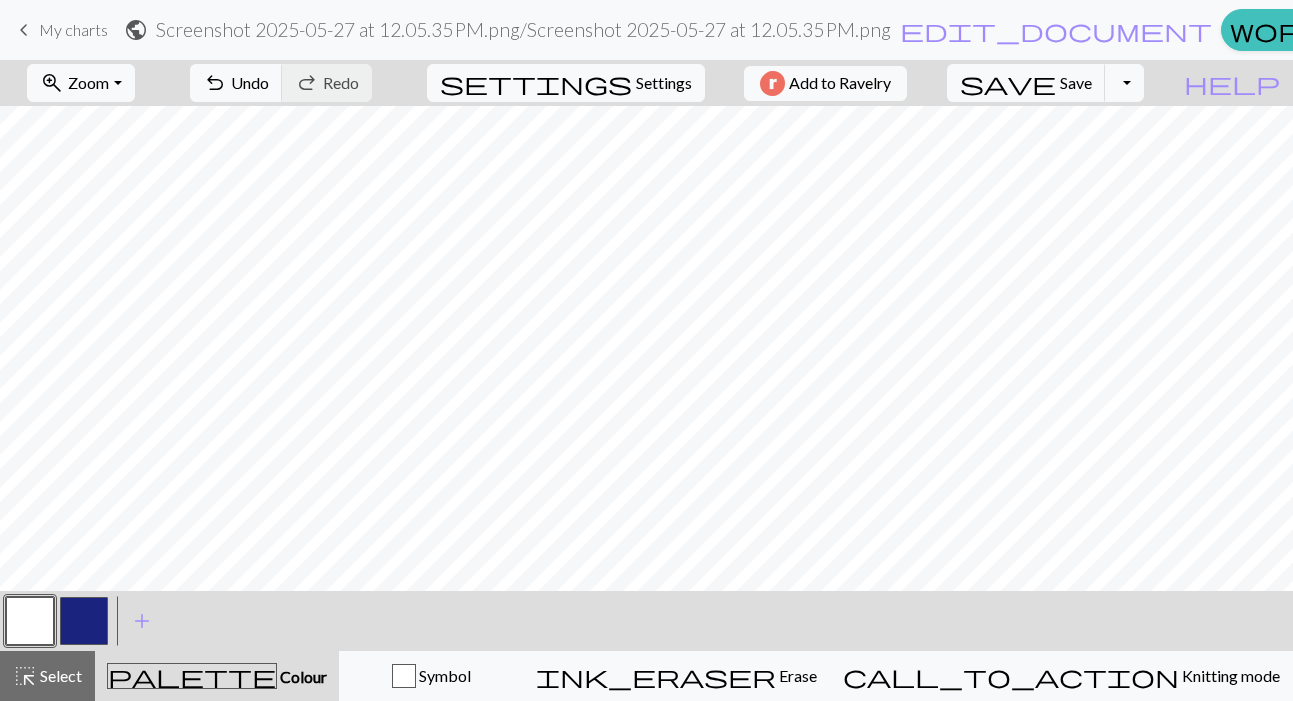 click at bounding box center [30, 621] 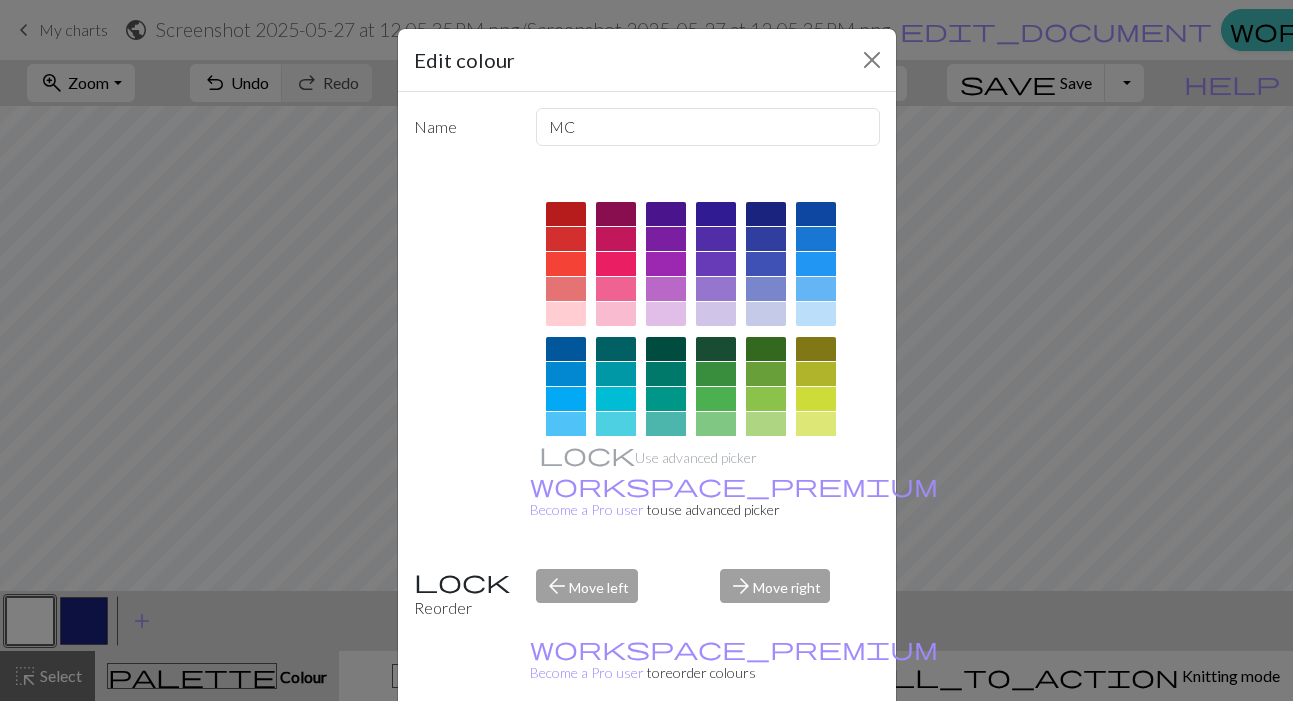 scroll, scrollTop: 1, scrollLeft: 0, axis: vertical 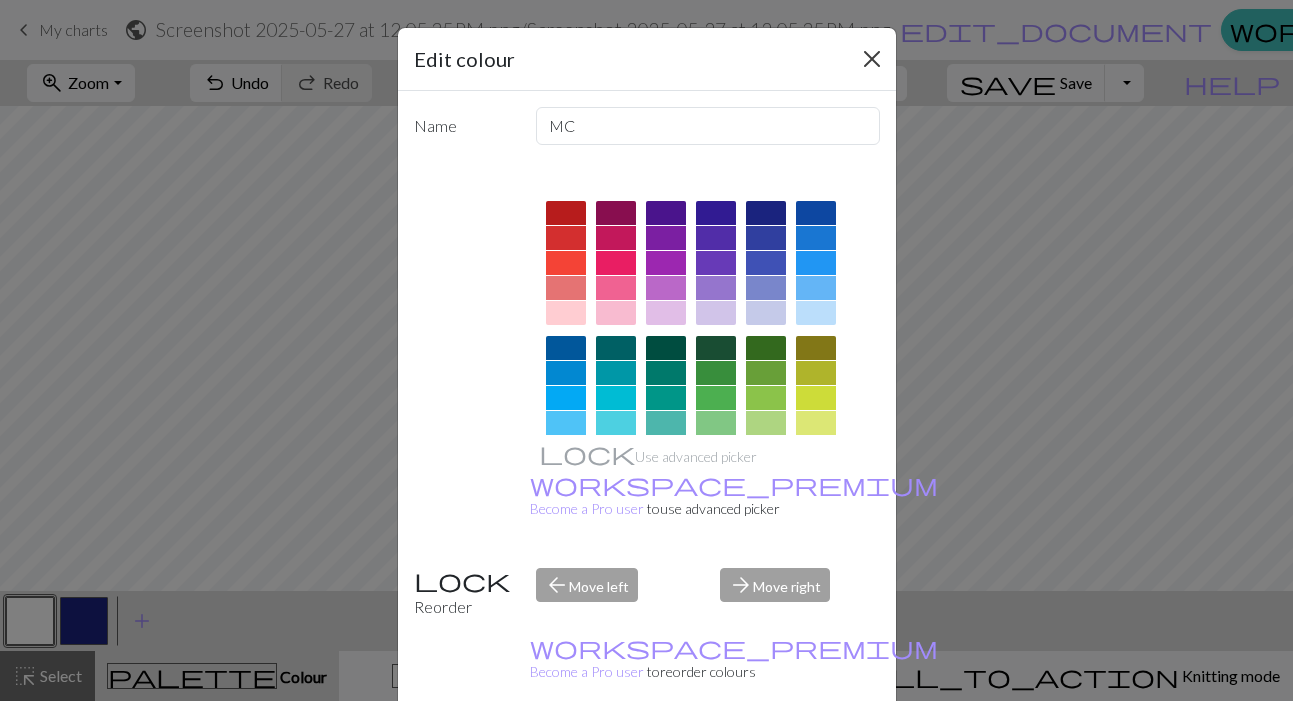 click at bounding box center [872, 59] 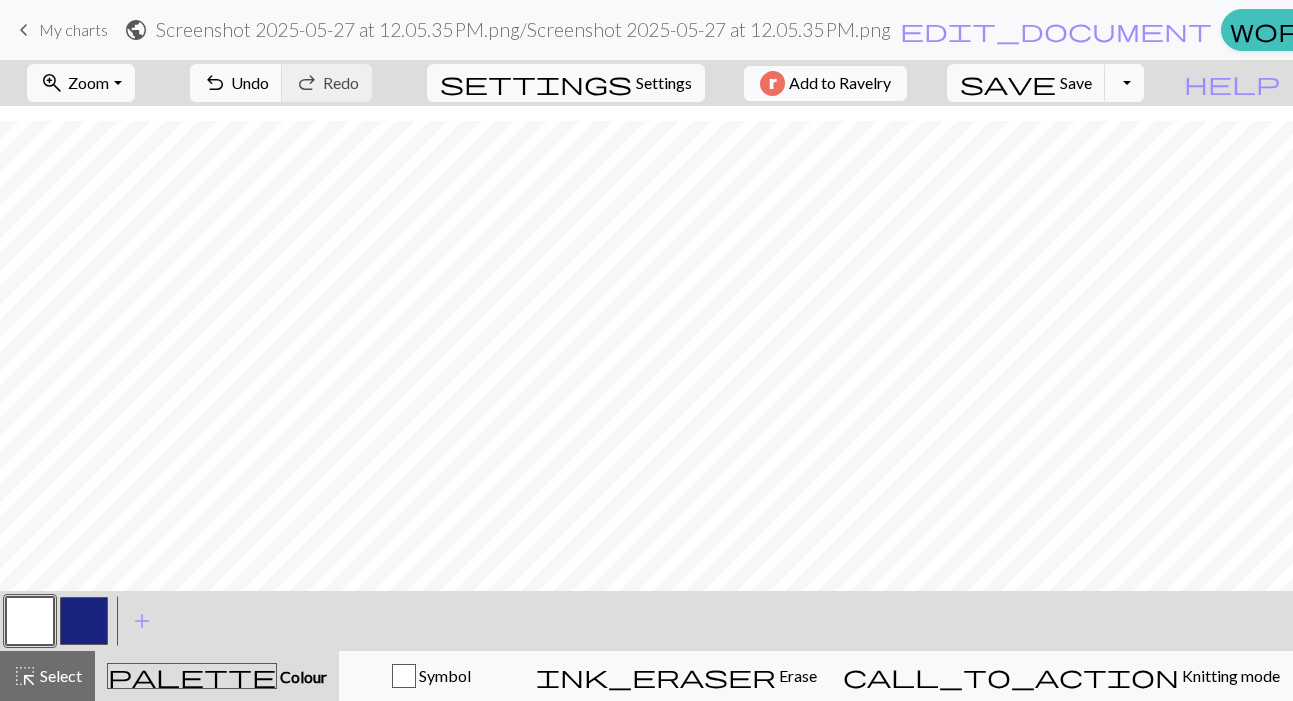 scroll, scrollTop: 550, scrollLeft: 97, axis: both 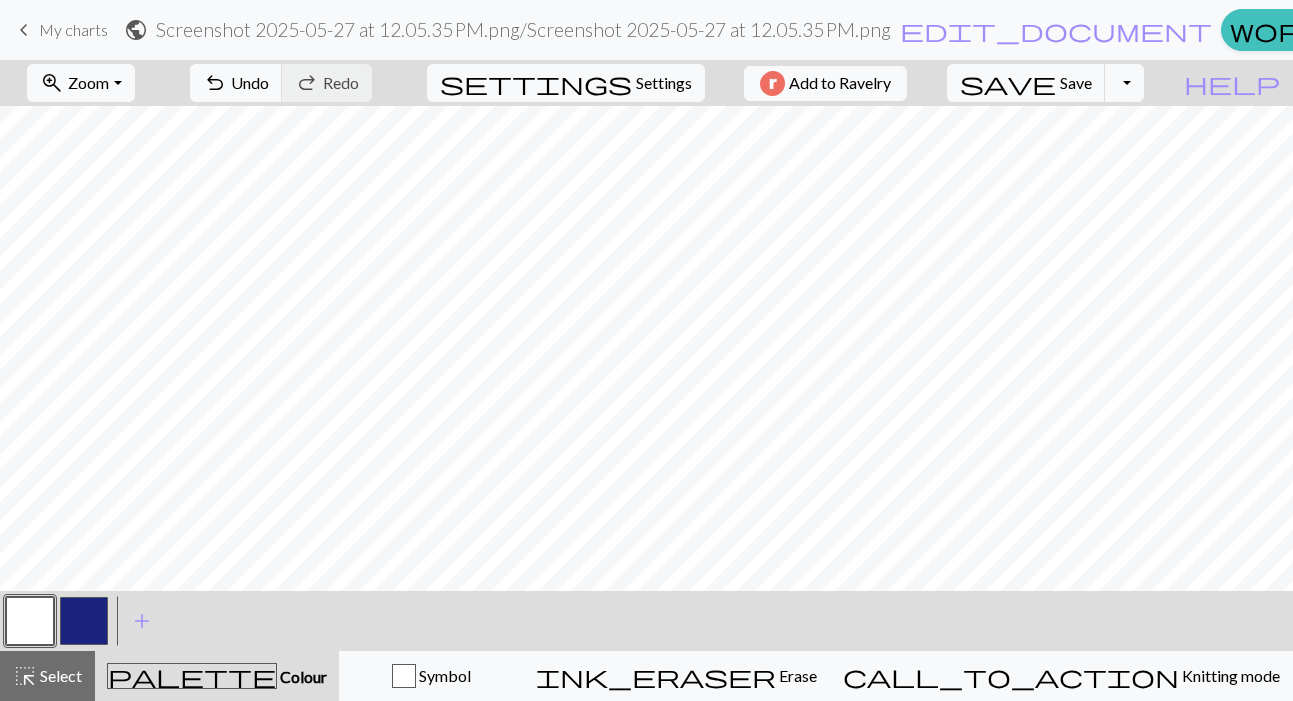 click at bounding box center (84, 621) 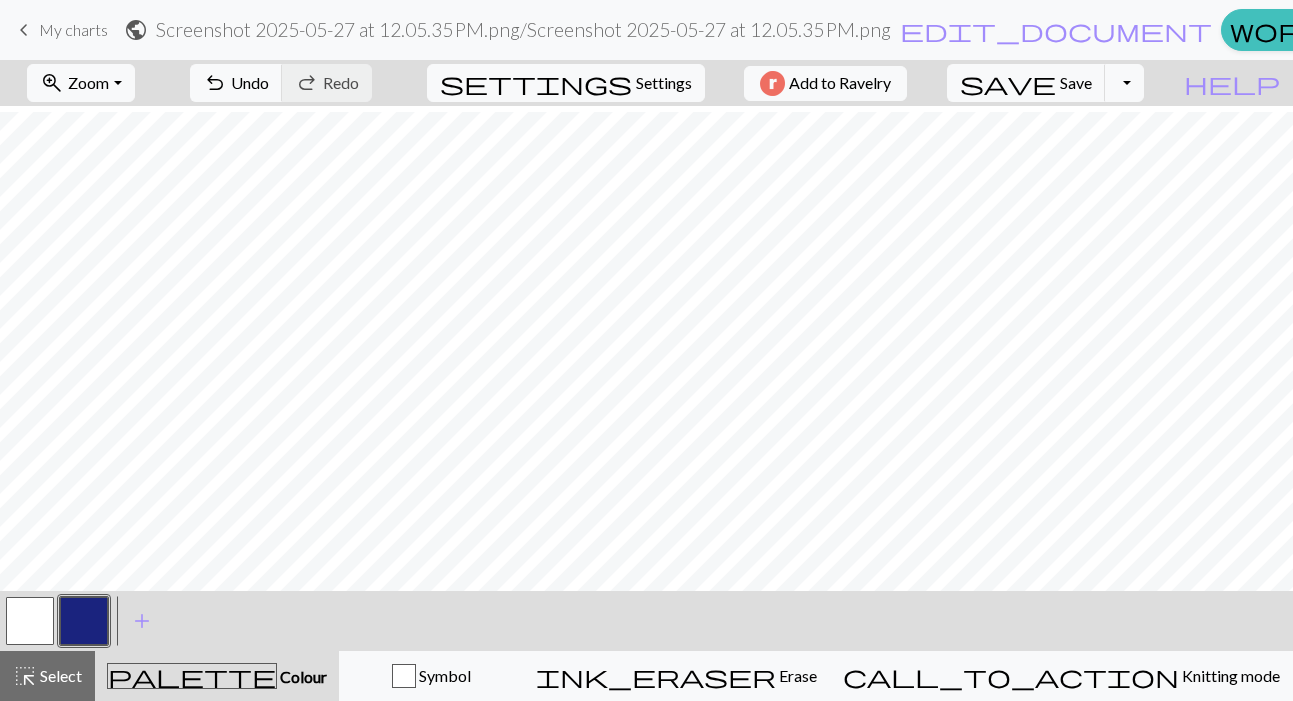 scroll, scrollTop: 0, scrollLeft: 96, axis: horizontal 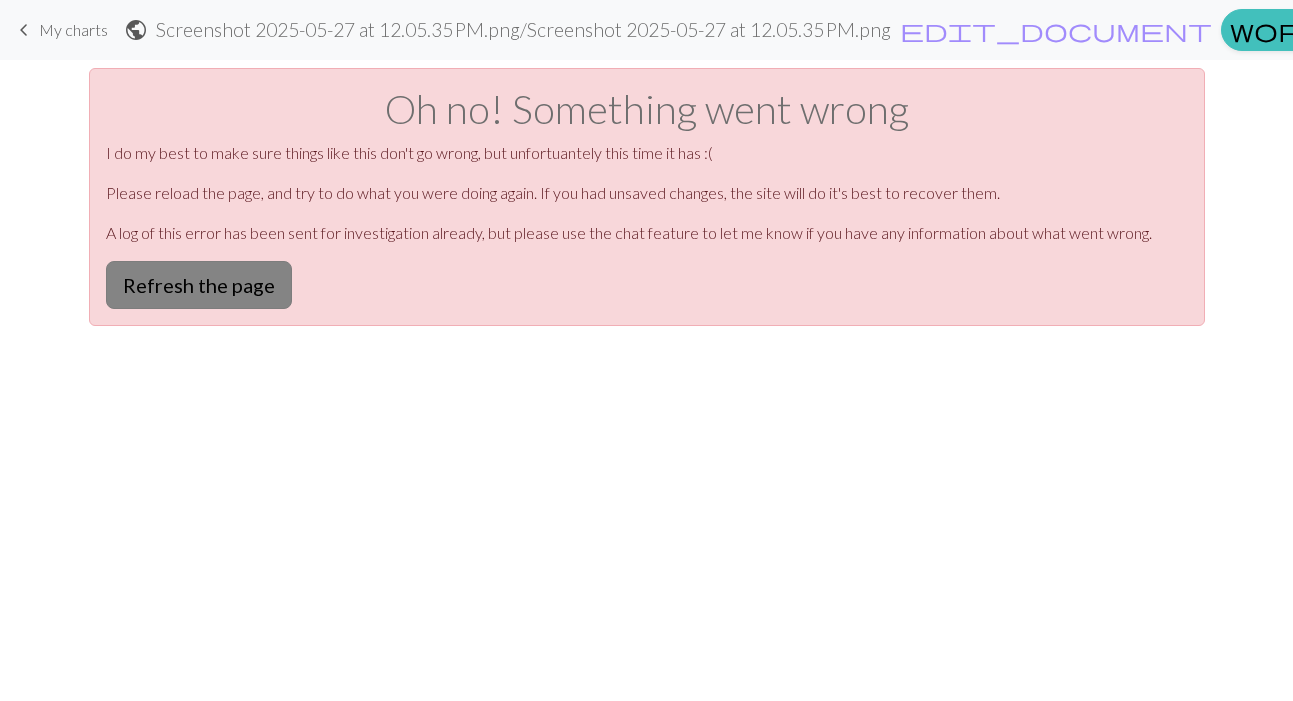 click on "Refresh the page" at bounding box center [199, 285] 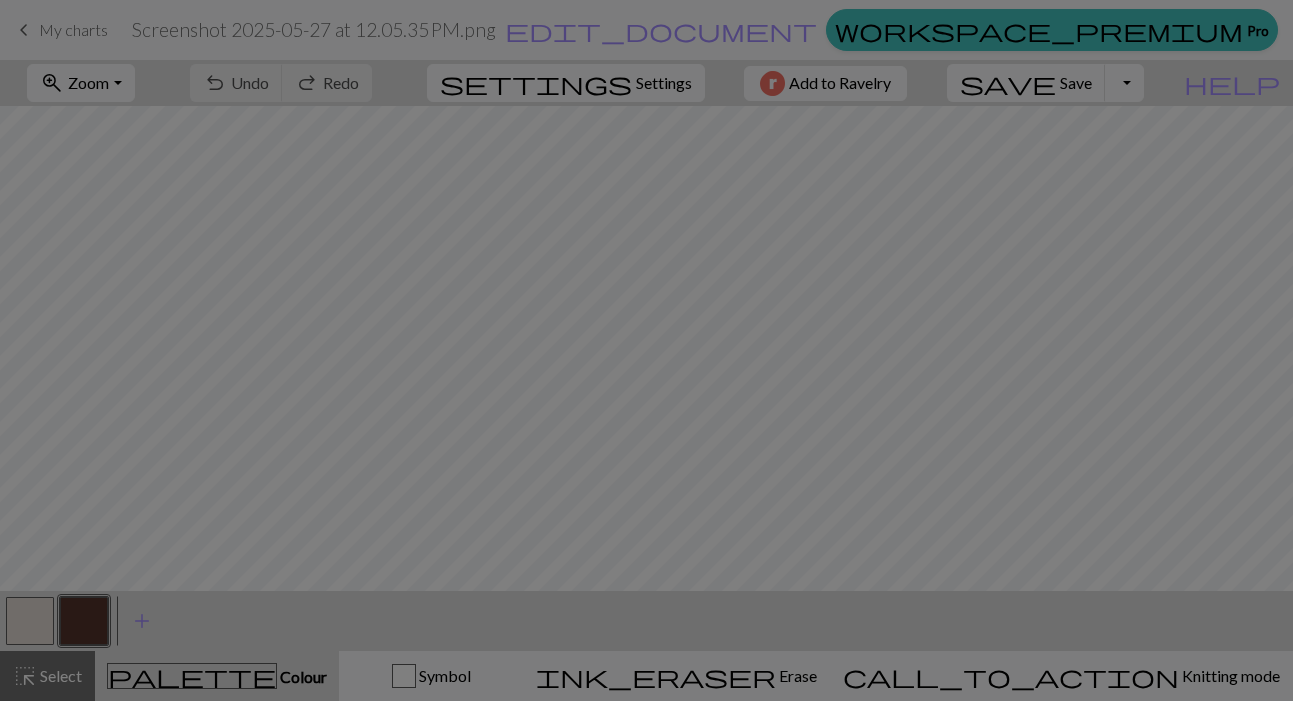 scroll, scrollTop: 0, scrollLeft: 0, axis: both 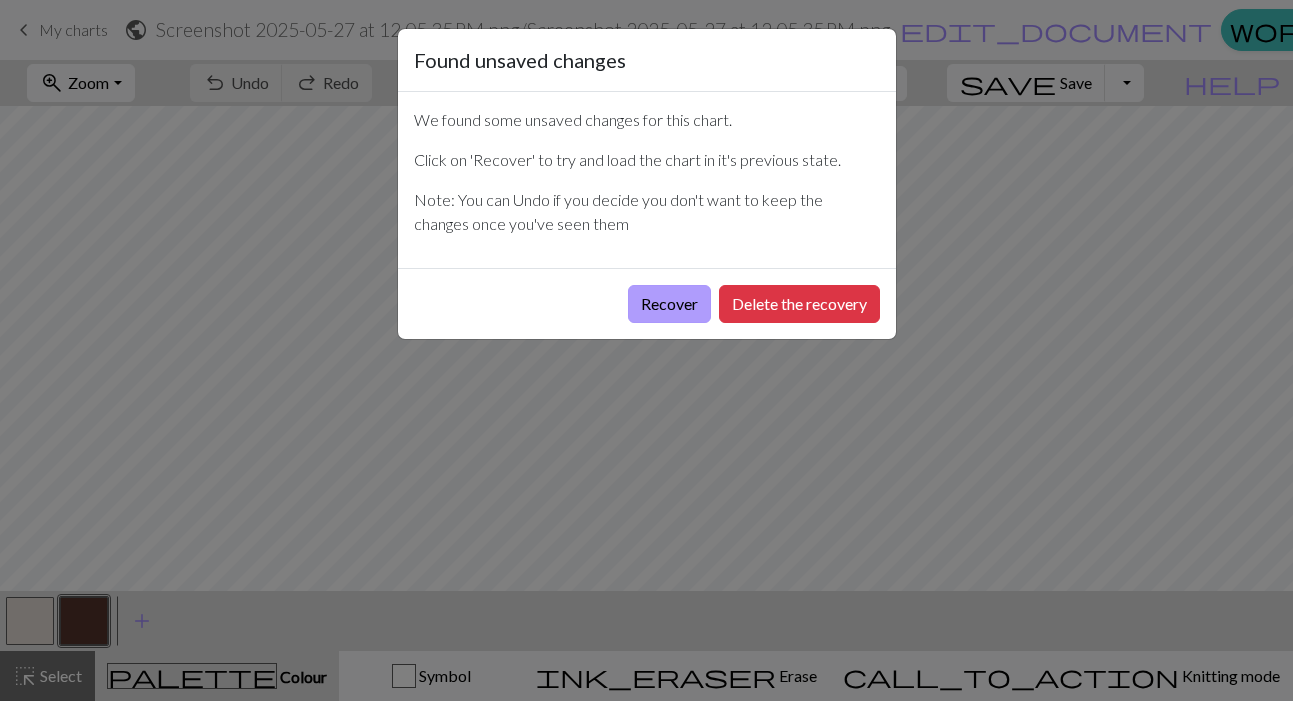 click on "Recover" at bounding box center (669, 304) 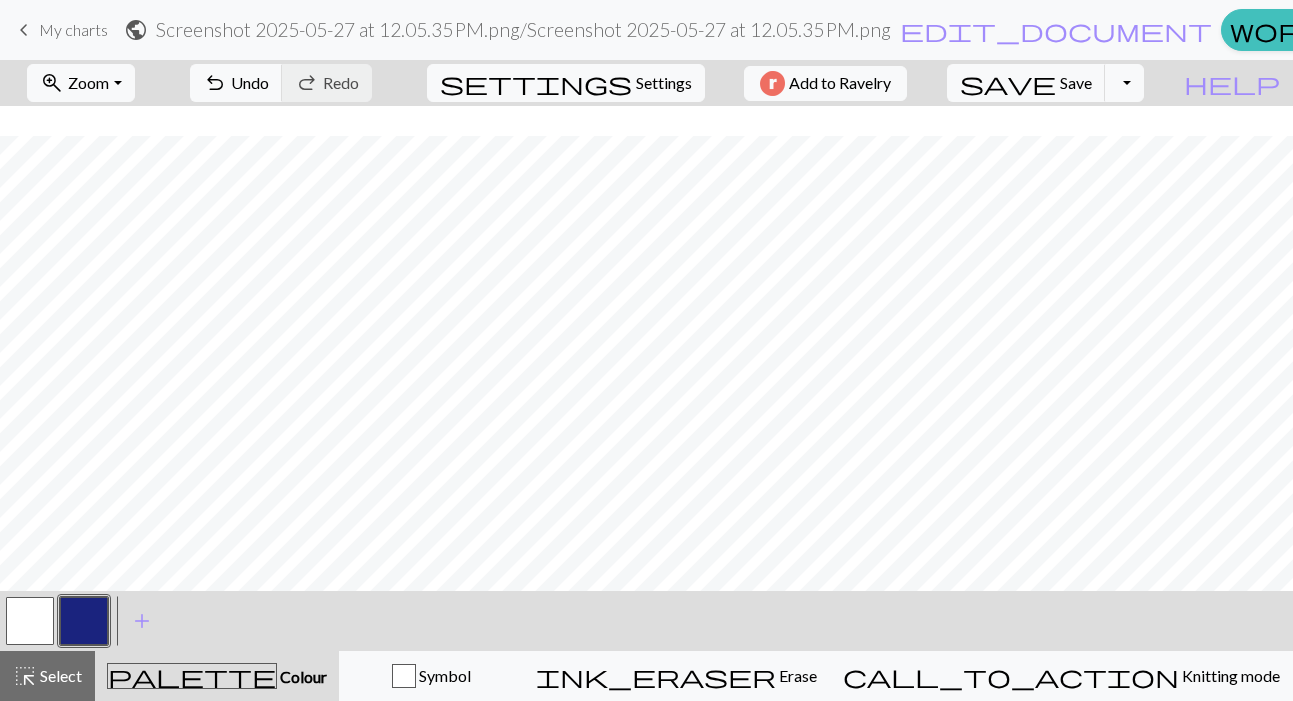 scroll, scrollTop: 702, scrollLeft: 2, axis: both 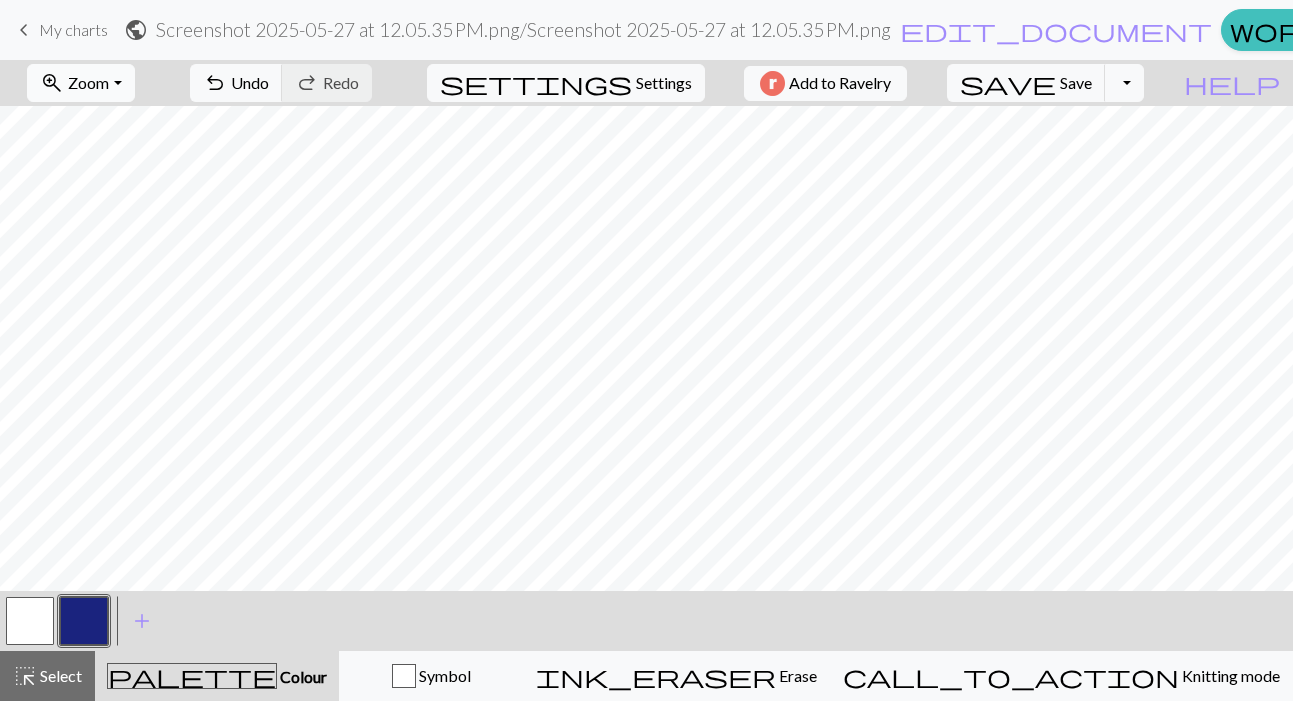 click on "Zoom" at bounding box center [88, 82] 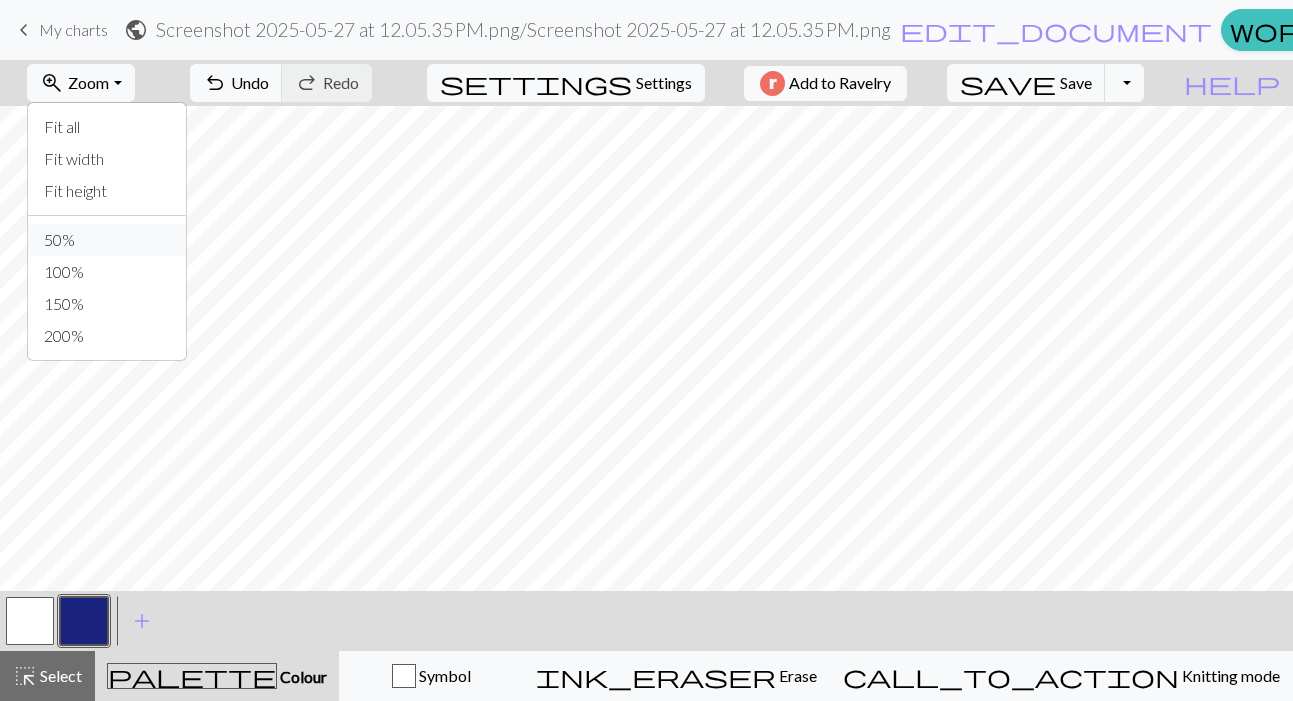 click on "50%" at bounding box center (107, 240) 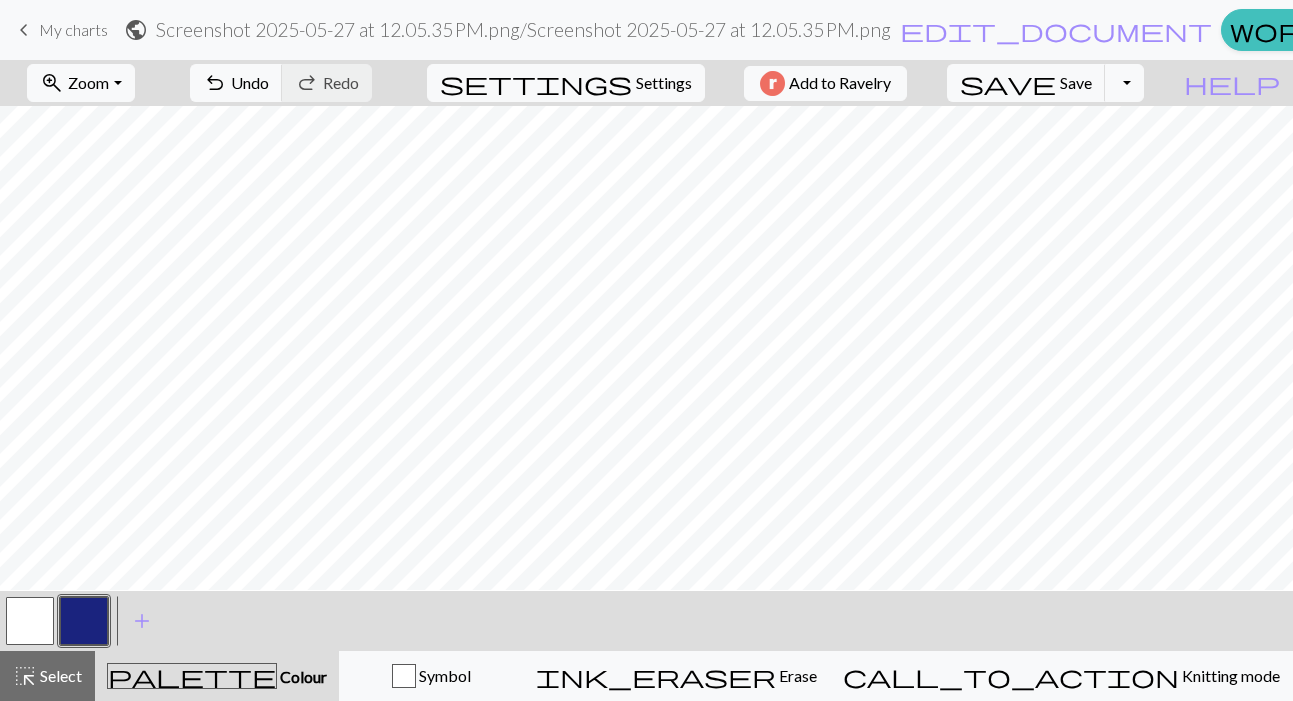 scroll, scrollTop: 0, scrollLeft: 0, axis: both 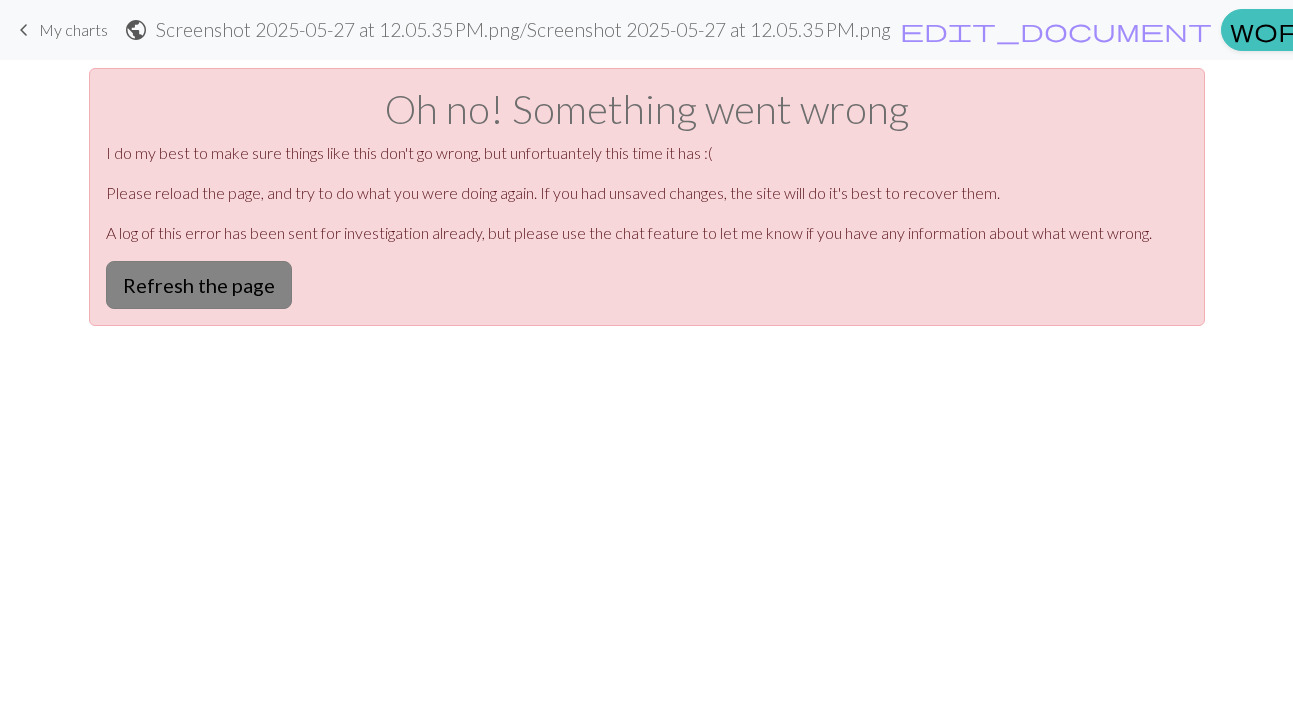 click on "Refresh the page" at bounding box center [199, 285] 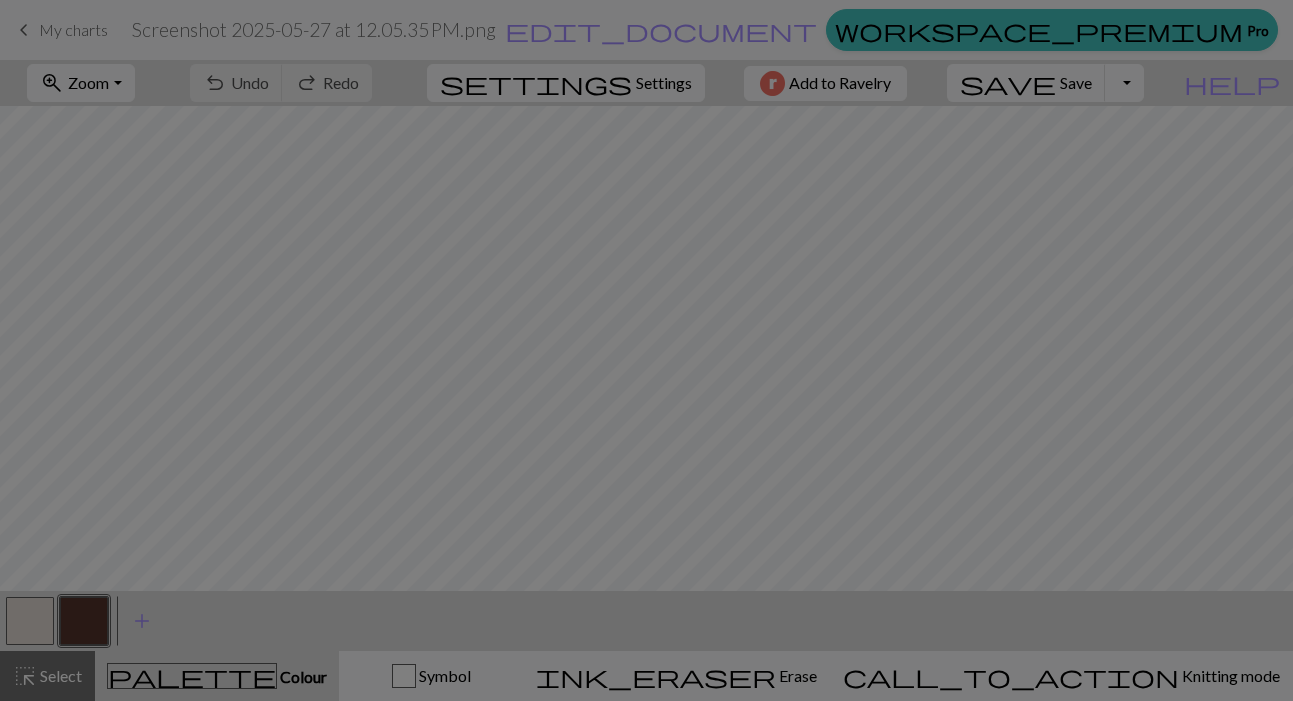 scroll, scrollTop: 0, scrollLeft: 0, axis: both 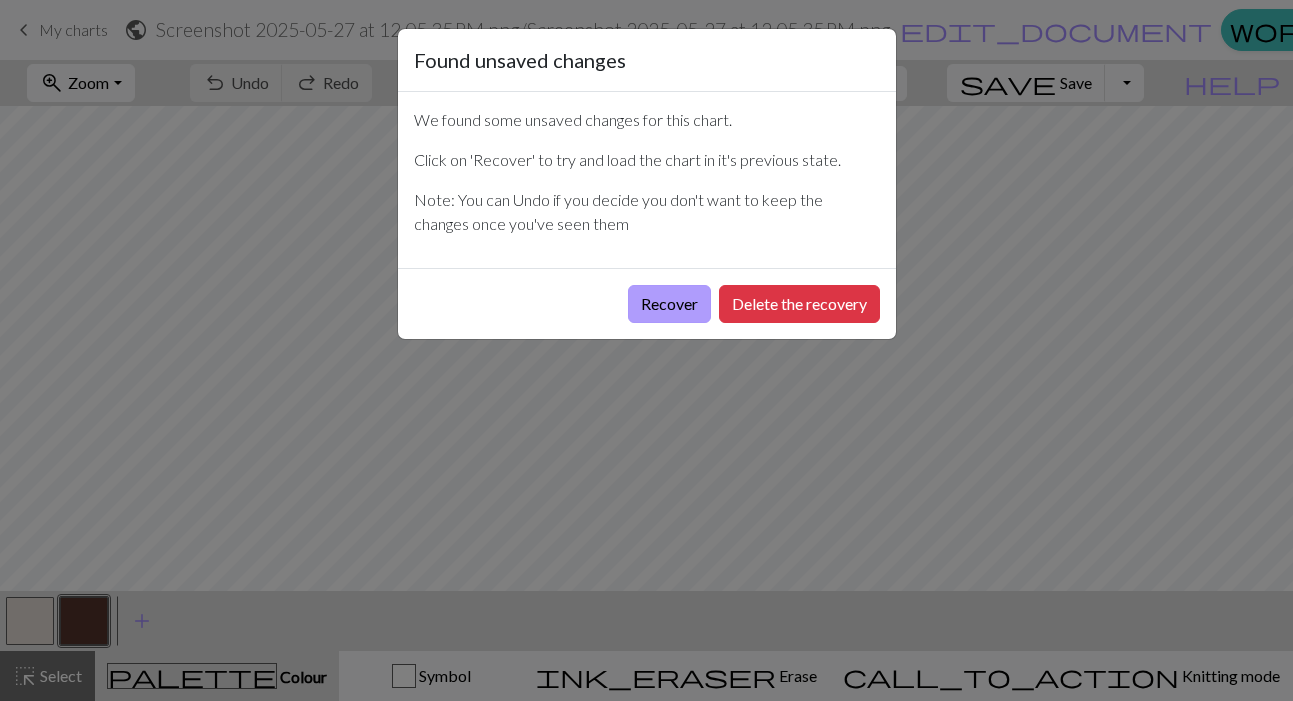 click on "Recover" at bounding box center (669, 304) 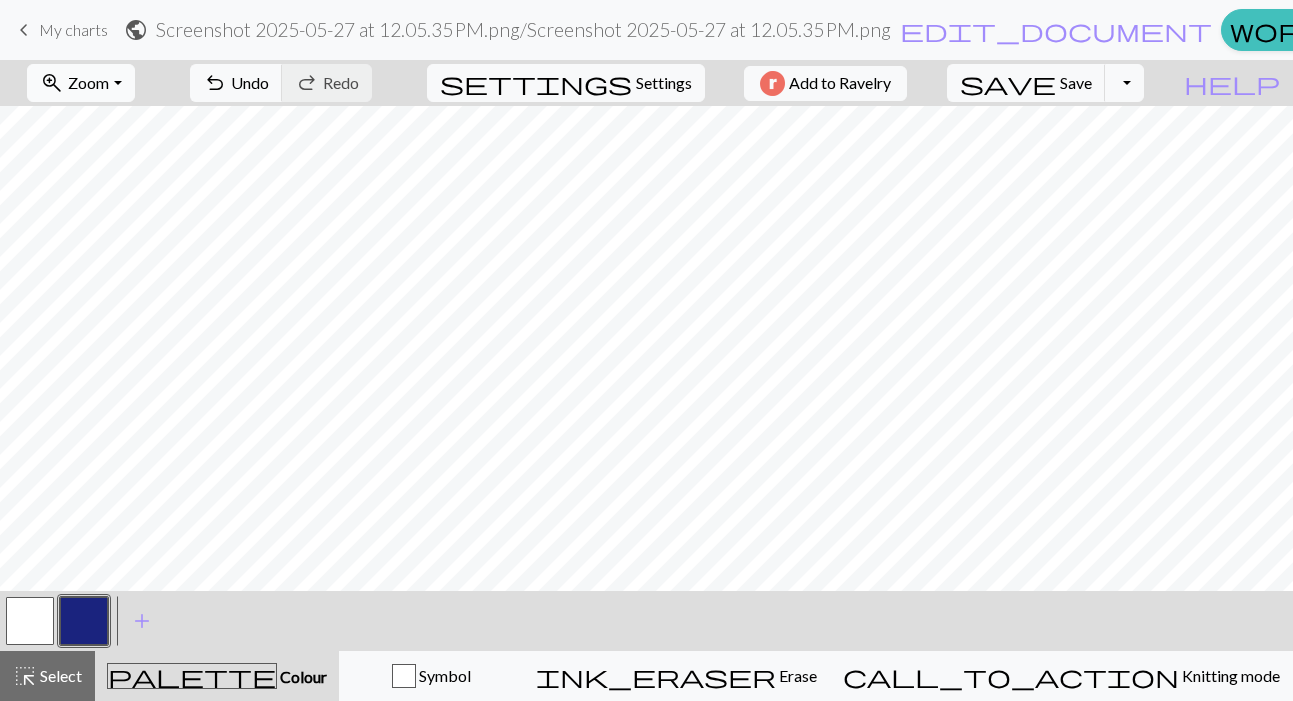 click on "zoom_in Zoom Zoom" at bounding box center (80, 83) 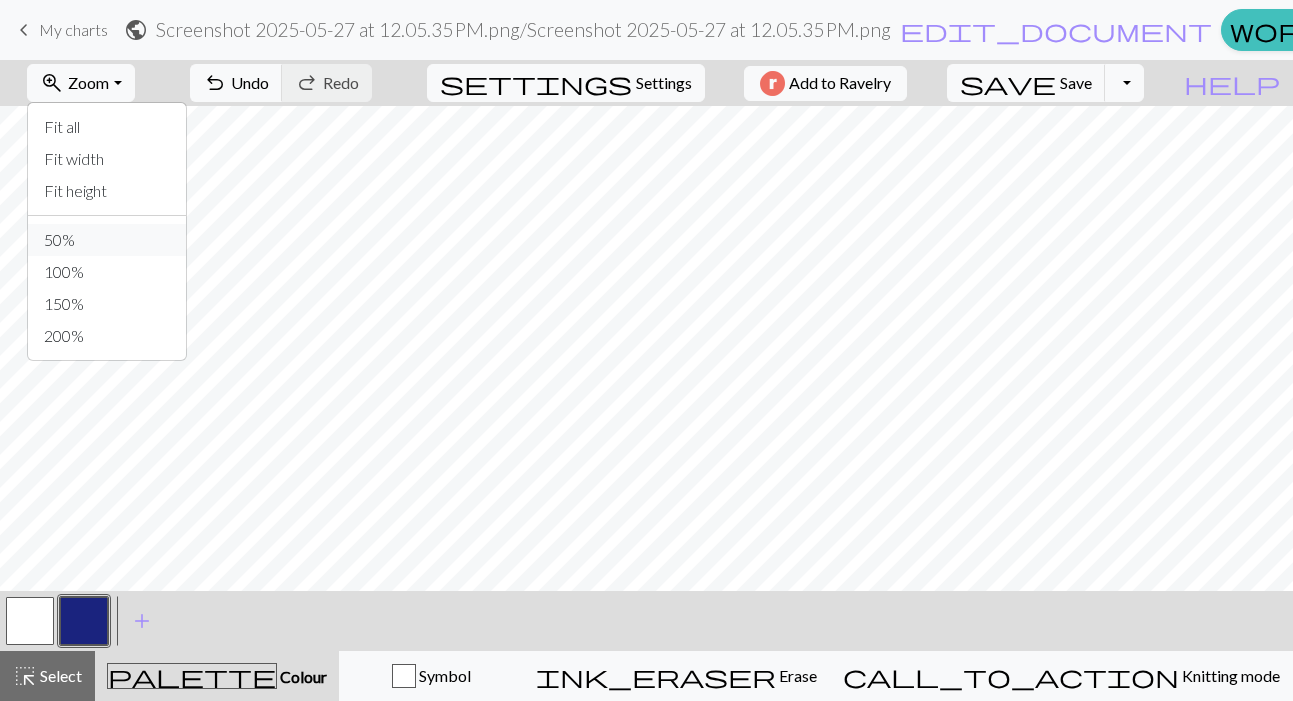 click on "50%" at bounding box center [107, 240] 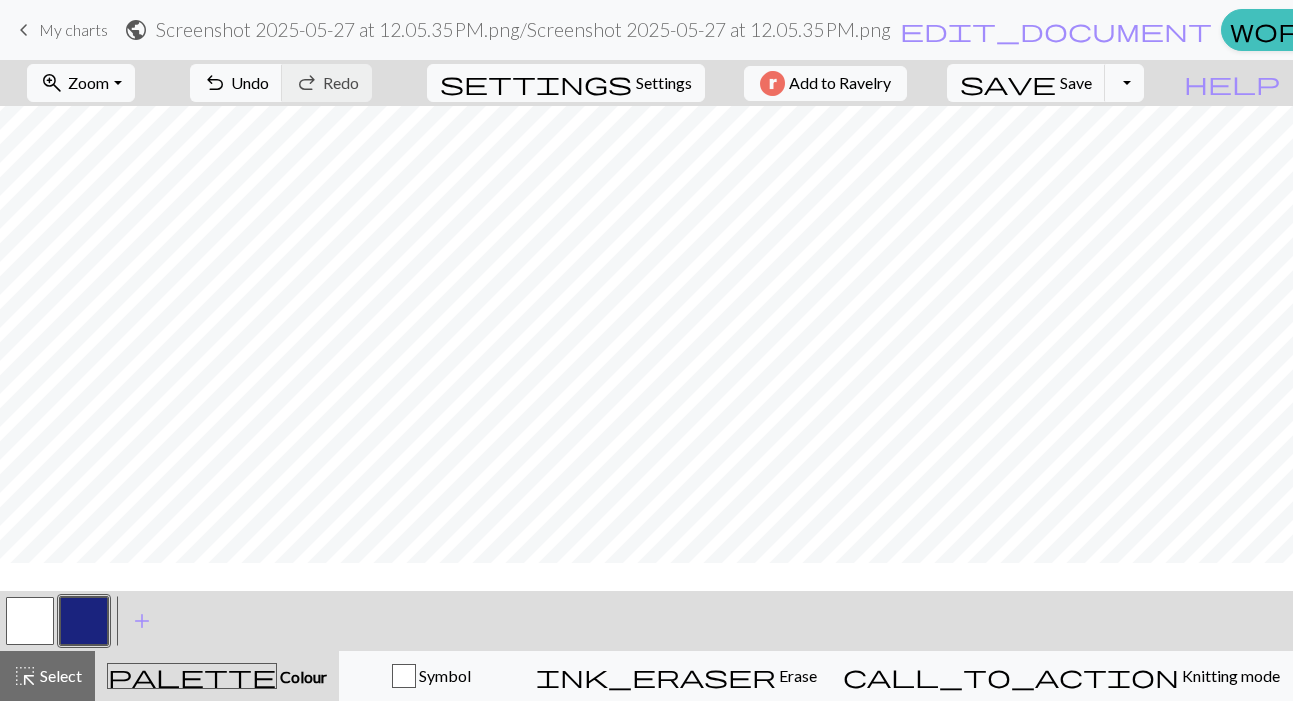 scroll, scrollTop: 0, scrollLeft: 0, axis: both 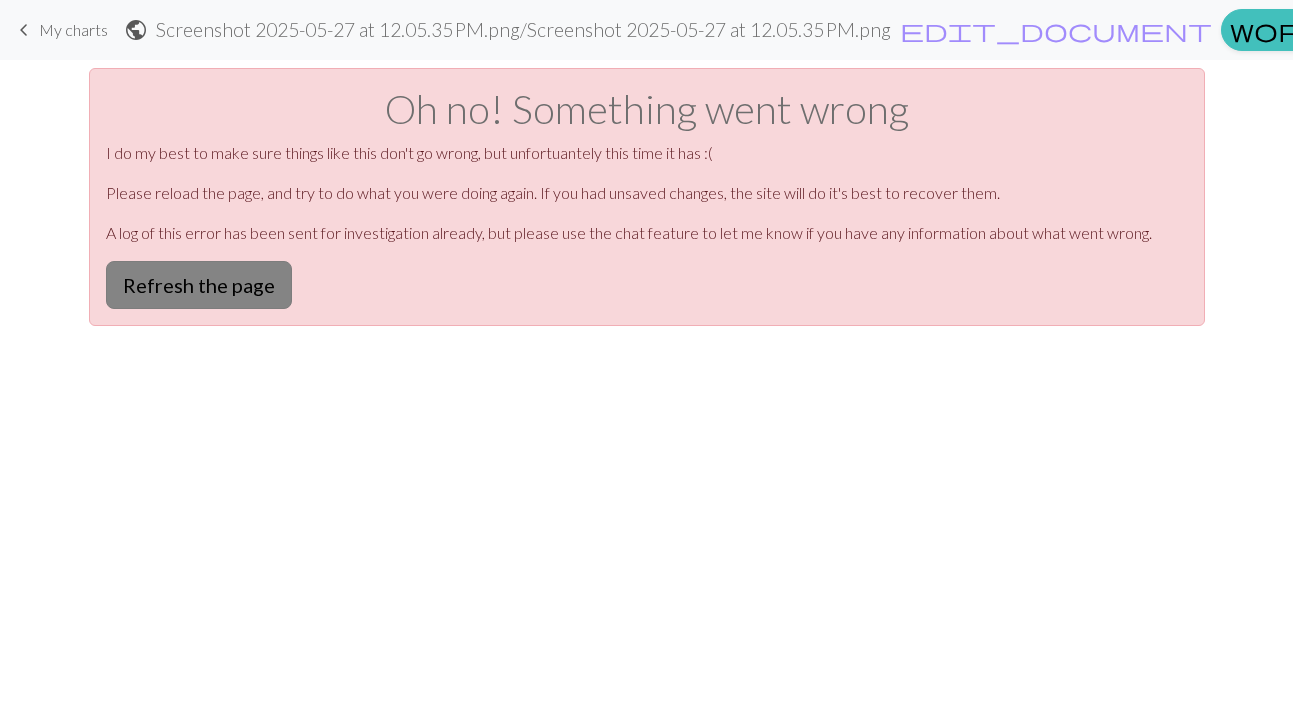 click on "Refresh the page" at bounding box center [199, 285] 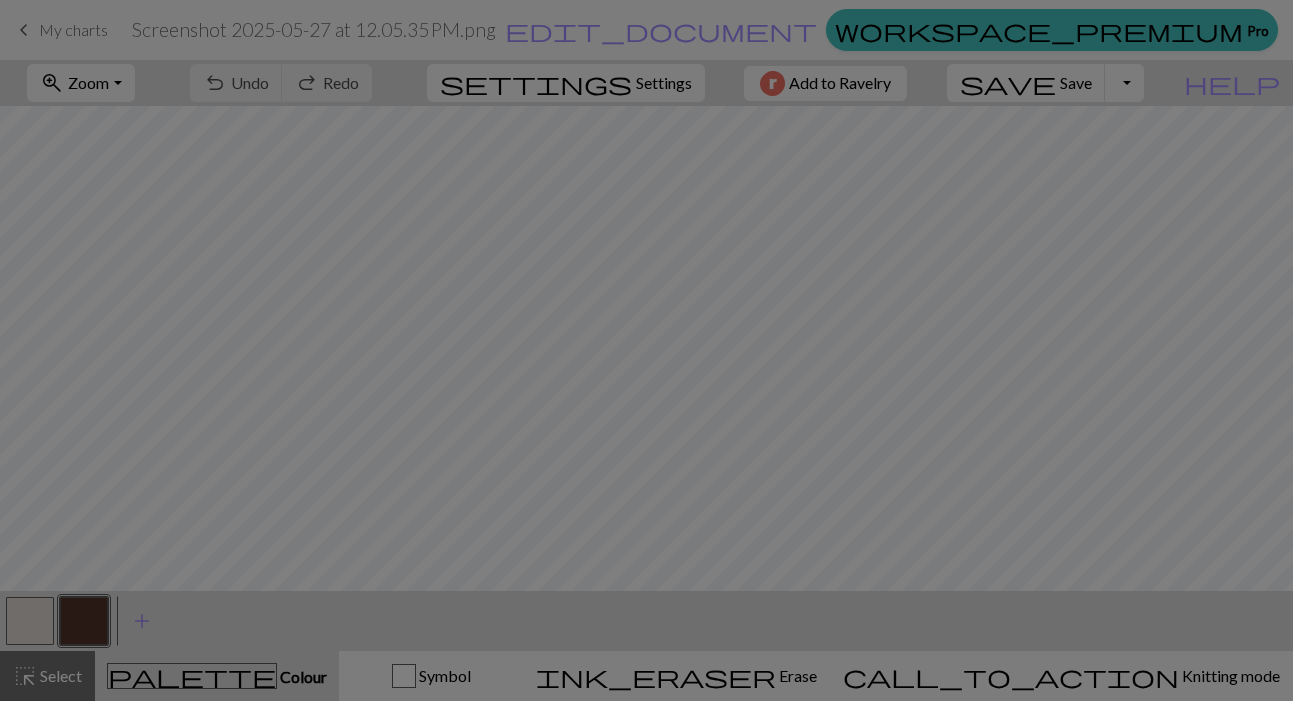 scroll, scrollTop: 0, scrollLeft: 0, axis: both 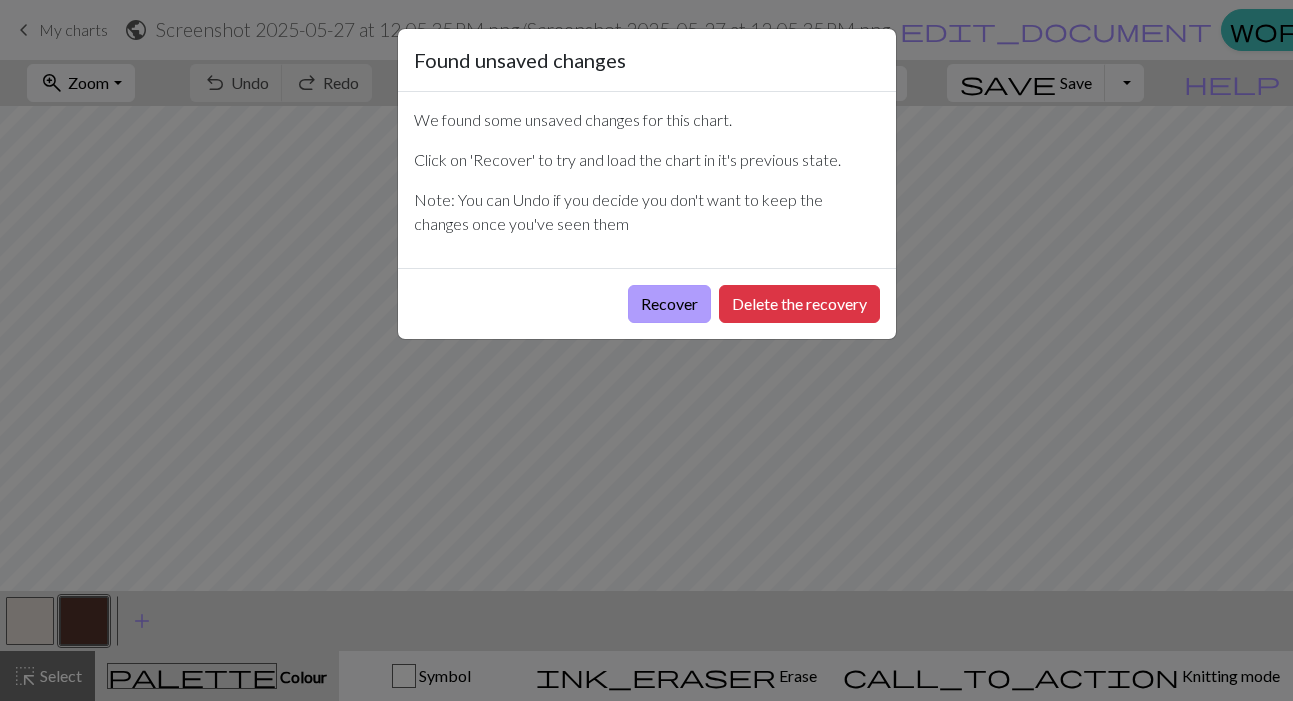click on "Recover" at bounding box center [669, 304] 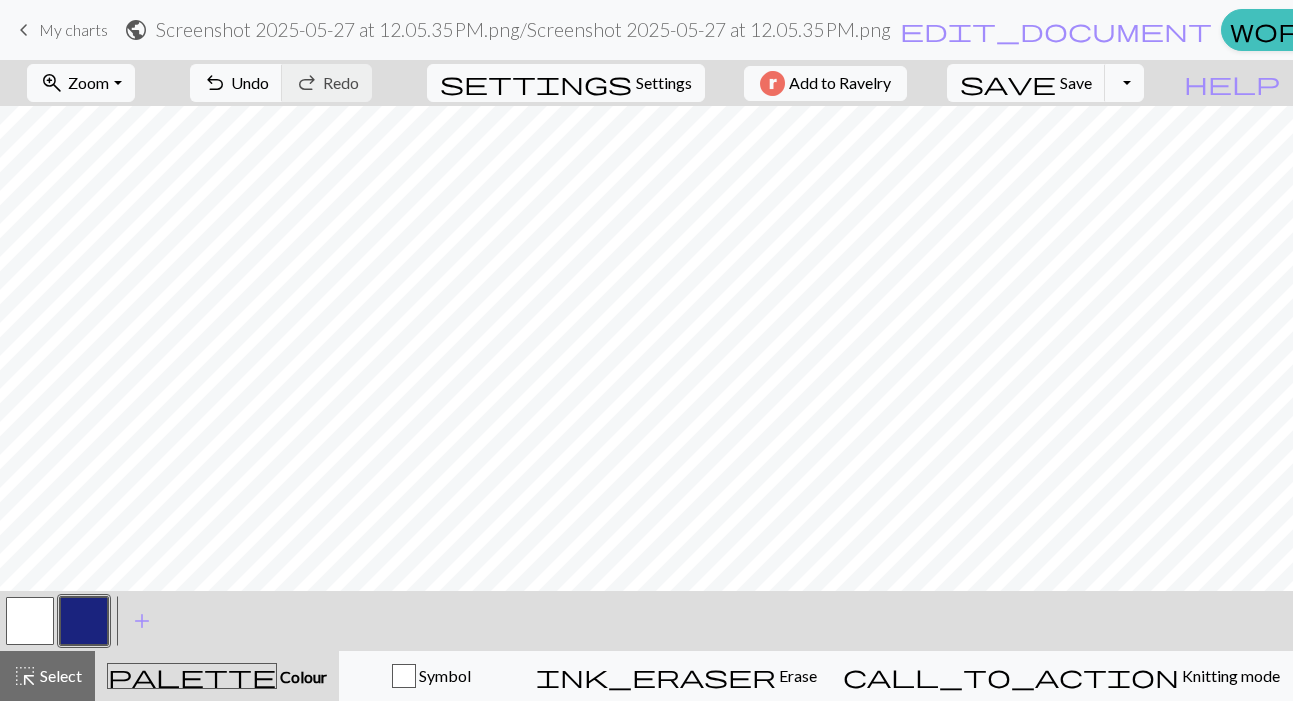 scroll, scrollTop: 8, scrollLeft: 0, axis: vertical 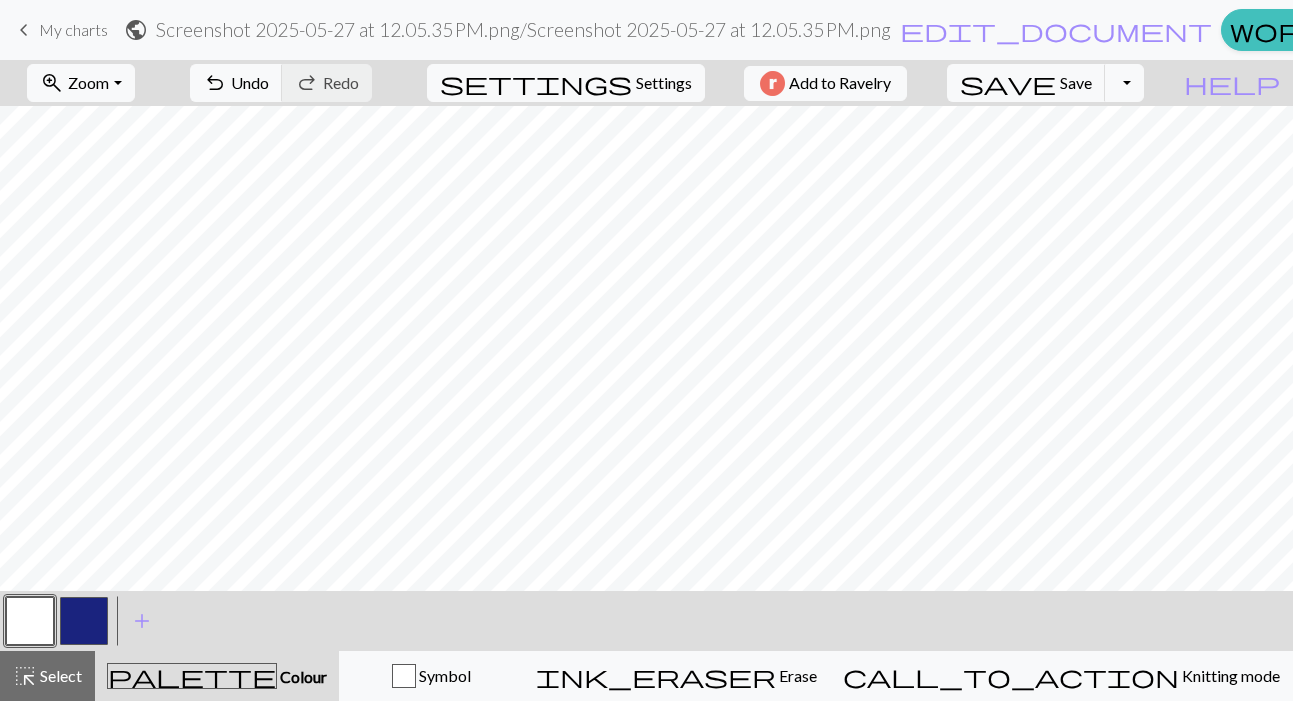 click at bounding box center [84, 621] 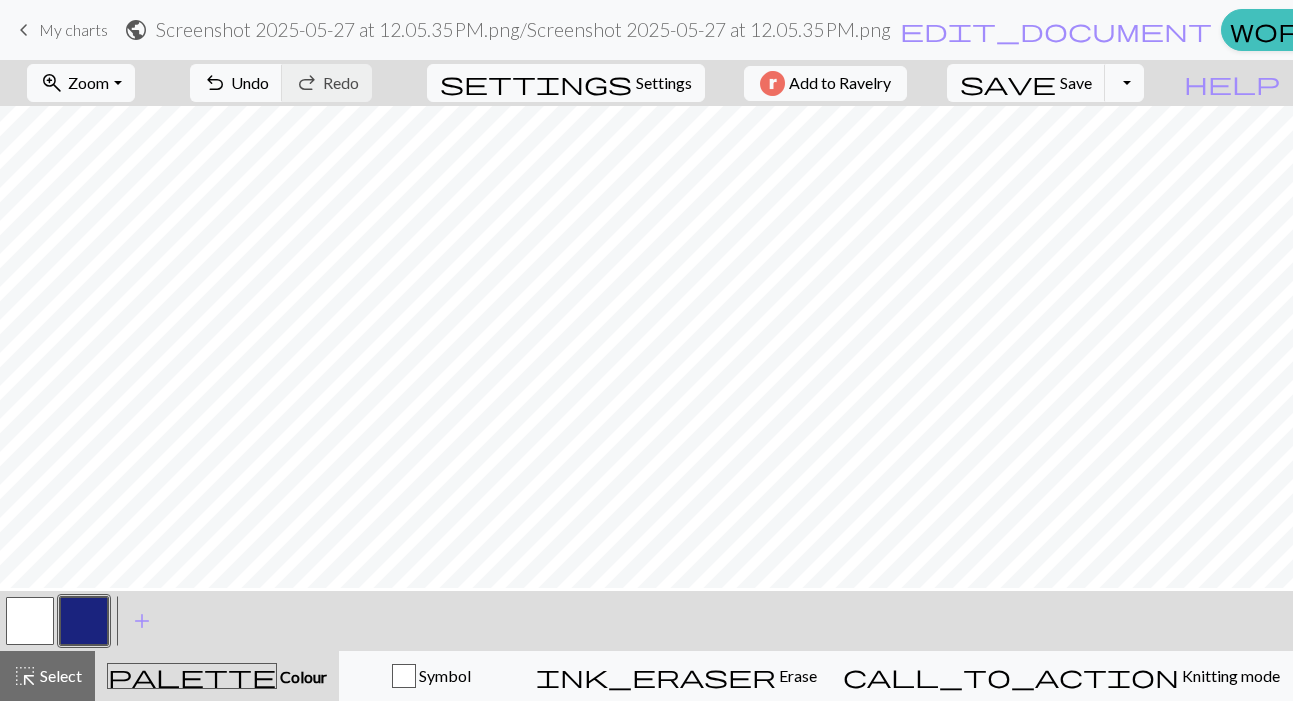 scroll, scrollTop: 122, scrollLeft: 0, axis: vertical 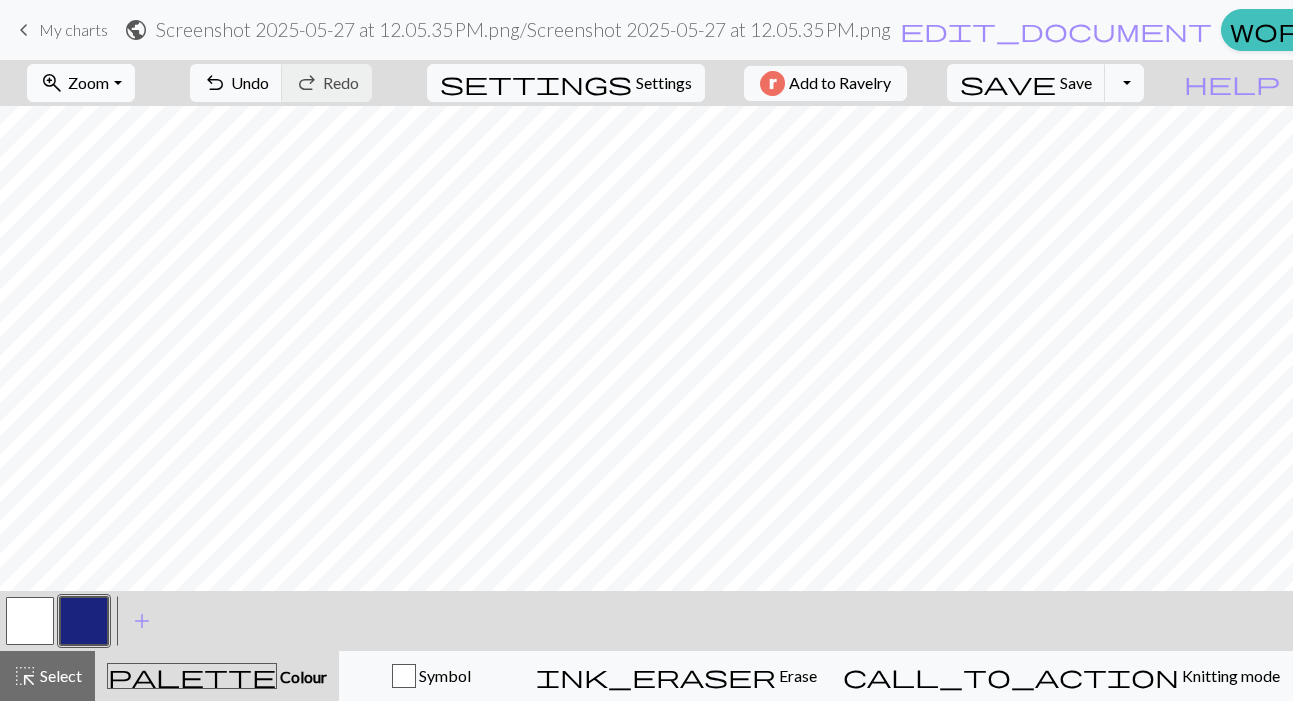 click on "Zoom" at bounding box center (88, 82) 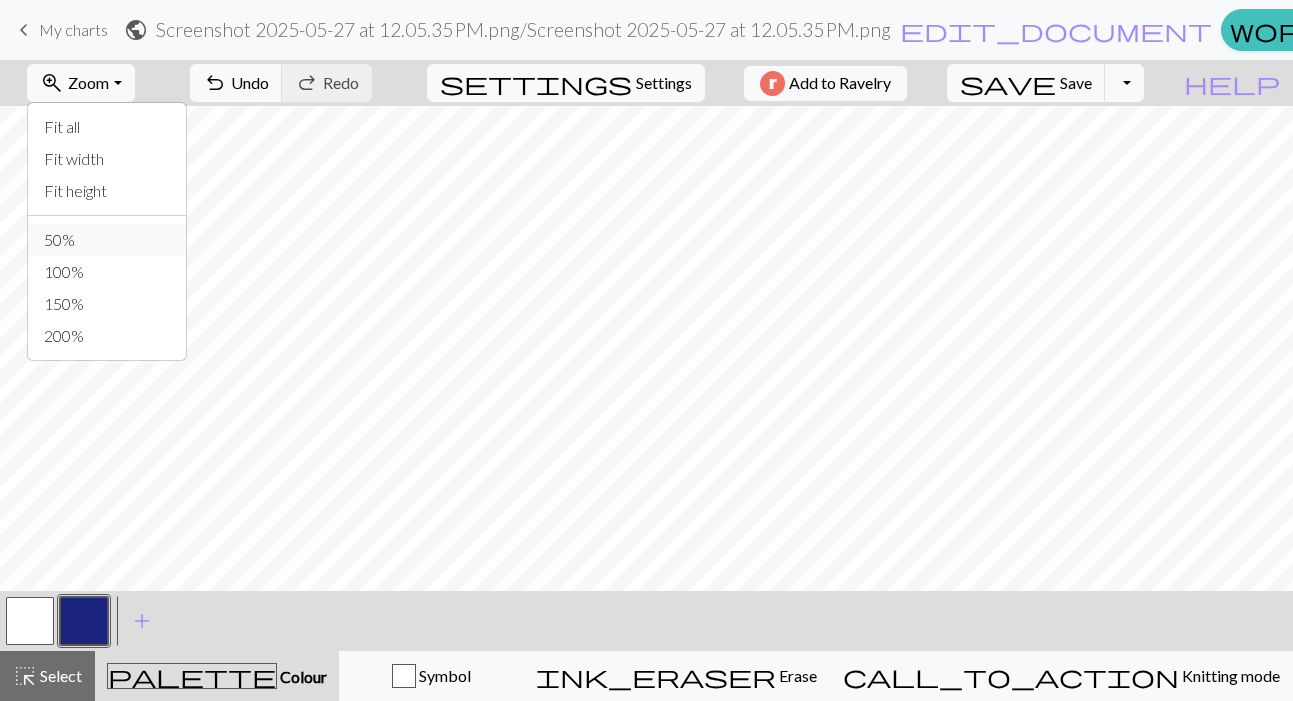 click on "50%" at bounding box center [107, 240] 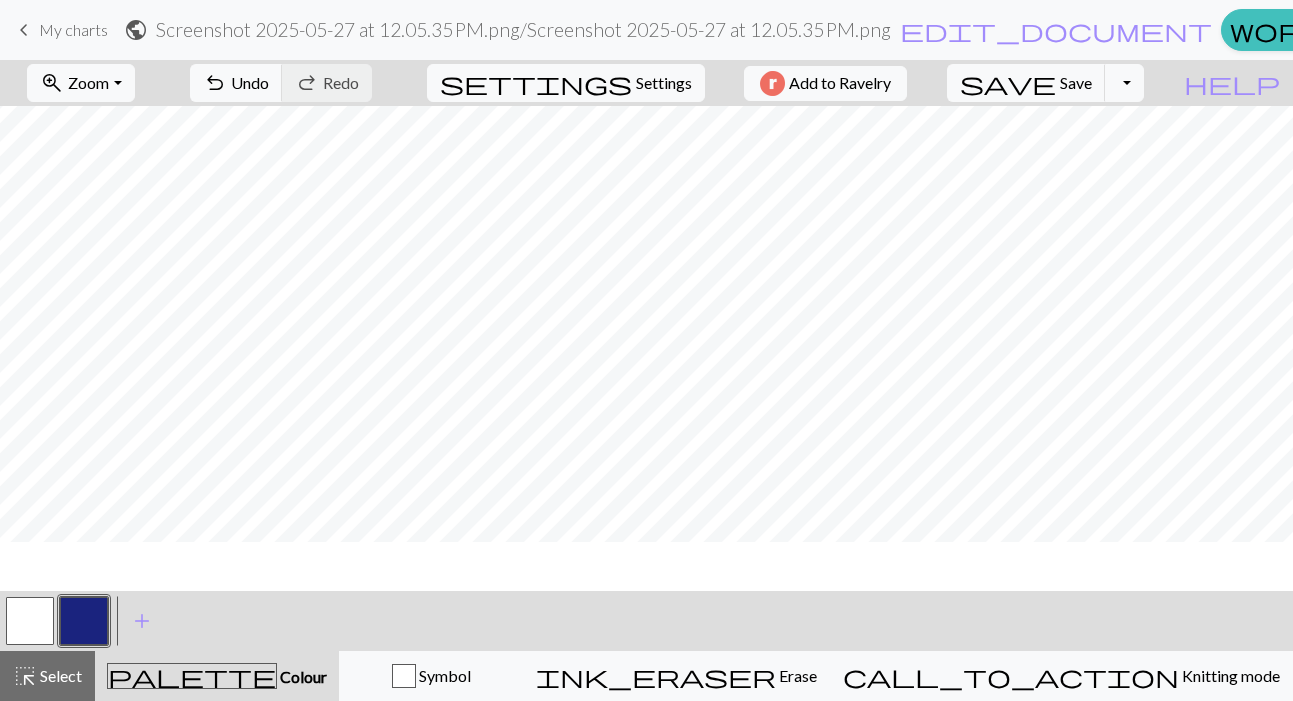 scroll, scrollTop: 0, scrollLeft: 0, axis: both 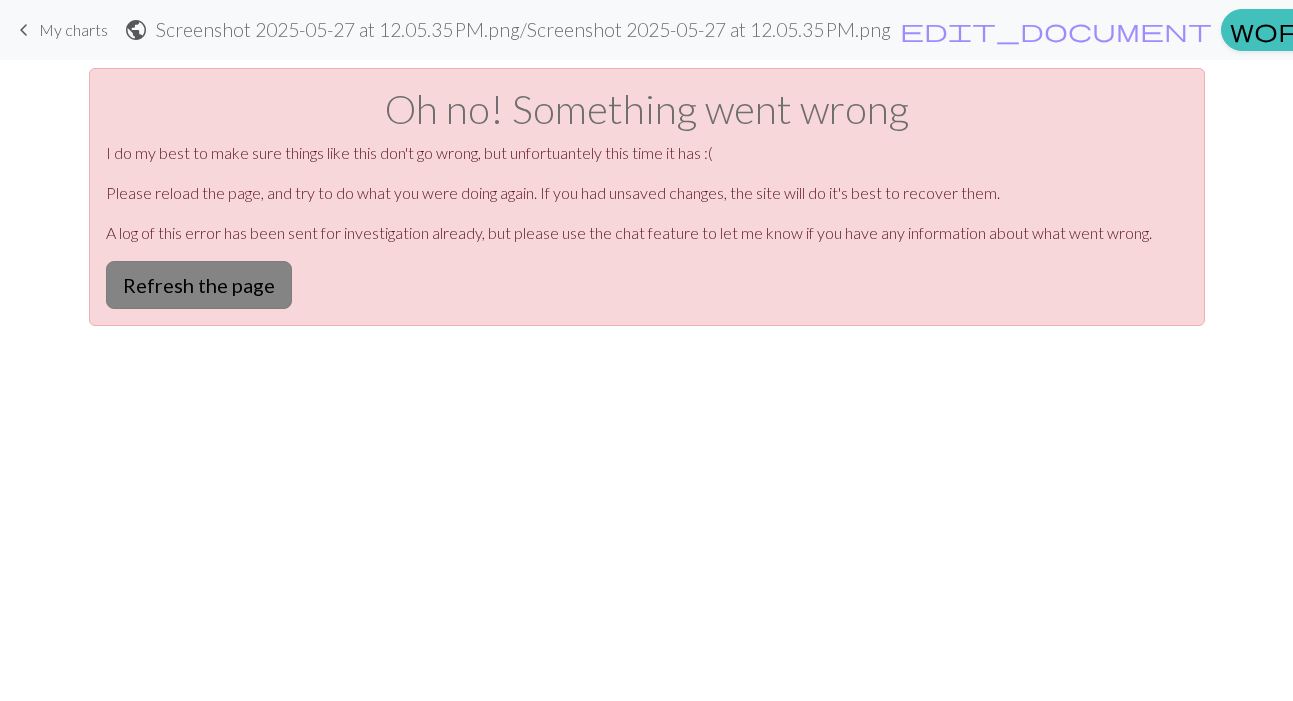 click on "Refresh the page" at bounding box center (199, 285) 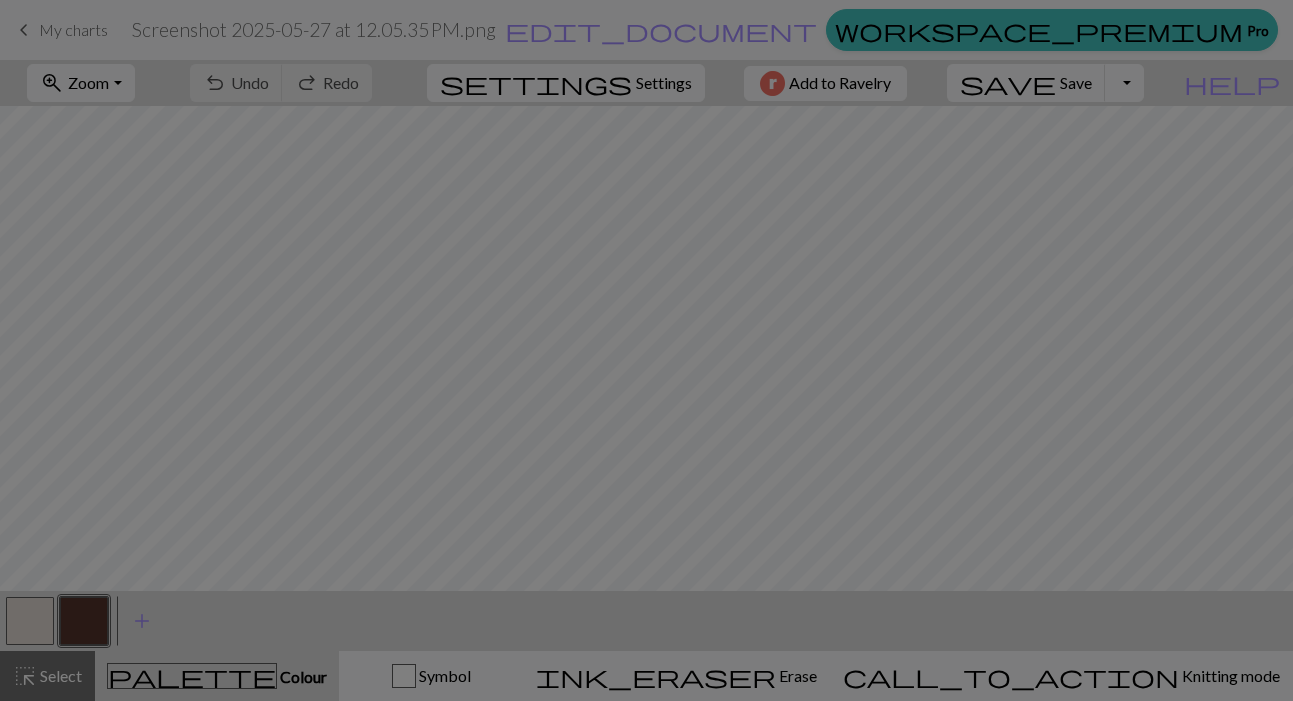 scroll, scrollTop: 0, scrollLeft: 0, axis: both 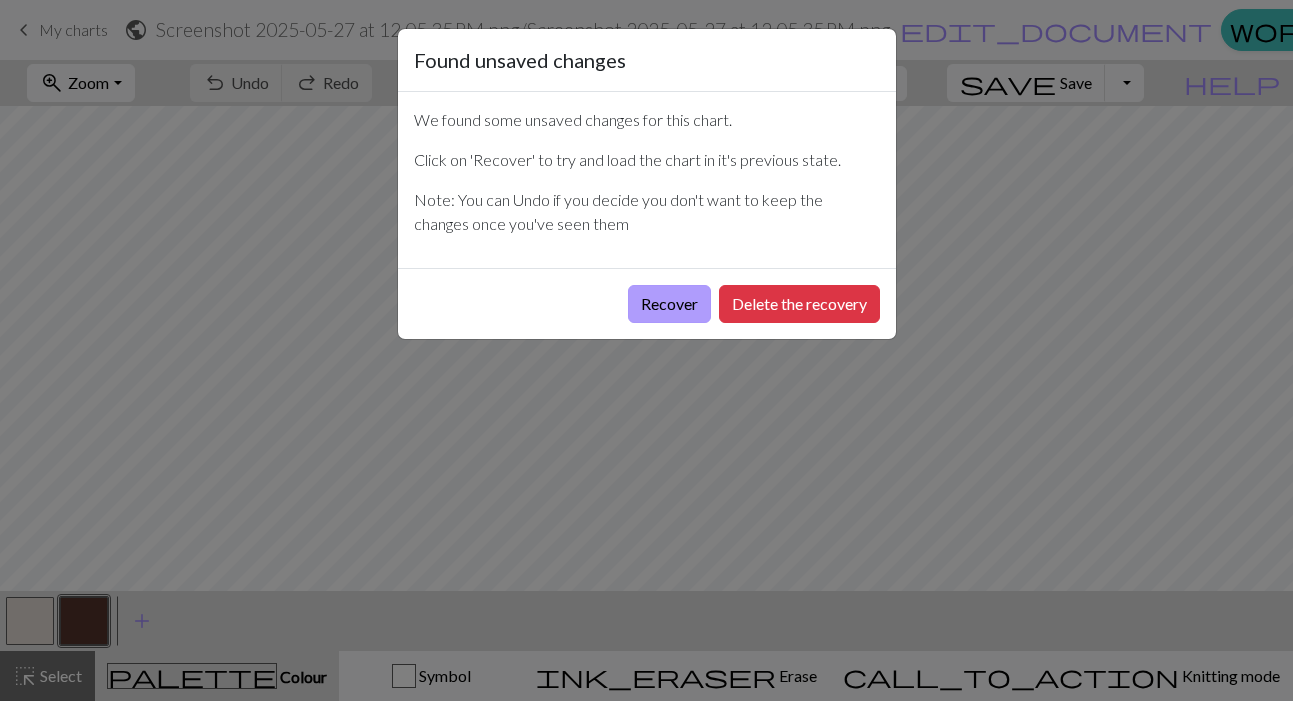 click on "Recover" at bounding box center [669, 304] 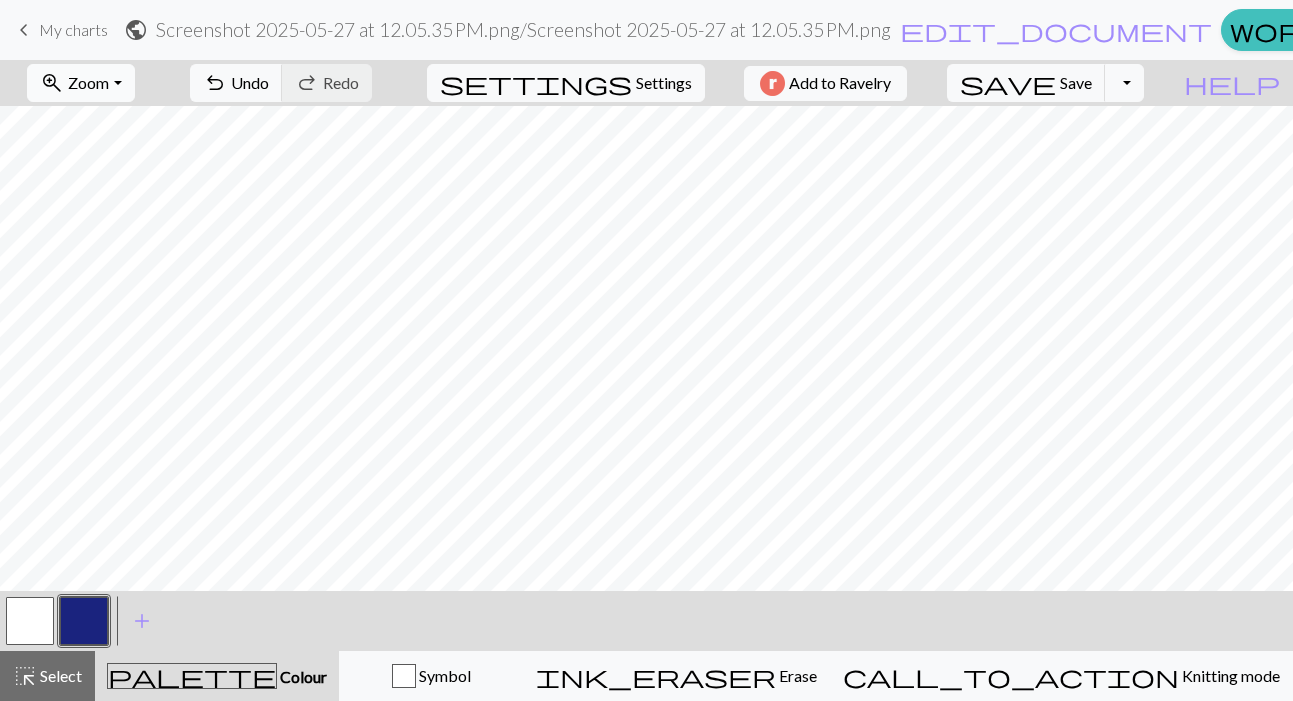 click on "zoom_in Zoom Zoom" at bounding box center [80, 83] 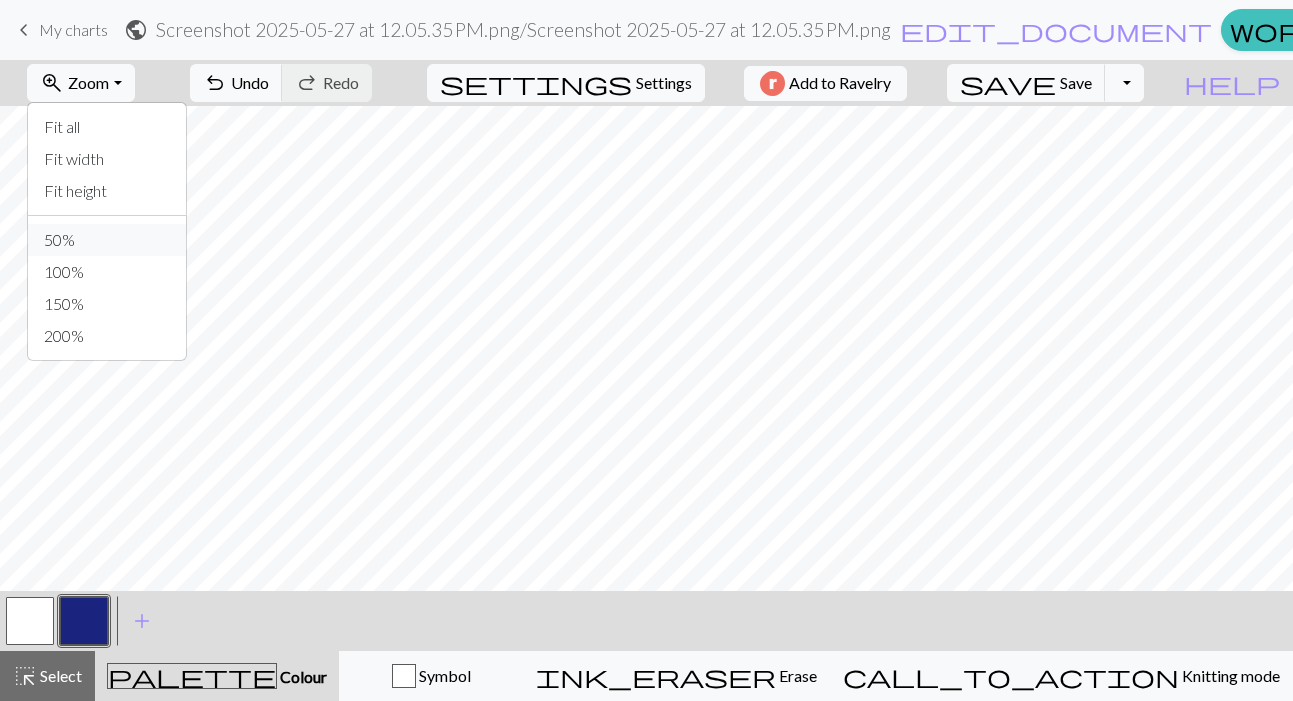 click on "50%" at bounding box center [107, 240] 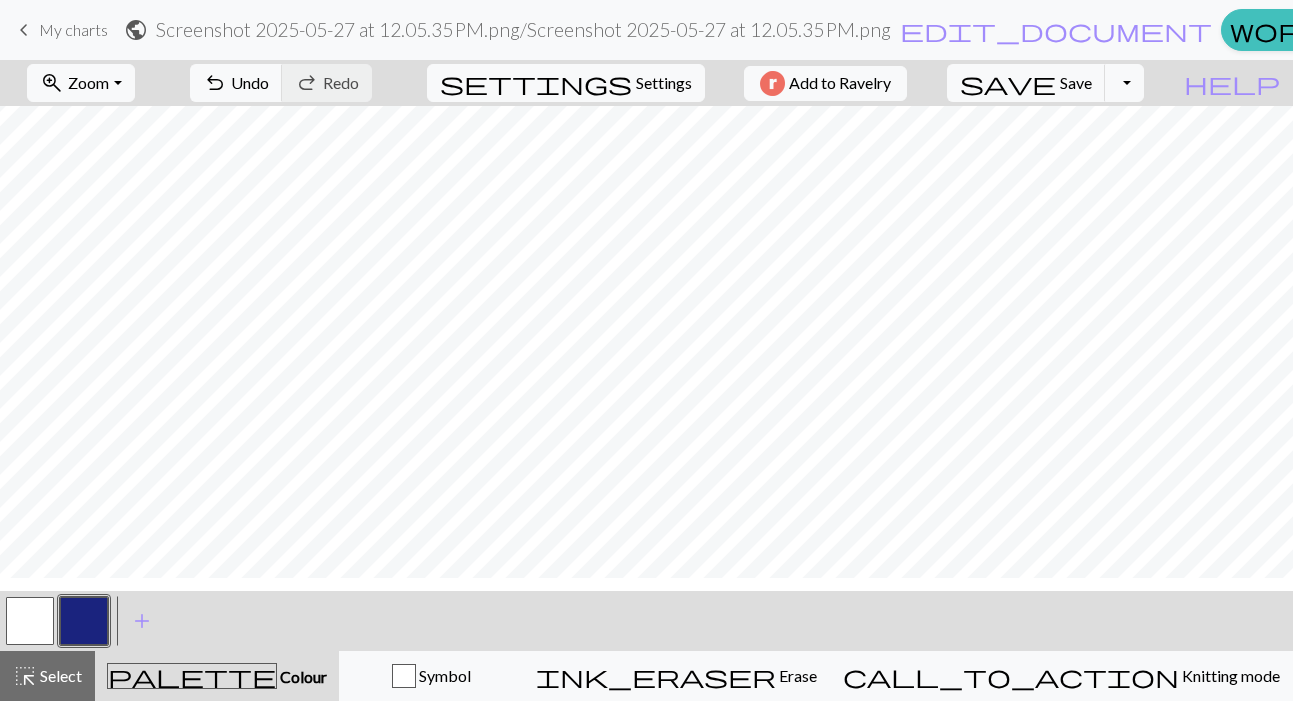 scroll, scrollTop: 0, scrollLeft: 0, axis: both 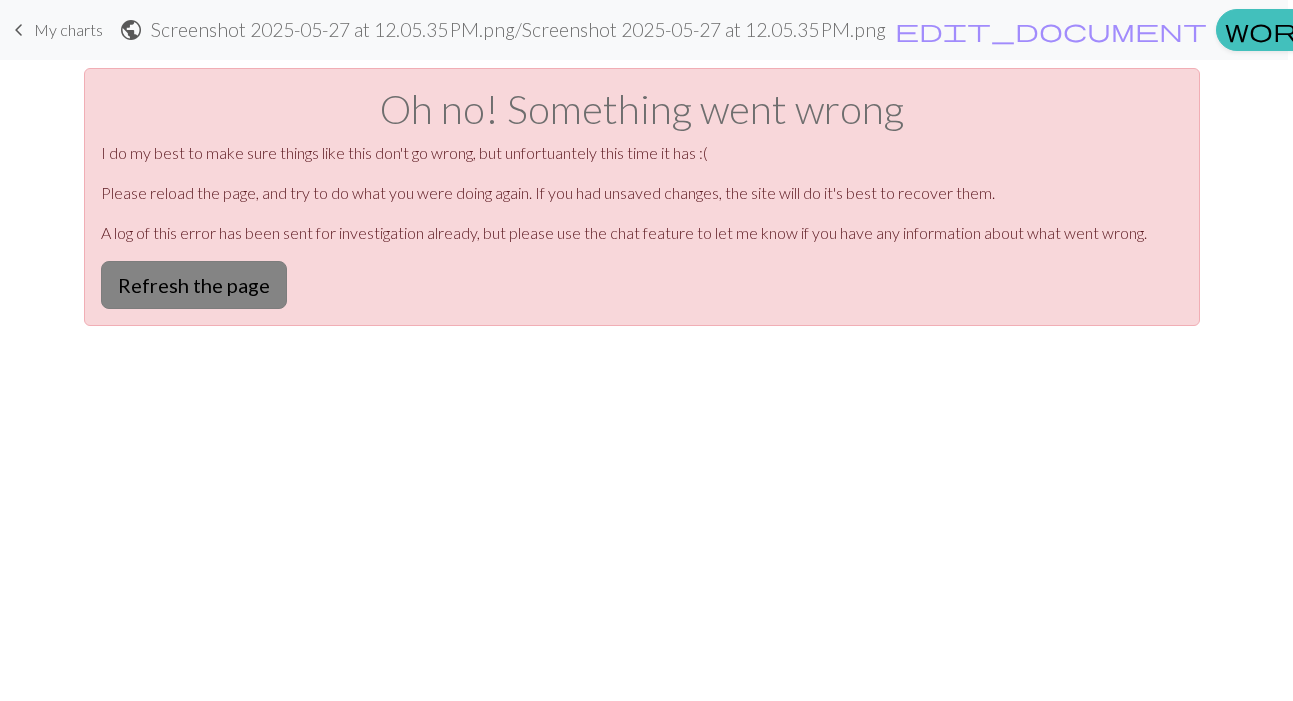 click on "Refresh the page" at bounding box center [194, 285] 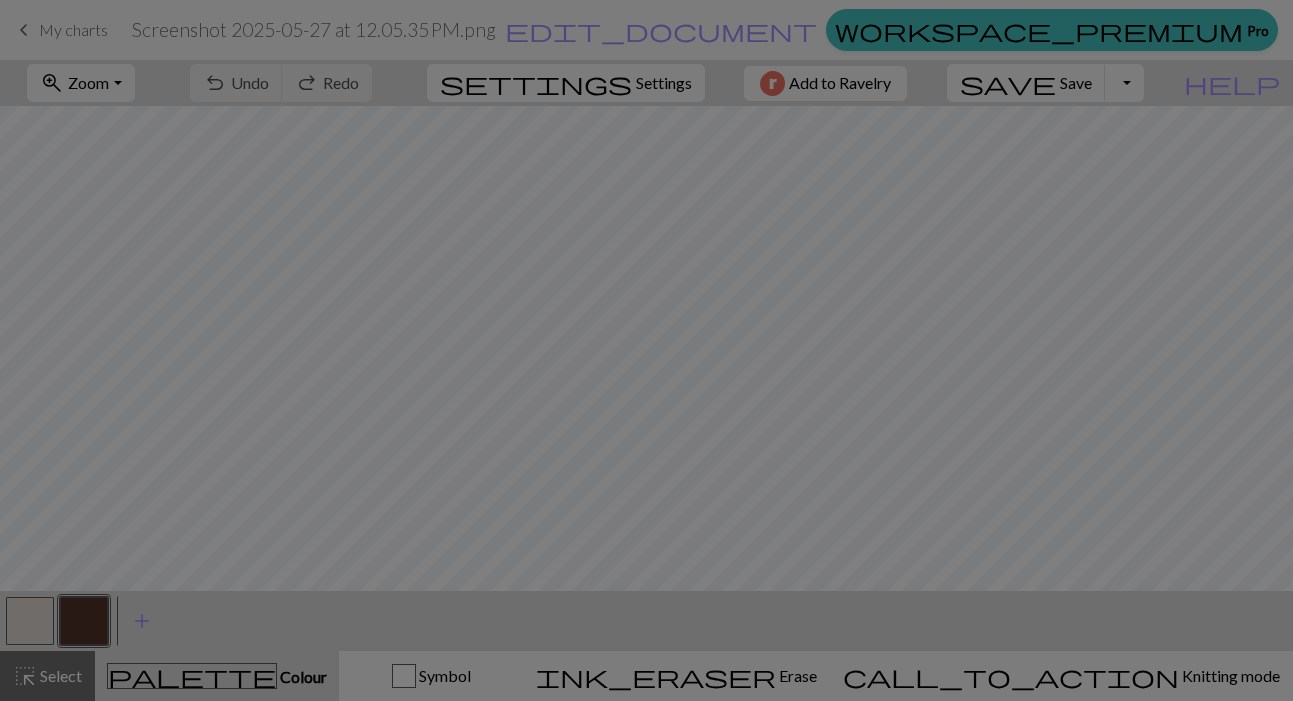 scroll, scrollTop: 0, scrollLeft: 0, axis: both 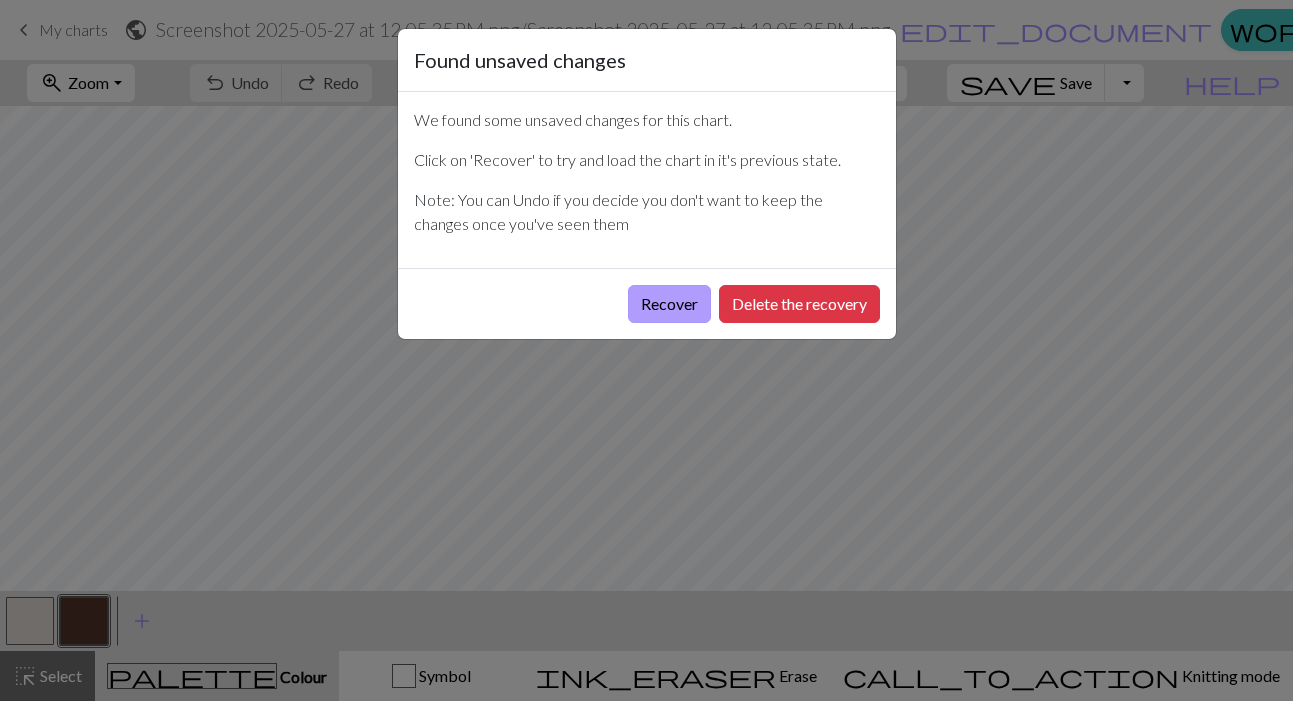 click on "Recover" at bounding box center [669, 304] 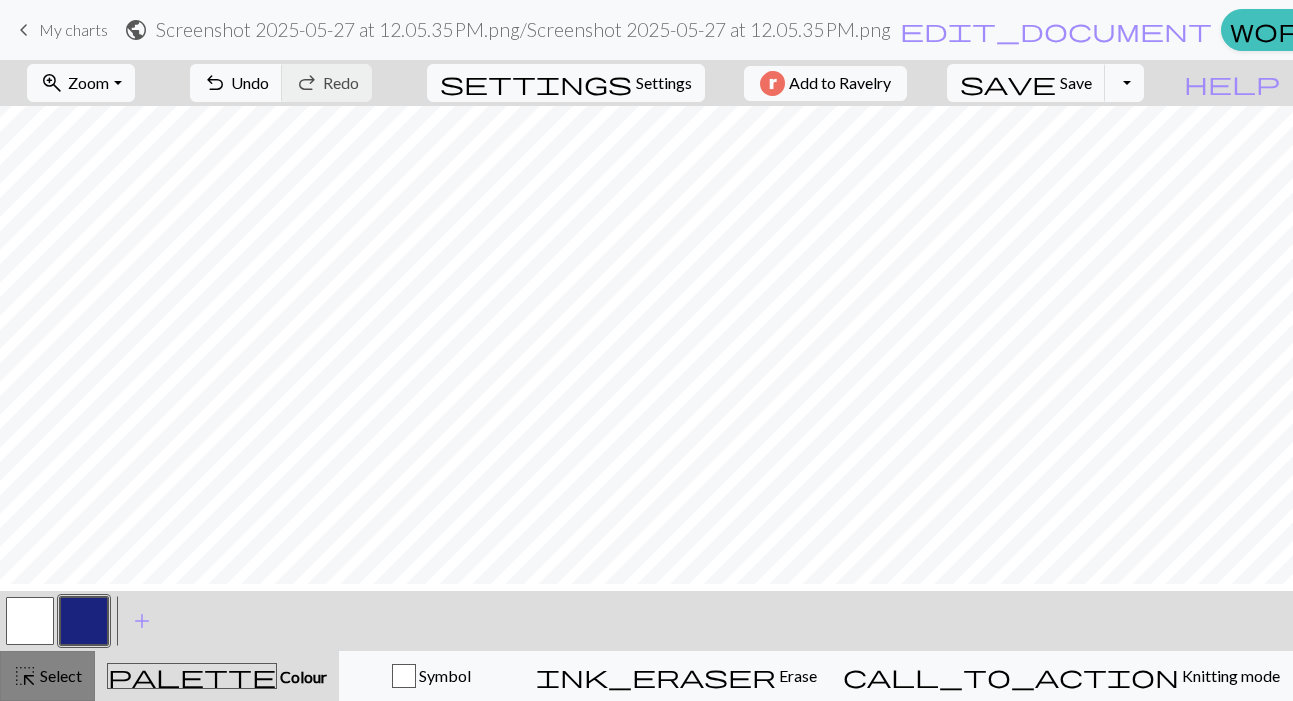 scroll, scrollTop: 0, scrollLeft: 0, axis: both 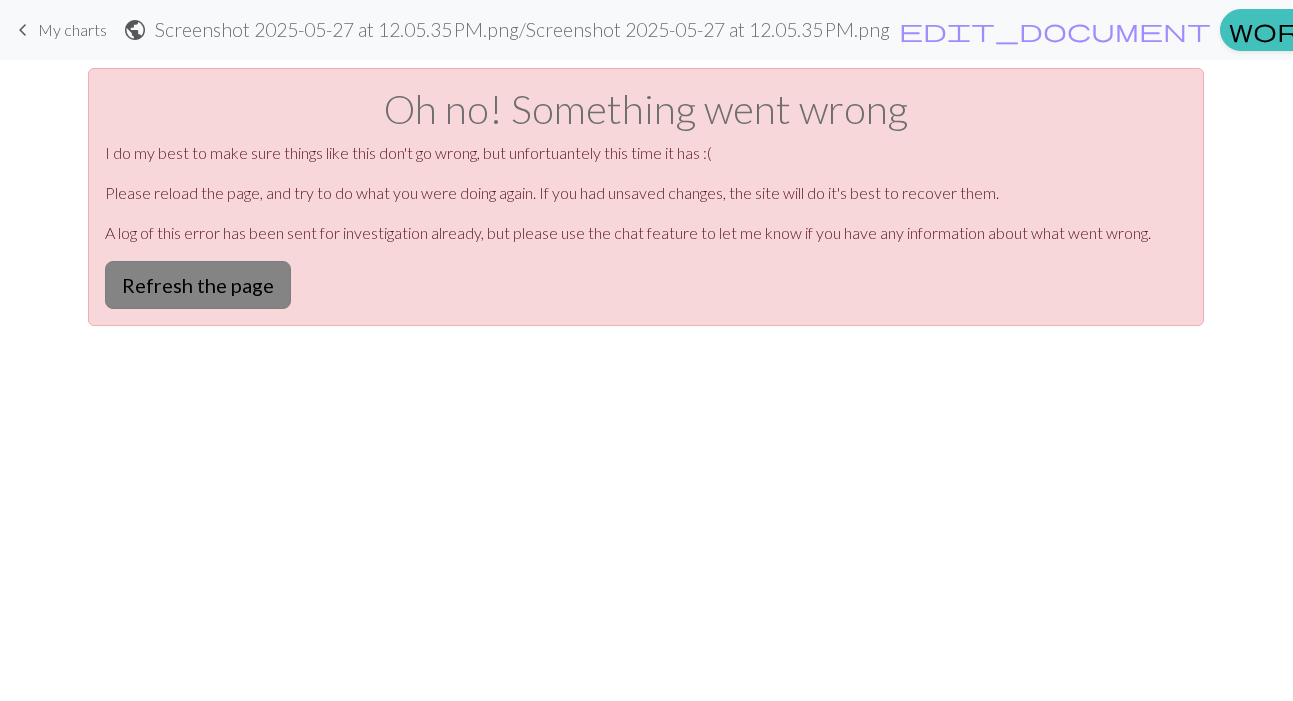 click on "Refresh the page" at bounding box center [198, 285] 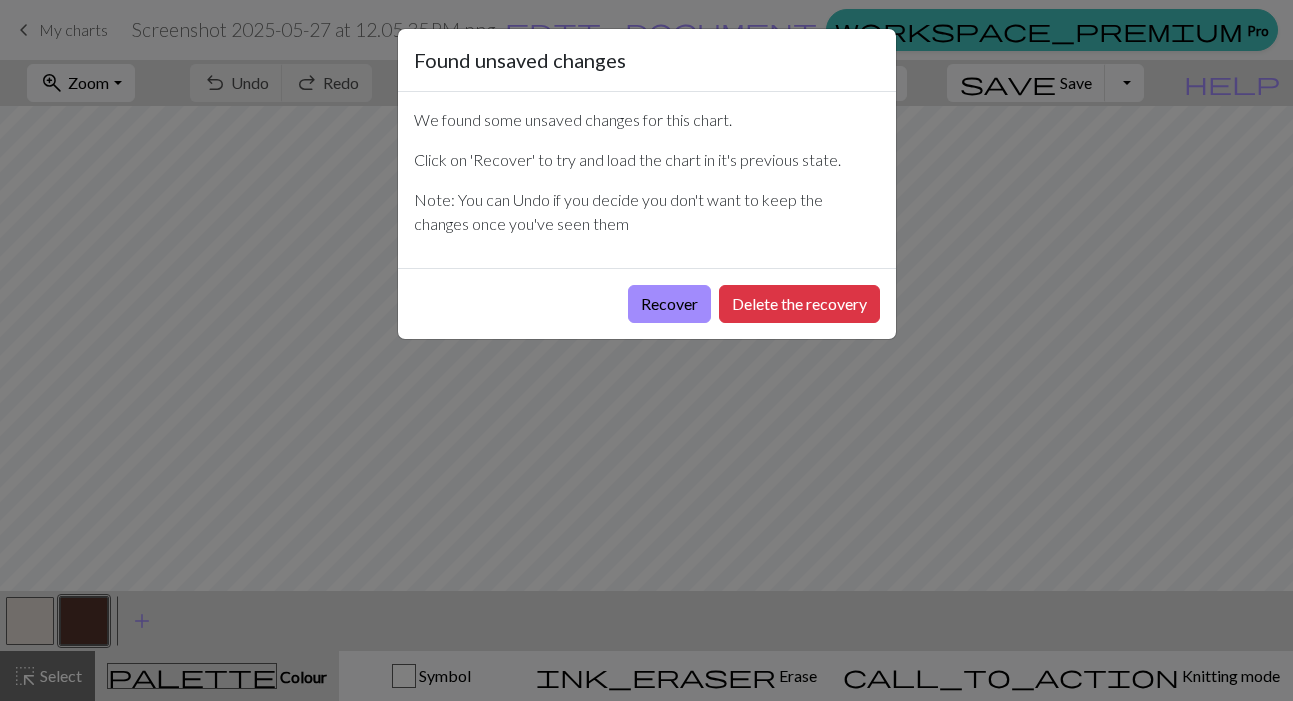 scroll, scrollTop: 0, scrollLeft: 0, axis: both 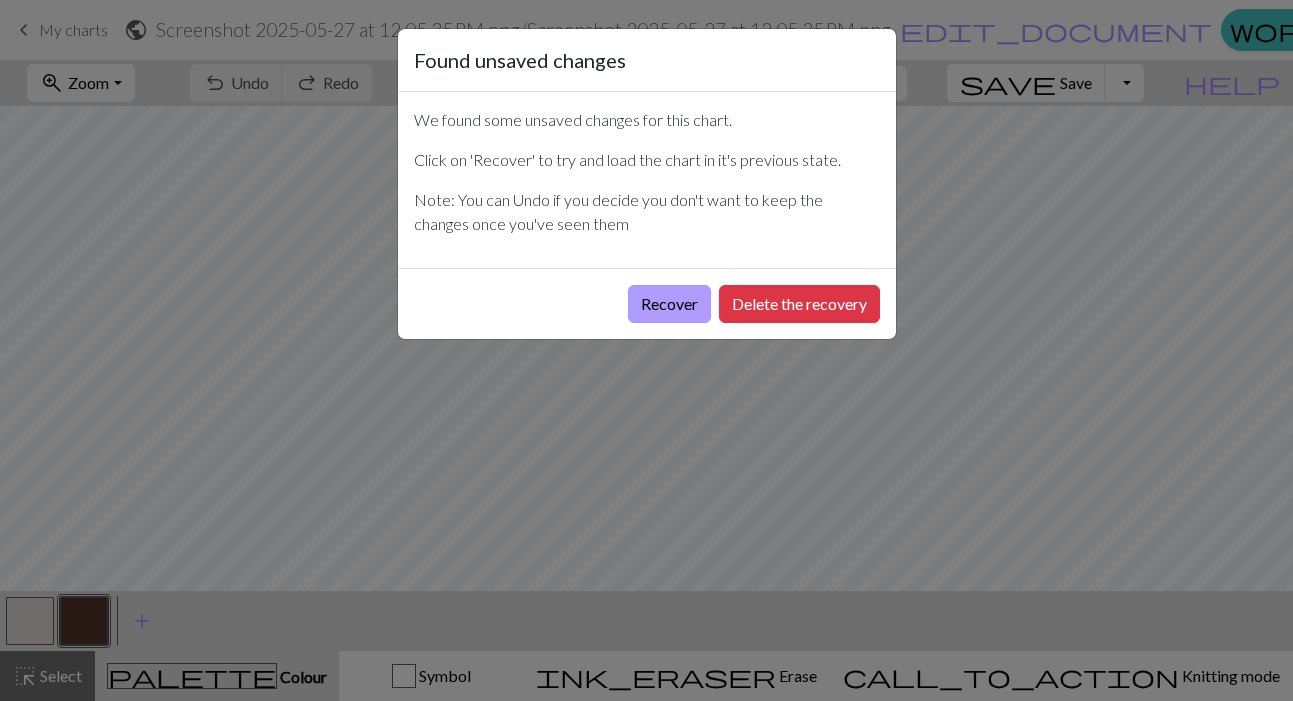 click on "Recover" at bounding box center [669, 304] 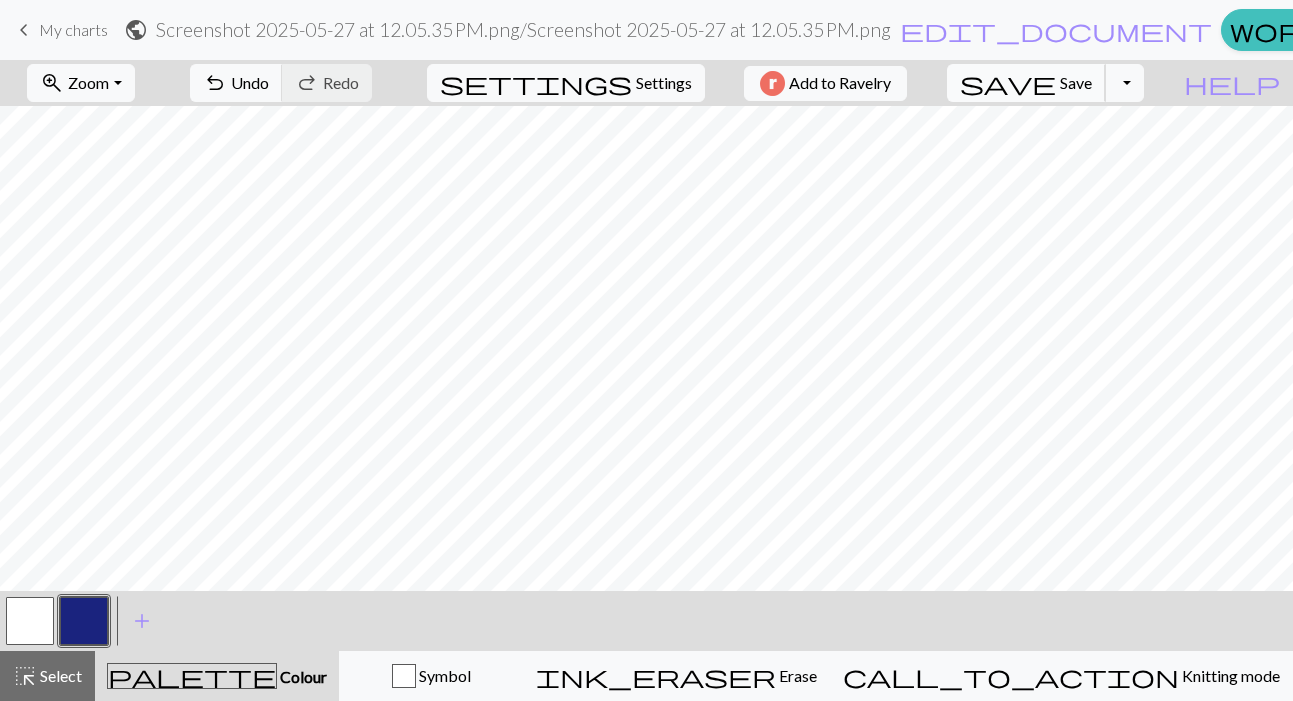 click on "save" at bounding box center (1008, 83) 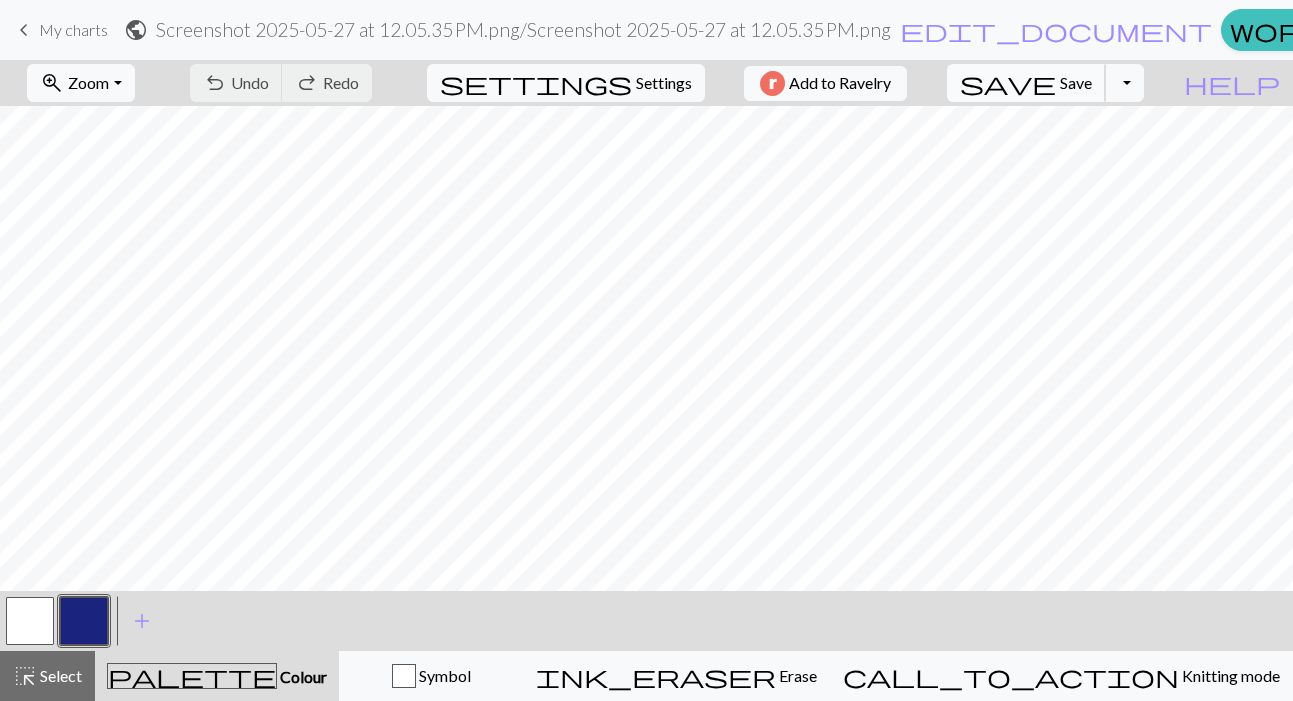 click on "save" at bounding box center (1008, 83) 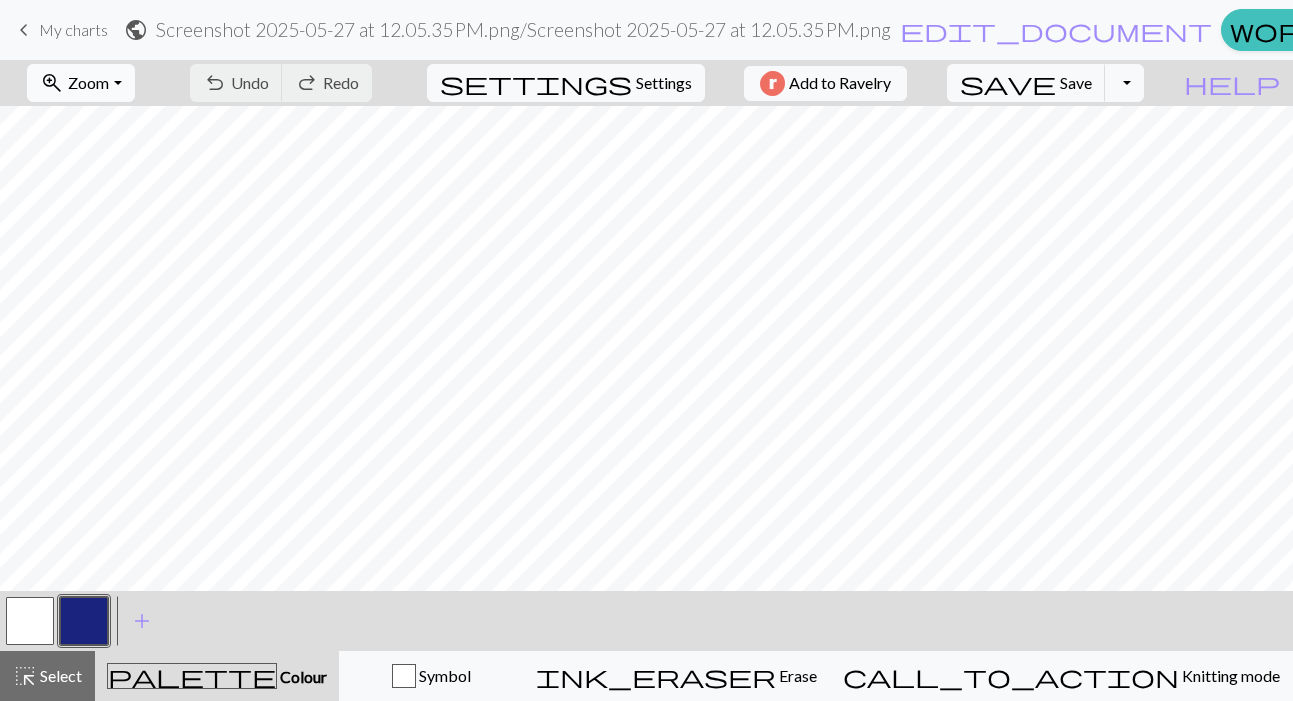 click on "Zoom" at bounding box center (88, 82) 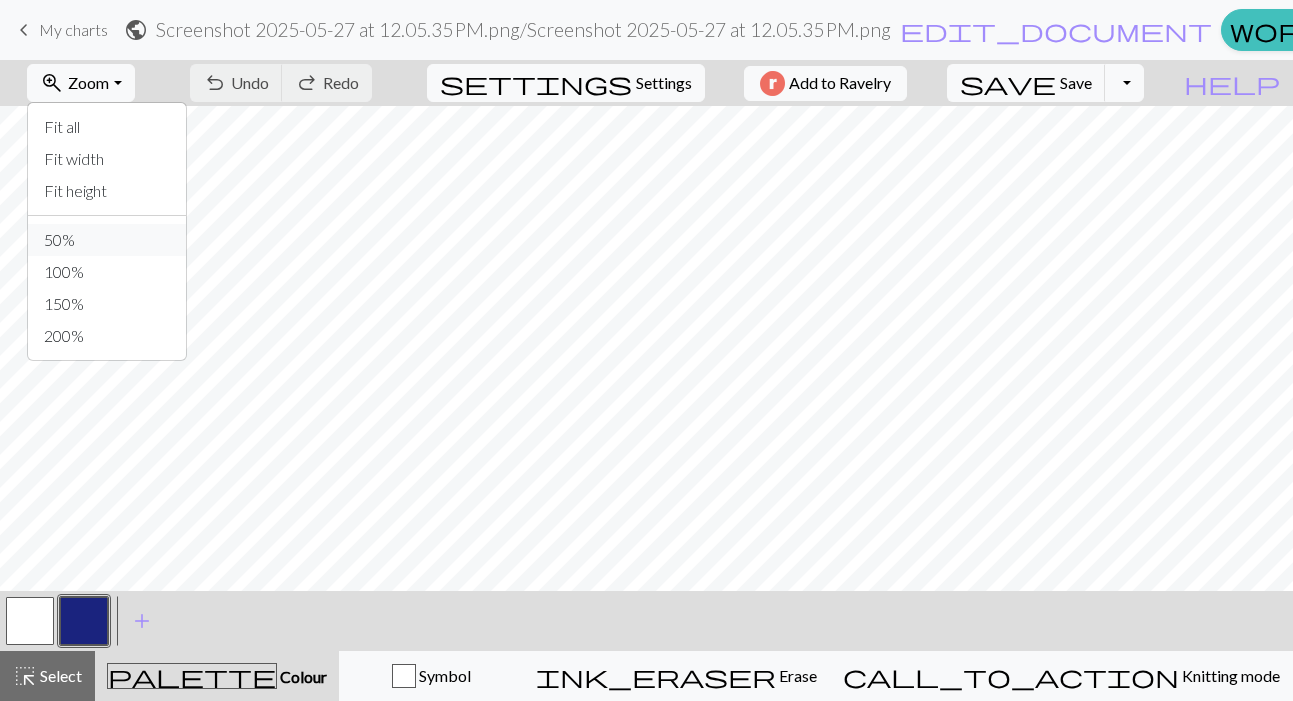 click on "50%" at bounding box center (107, 240) 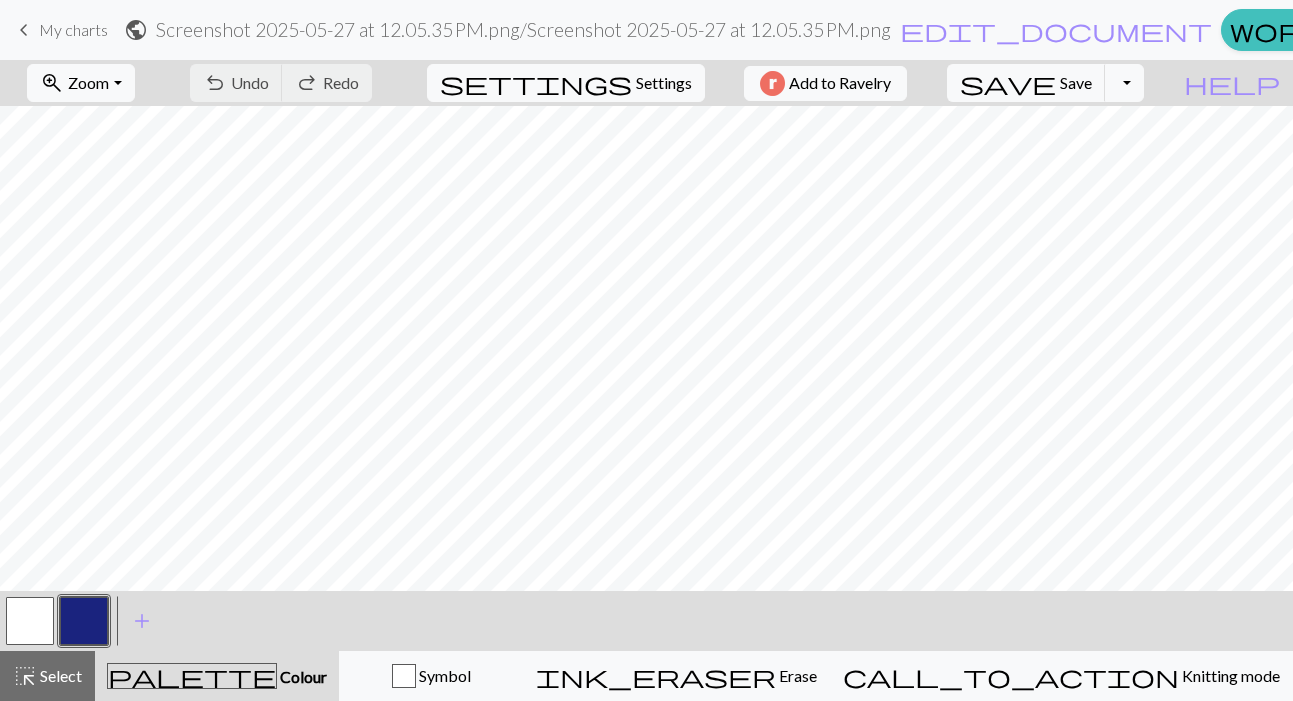 scroll, scrollTop: 166, scrollLeft: 0, axis: vertical 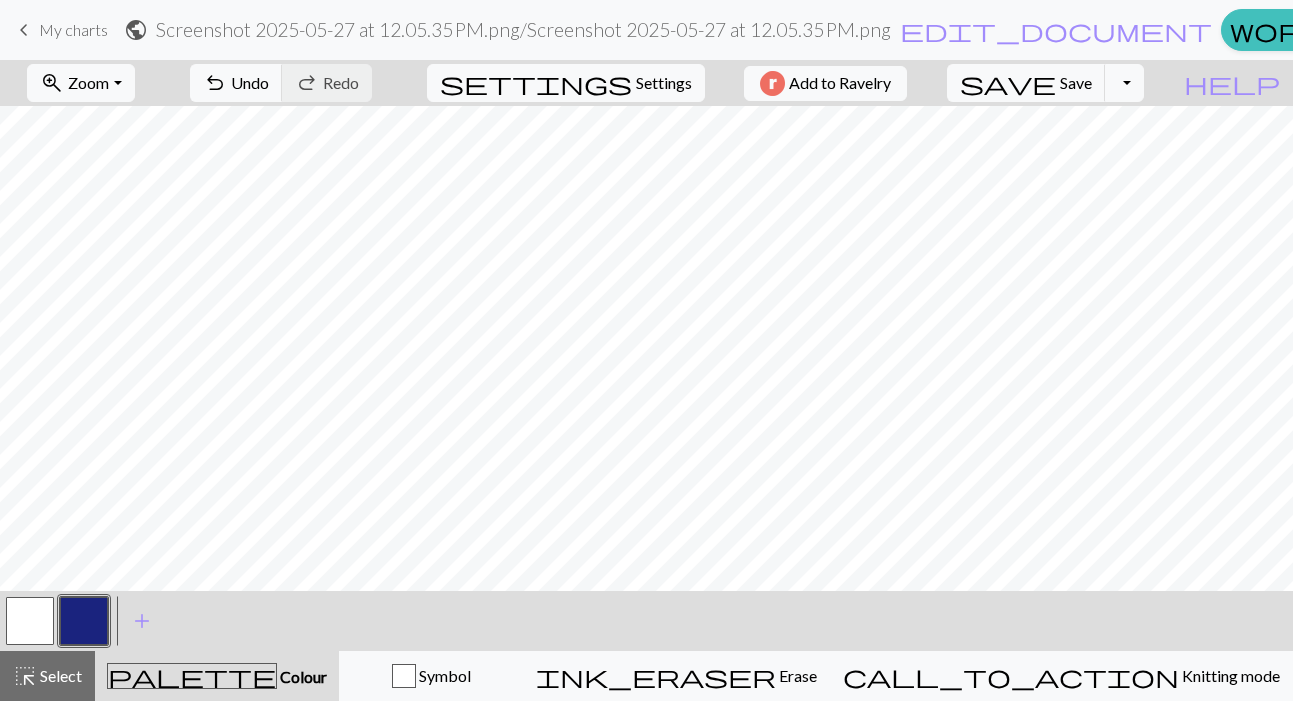 click at bounding box center [30, 621] 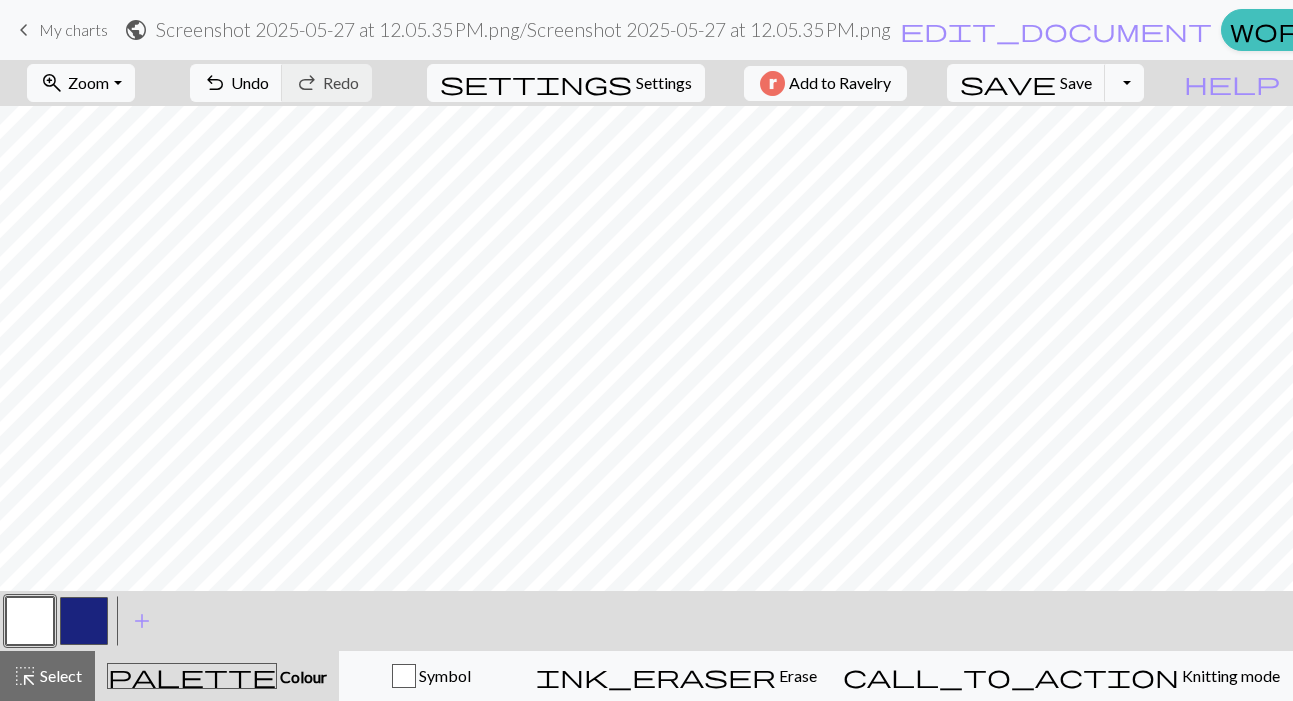 click at bounding box center (84, 621) 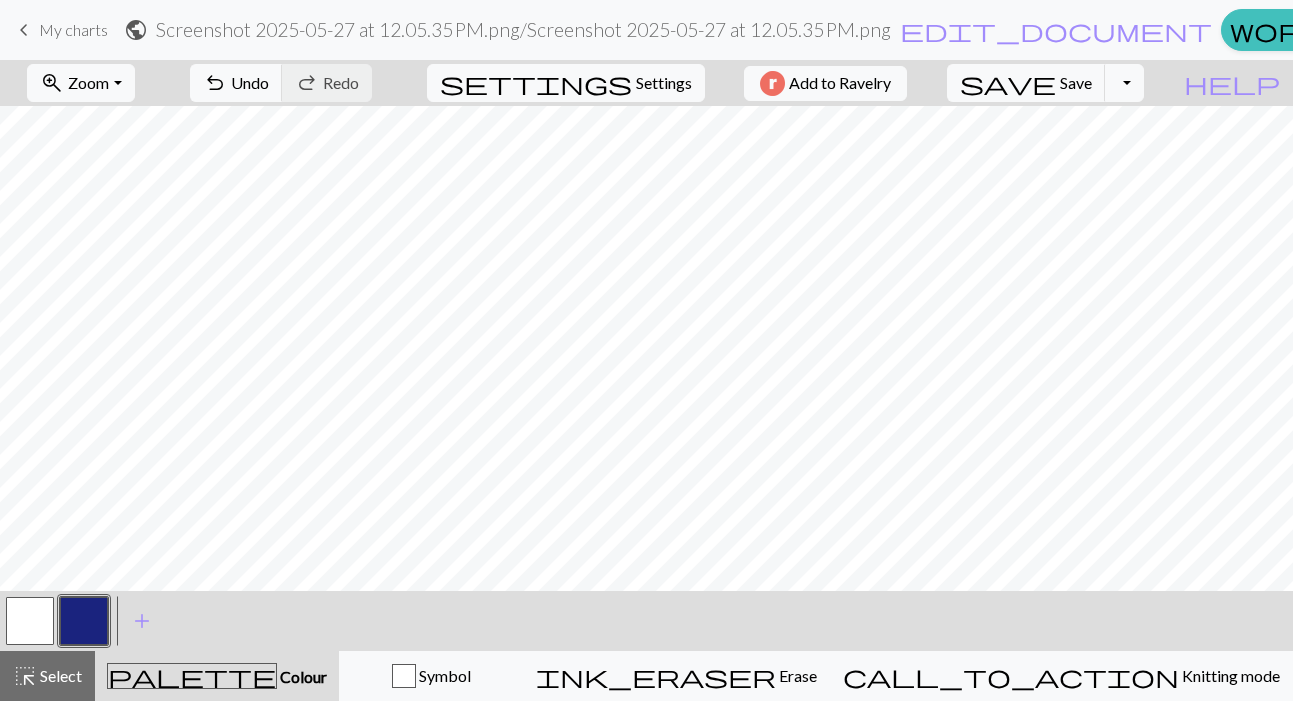 click at bounding box center (30, 621) 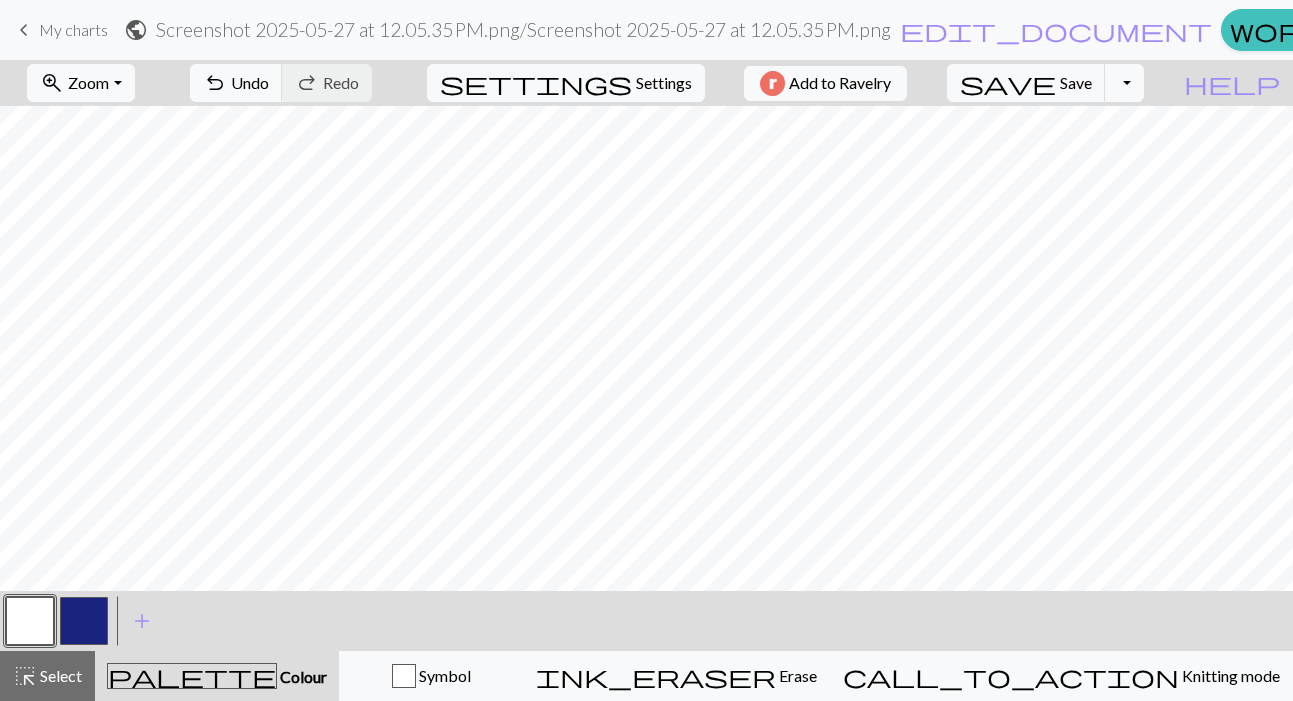 click at bounding box center (84, 621) 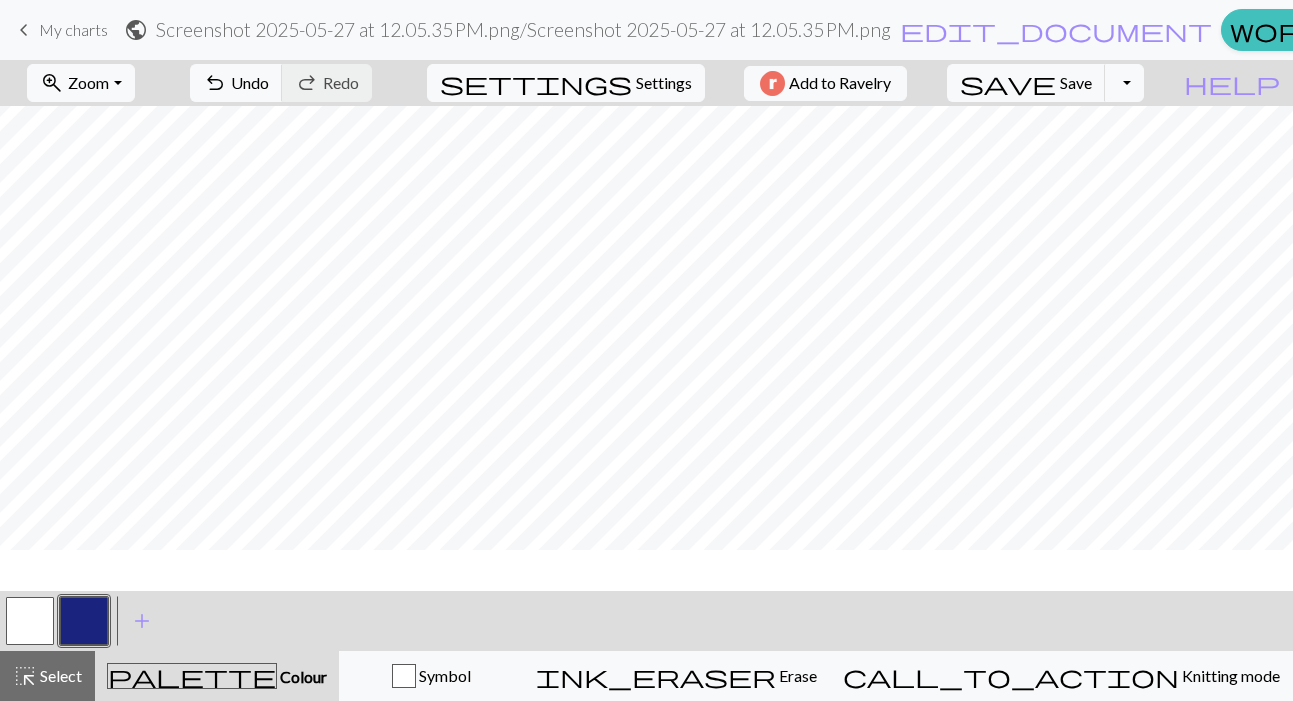 scroll, scrollTop: 11, scrollLeft: 0, axis: vertical 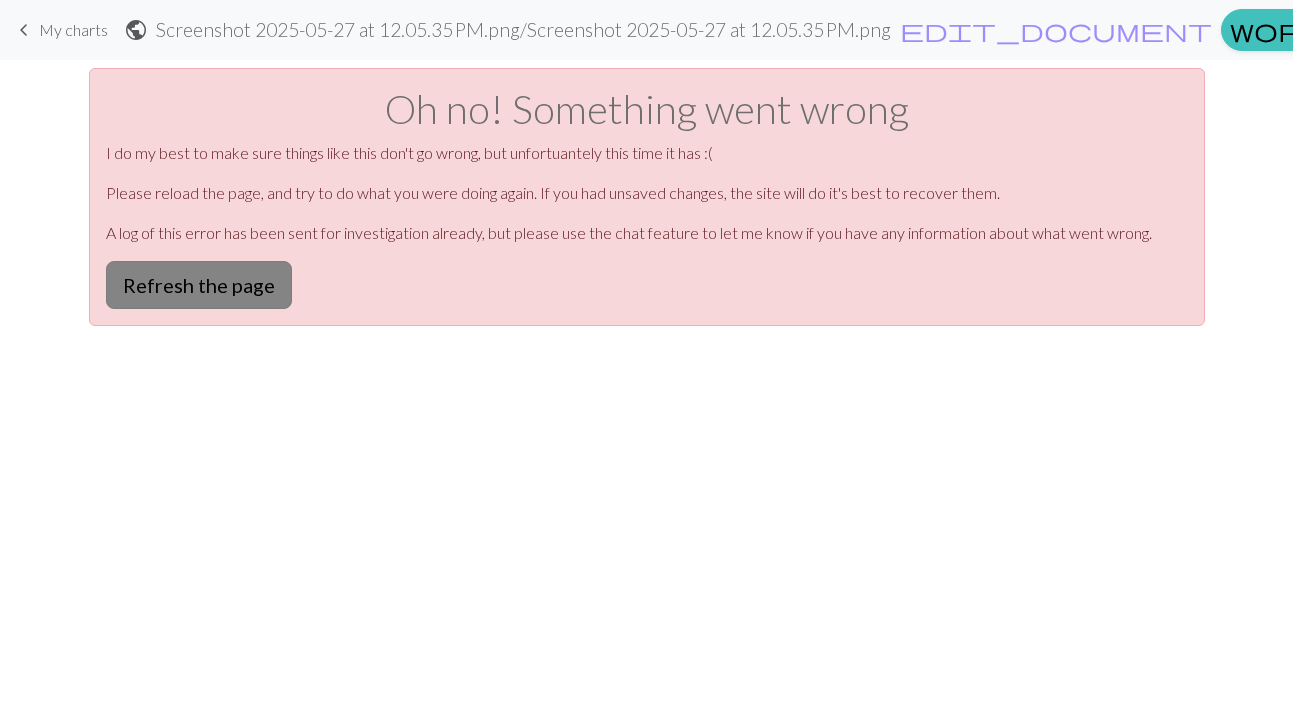 click on "Refresh the page" at bounding box center [199, 285] 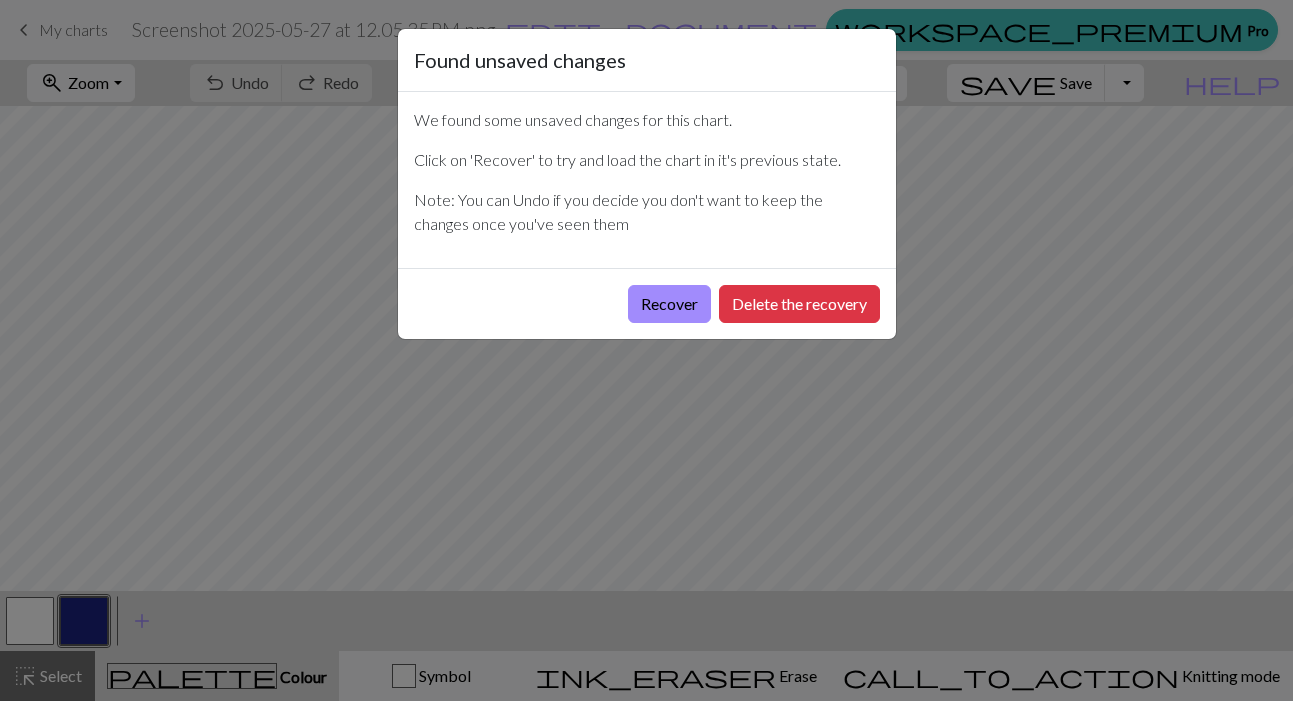 scroll, scrollTop: 0, scrollLeft: 0, axis: both 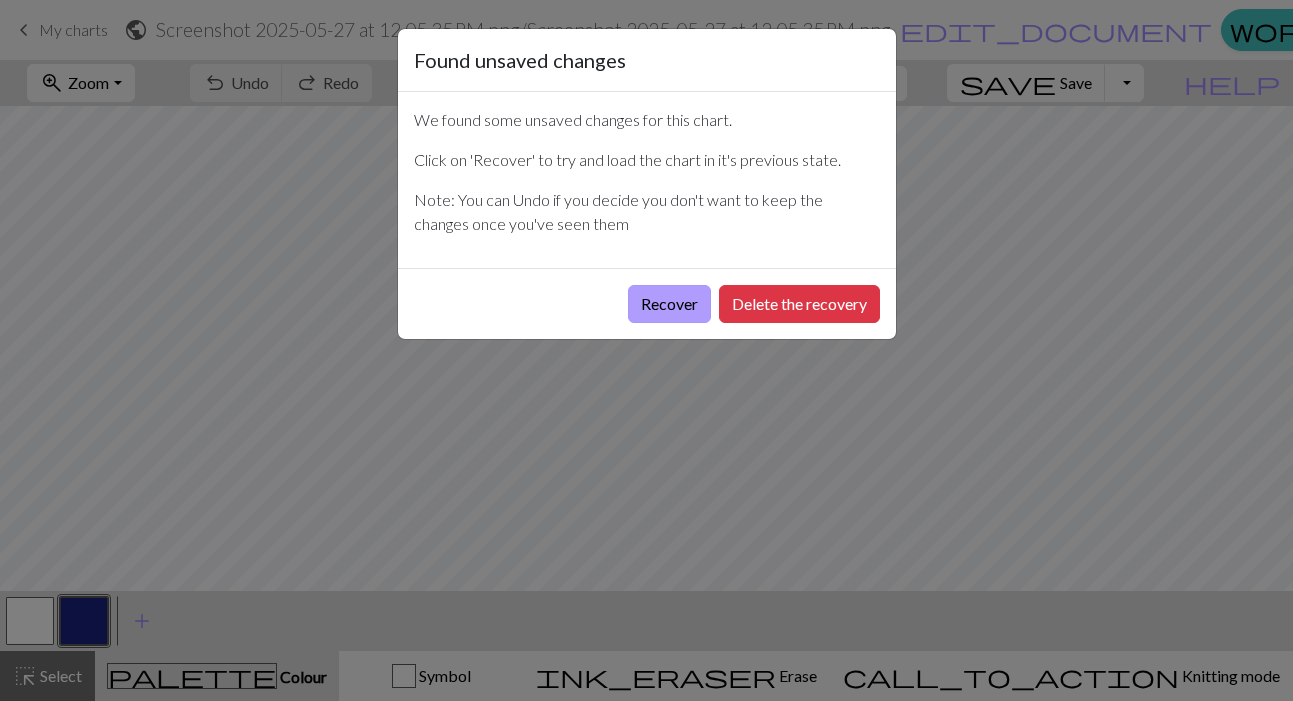 click on "Recover" at bounding box center (669, 304) 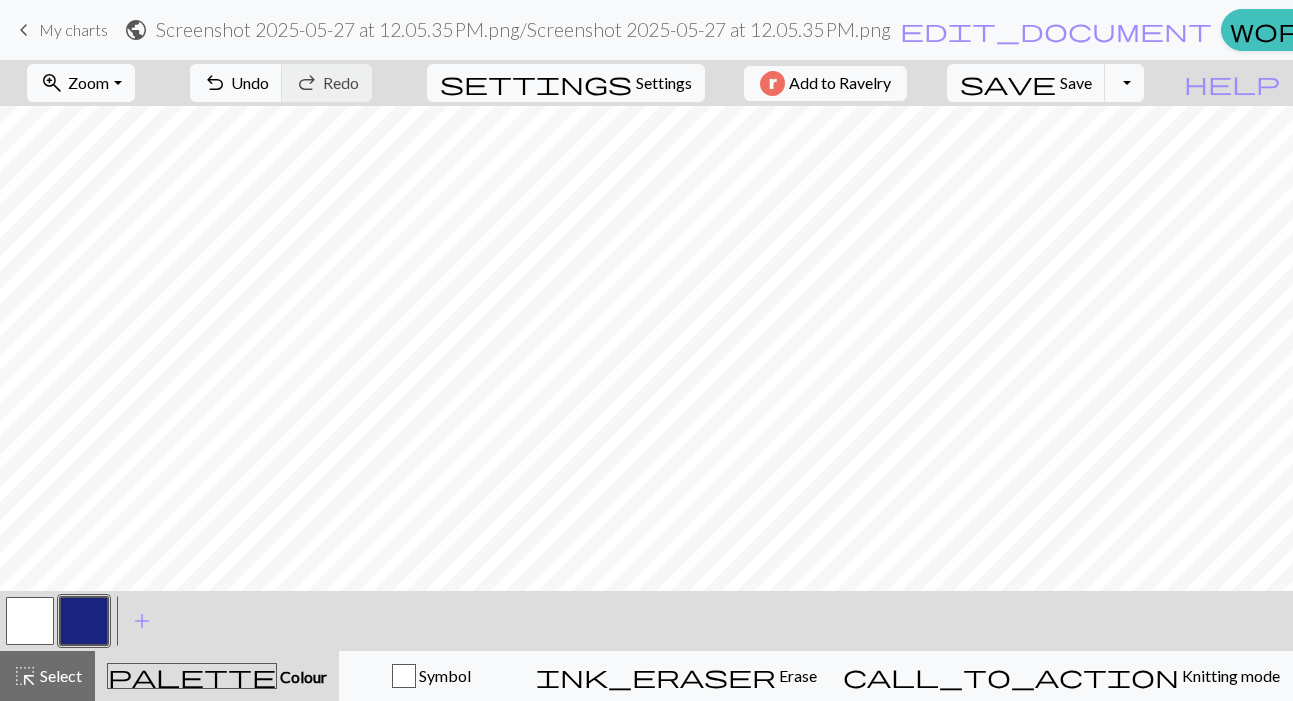 click on "zoom_in" at bounding box center (52, 83) 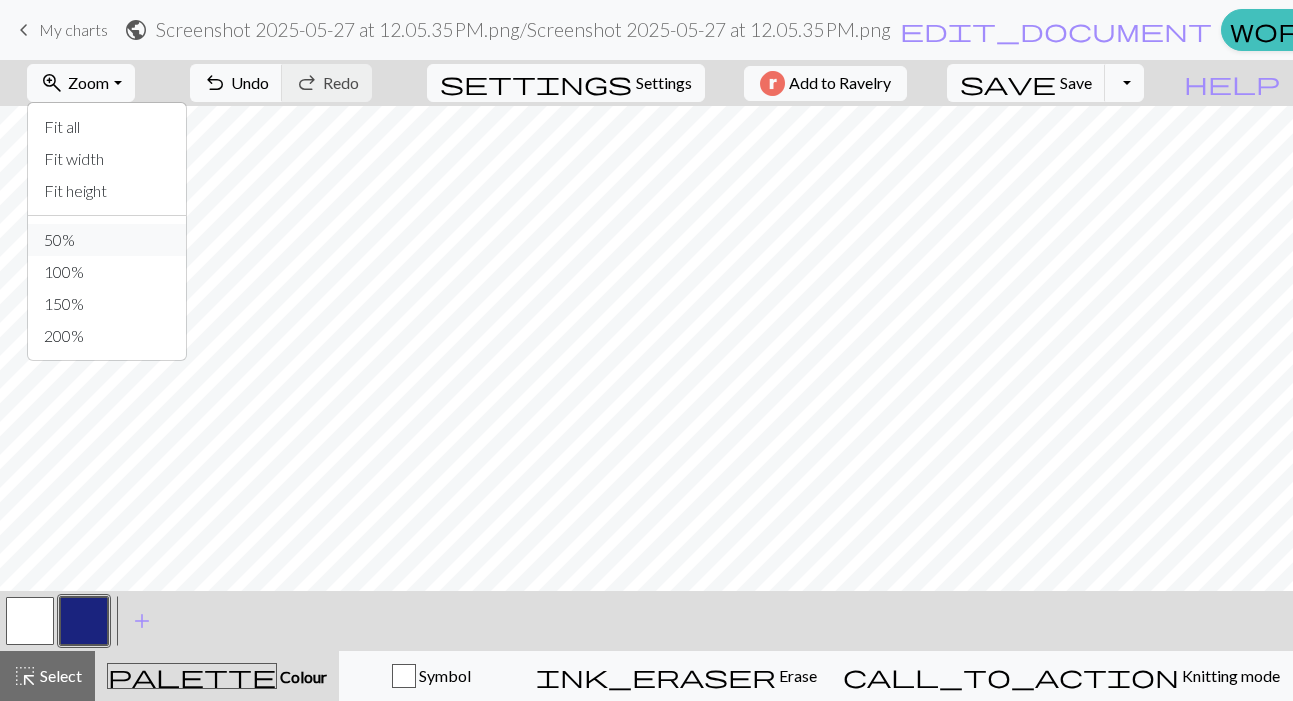 click on "50%" at bounding box center [107, 240] 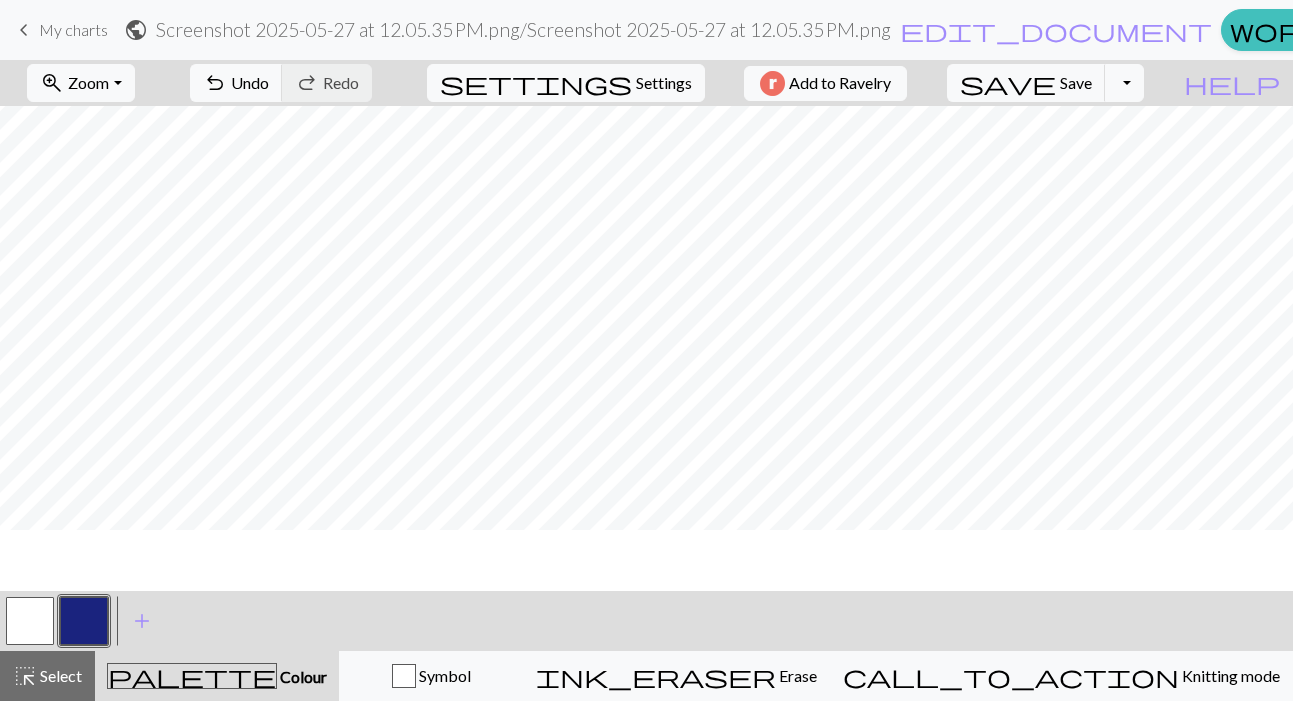 scroll, scrollTop: 0, scrollLeft: 0, axis: both 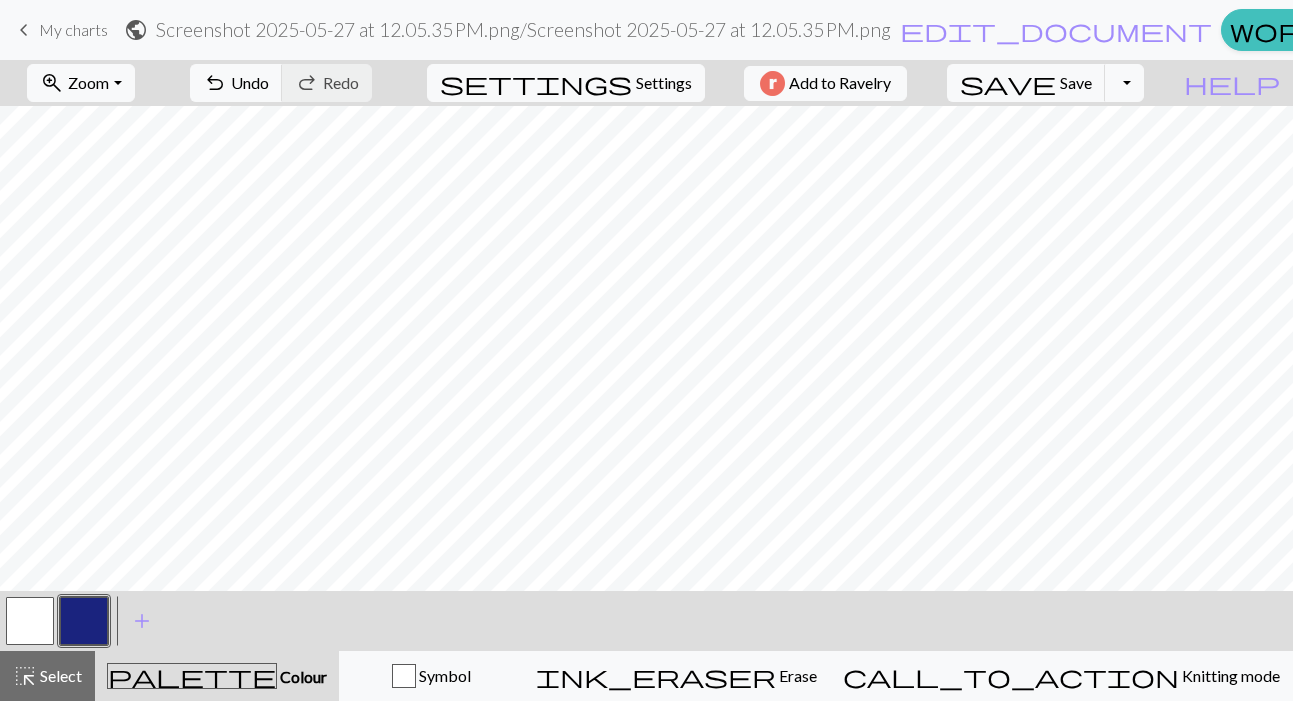 click at bounding box center [30, 621] 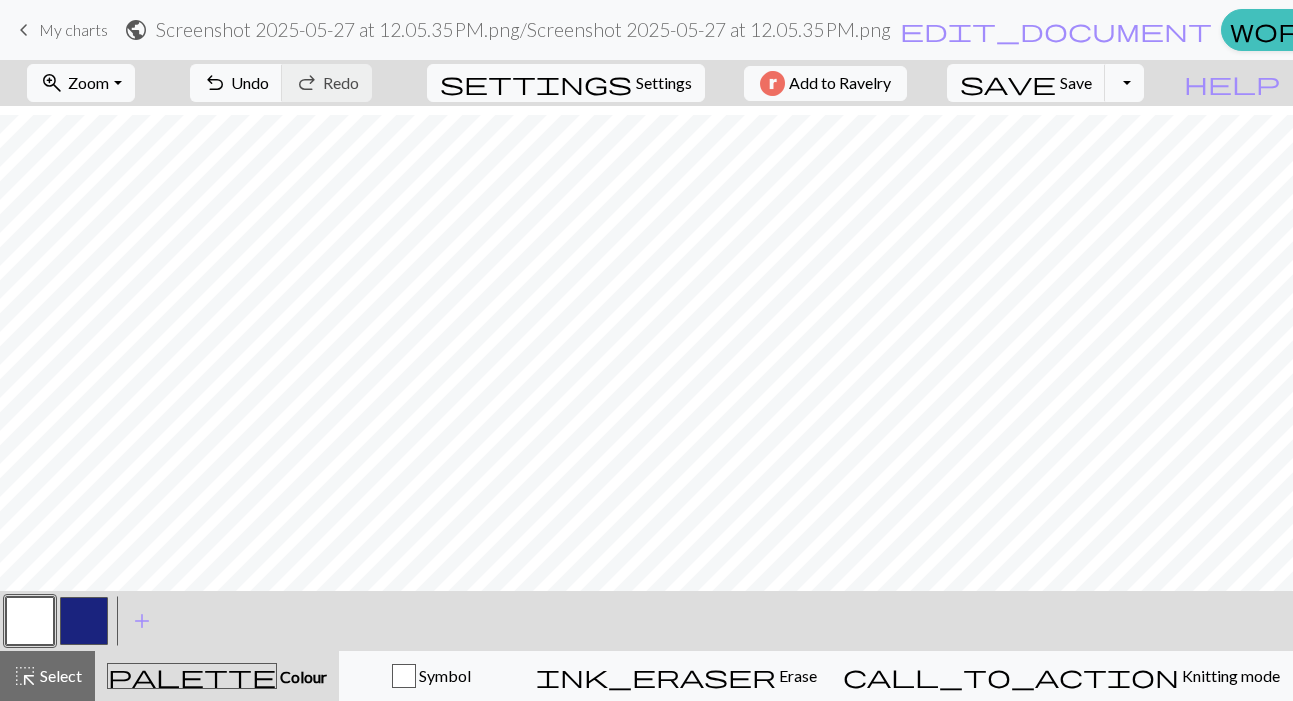 scroll, scrollTop: 175, scrollLeft: 0, axis: vertical 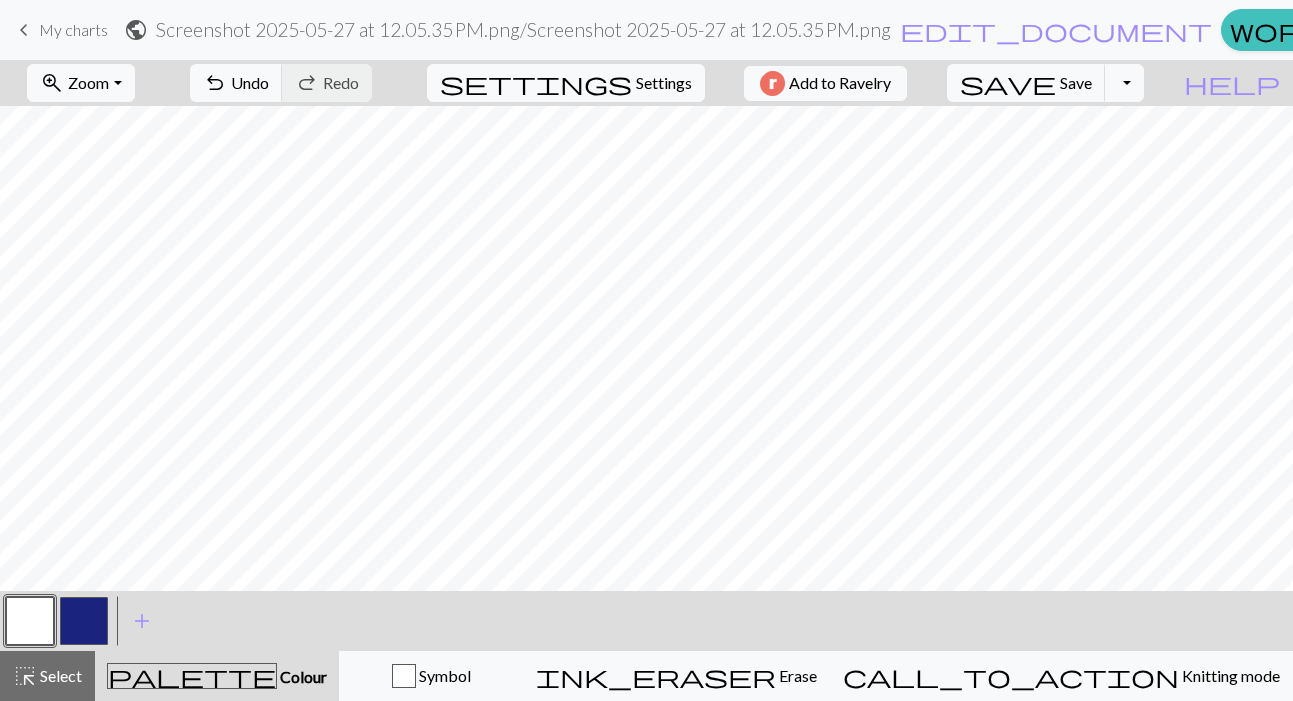click at bounding box center (84, 621) 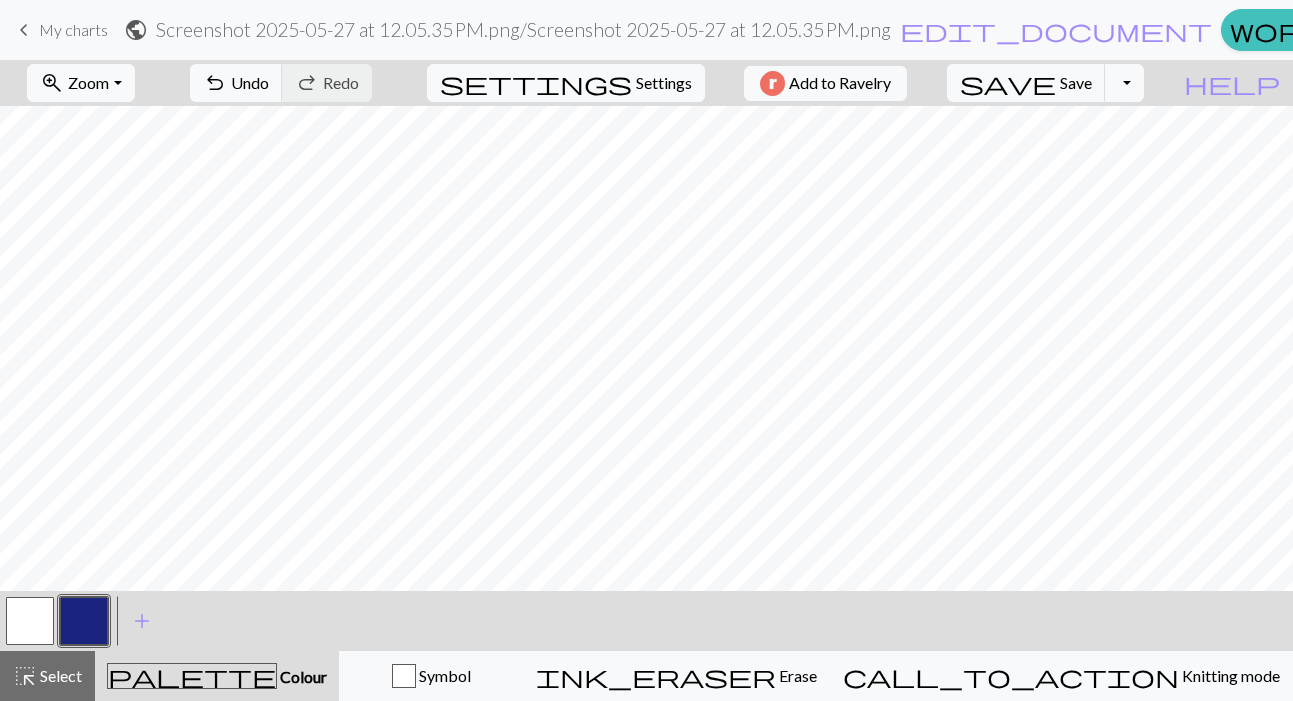 click at bounding box center (30, 621) 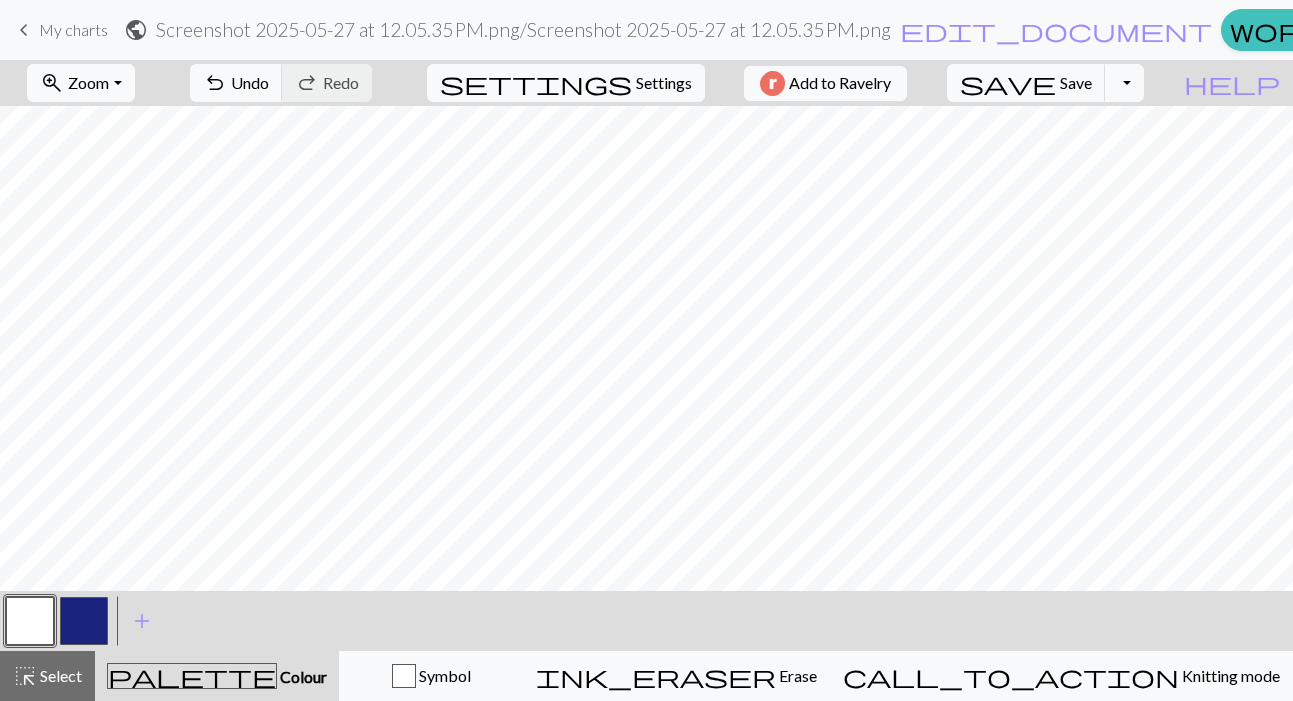 click at bounding box center (84, 621) 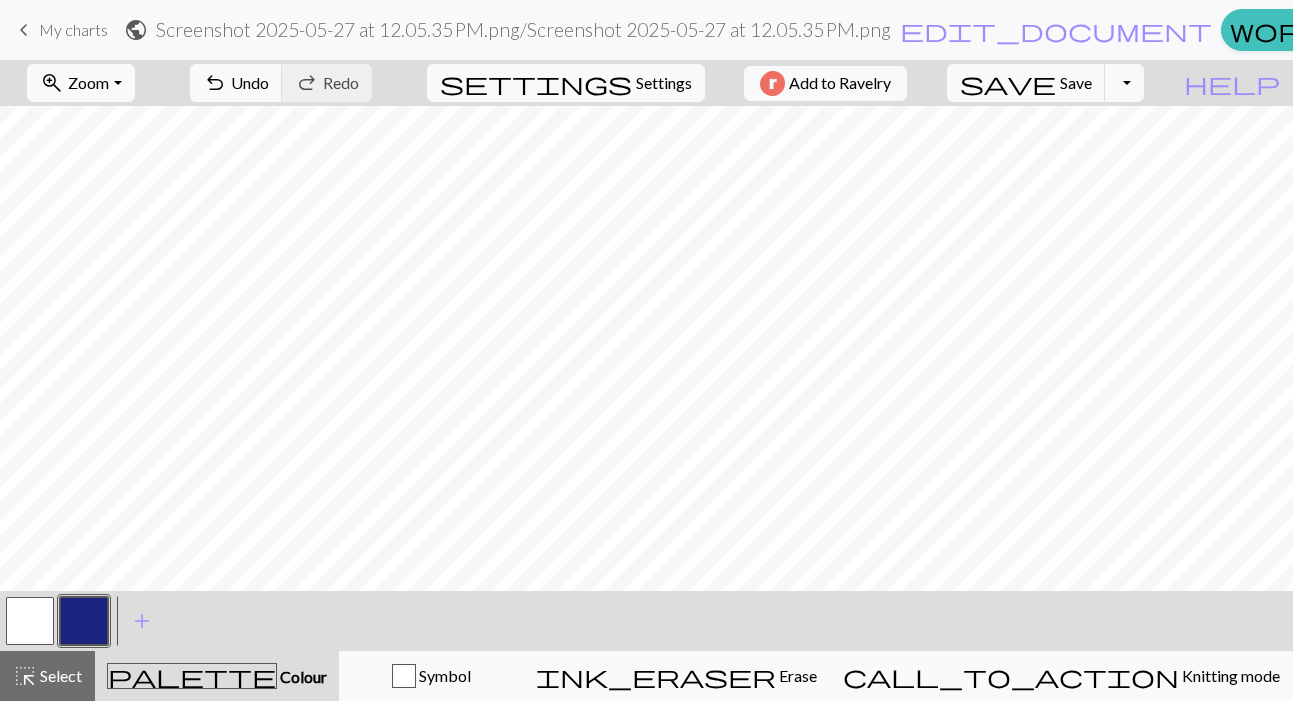 scroll, scrollTop: 0, scrollLeft: 0, axis: both 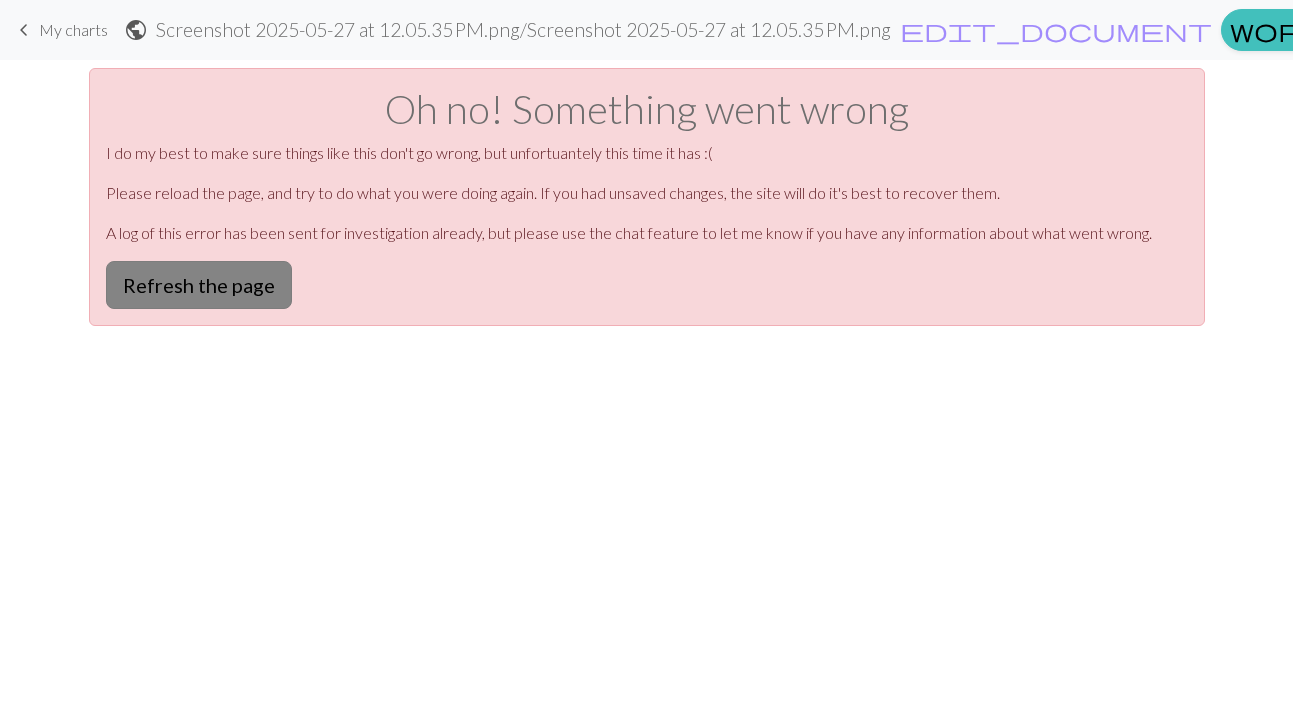 click on "Refresh the page" at bounding box center [199, 285] 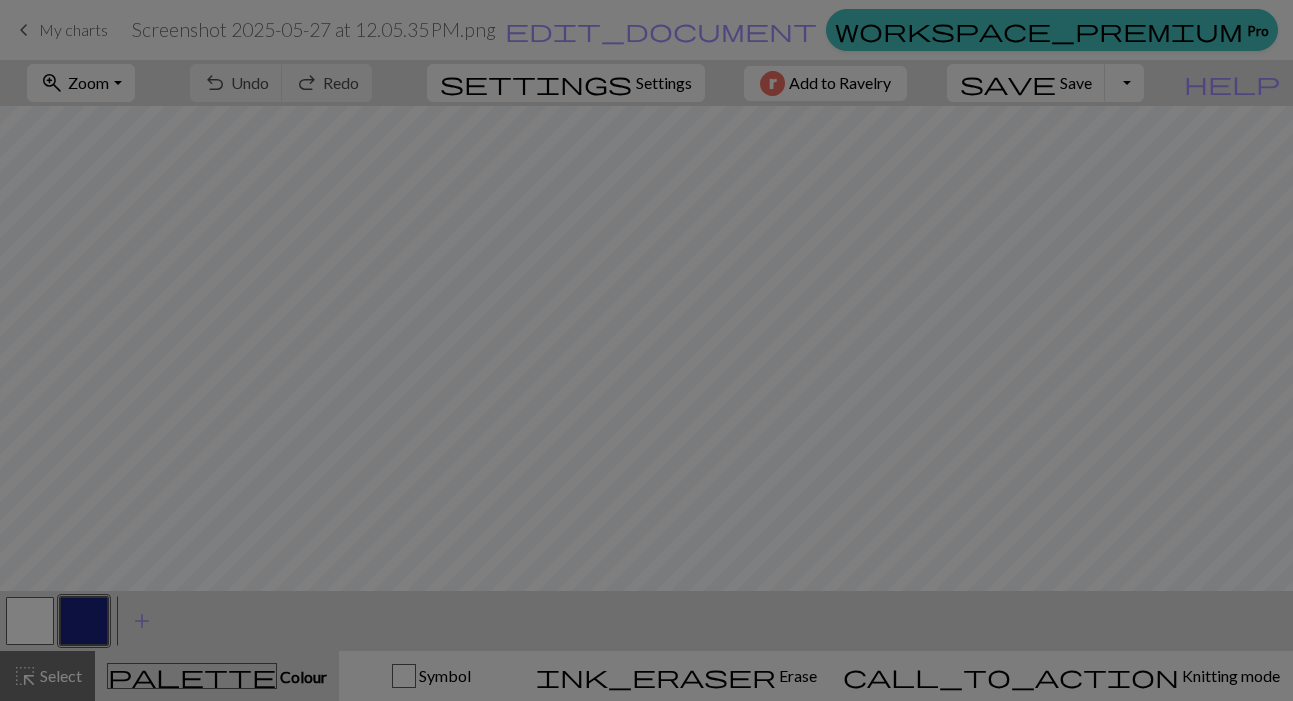 scroll, scrollTop: 0, scrollLeft: 0, axis: both 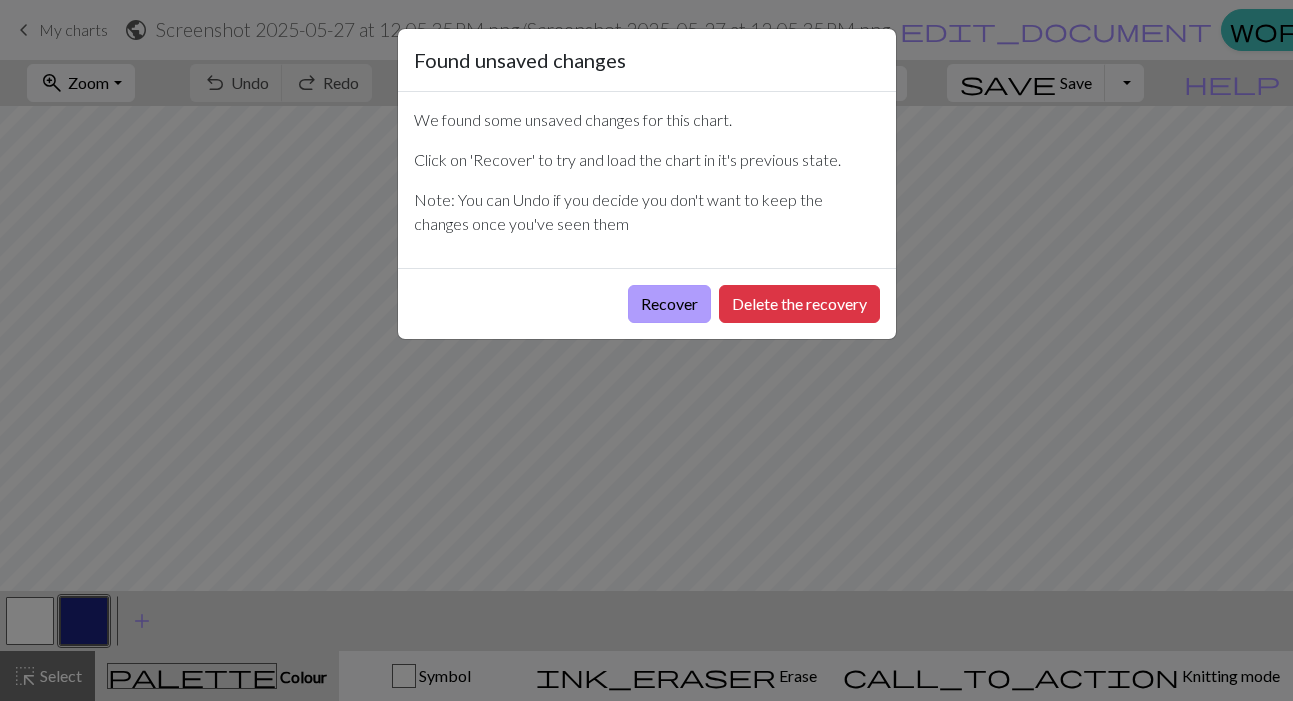 click on "Recover" at bounding box center (669, 304) 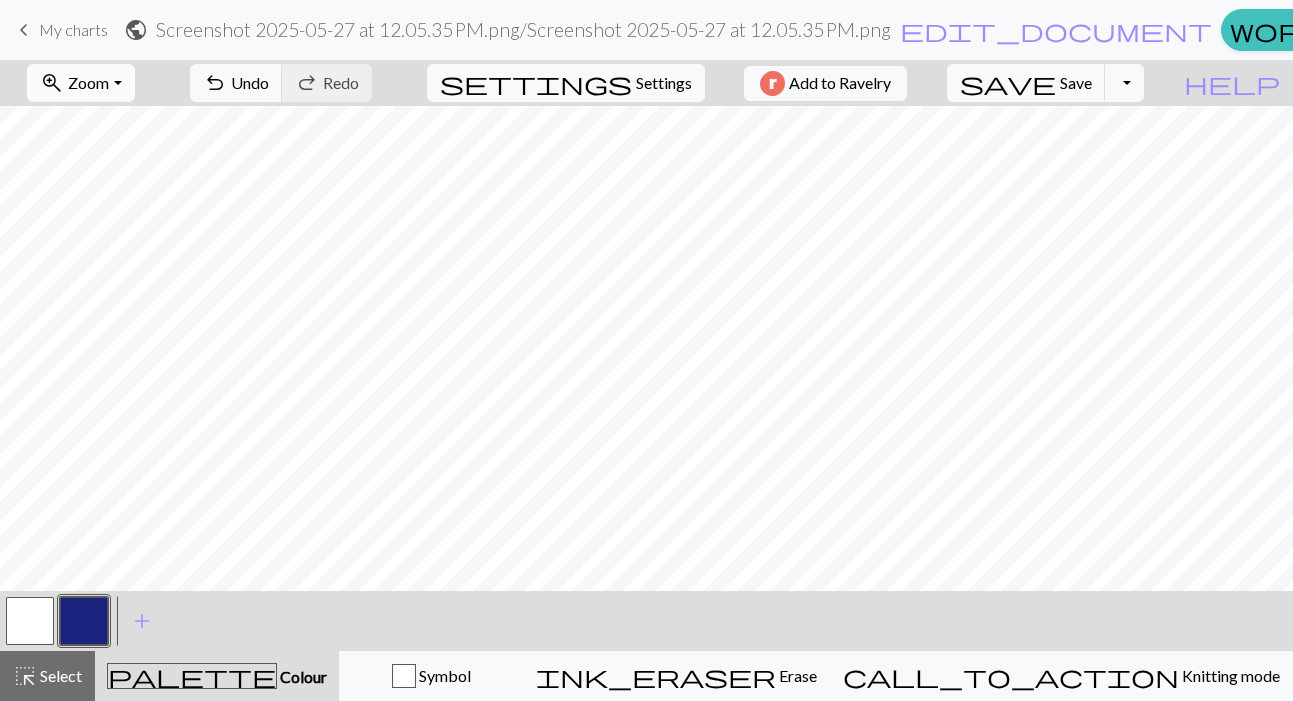 click on "Zoom" at bounding box center (88, 82) 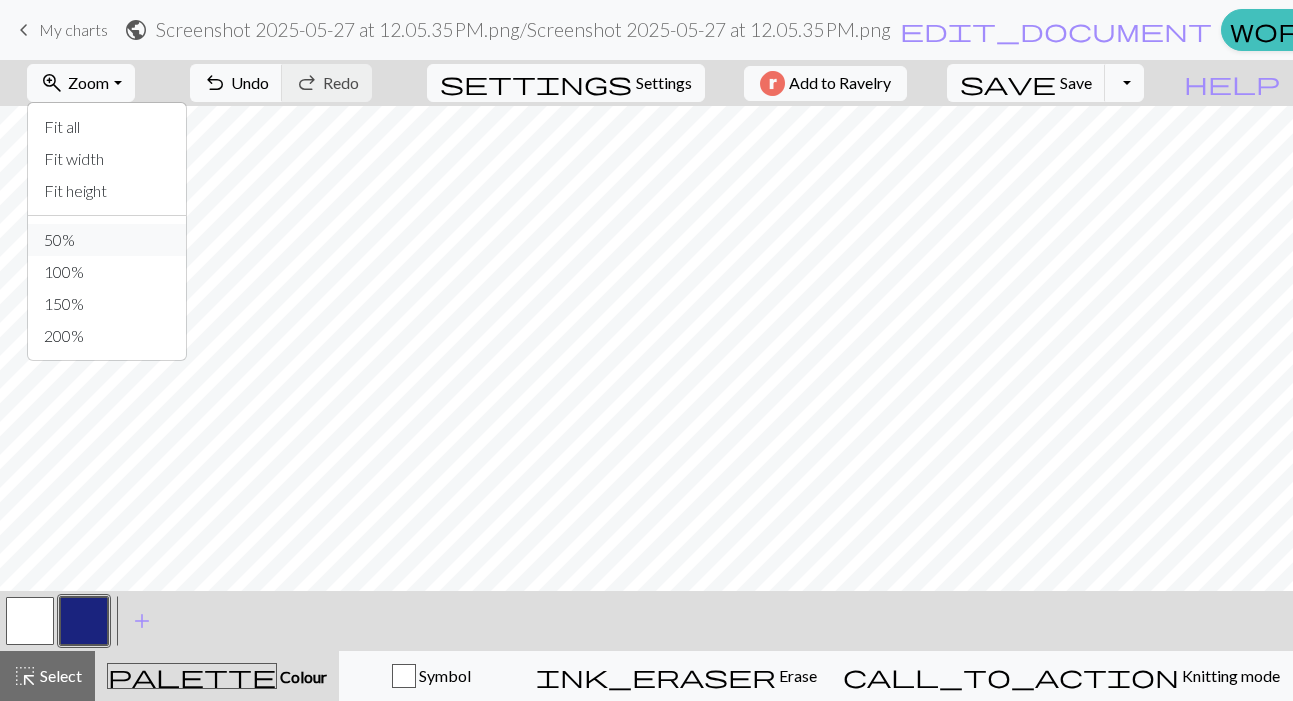 click on "50%" at bounding box center (107, 240) 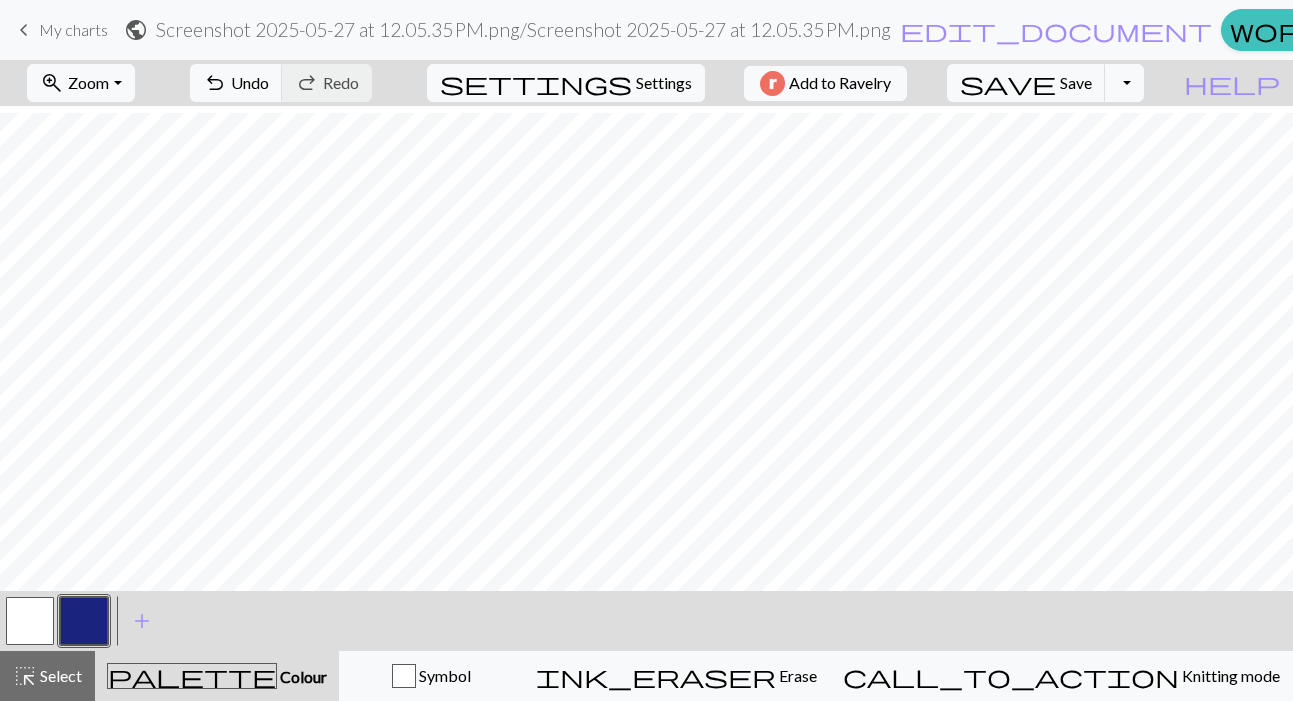 scroll, scrollTop: 7, scrollLeft: 0, axis: vertical 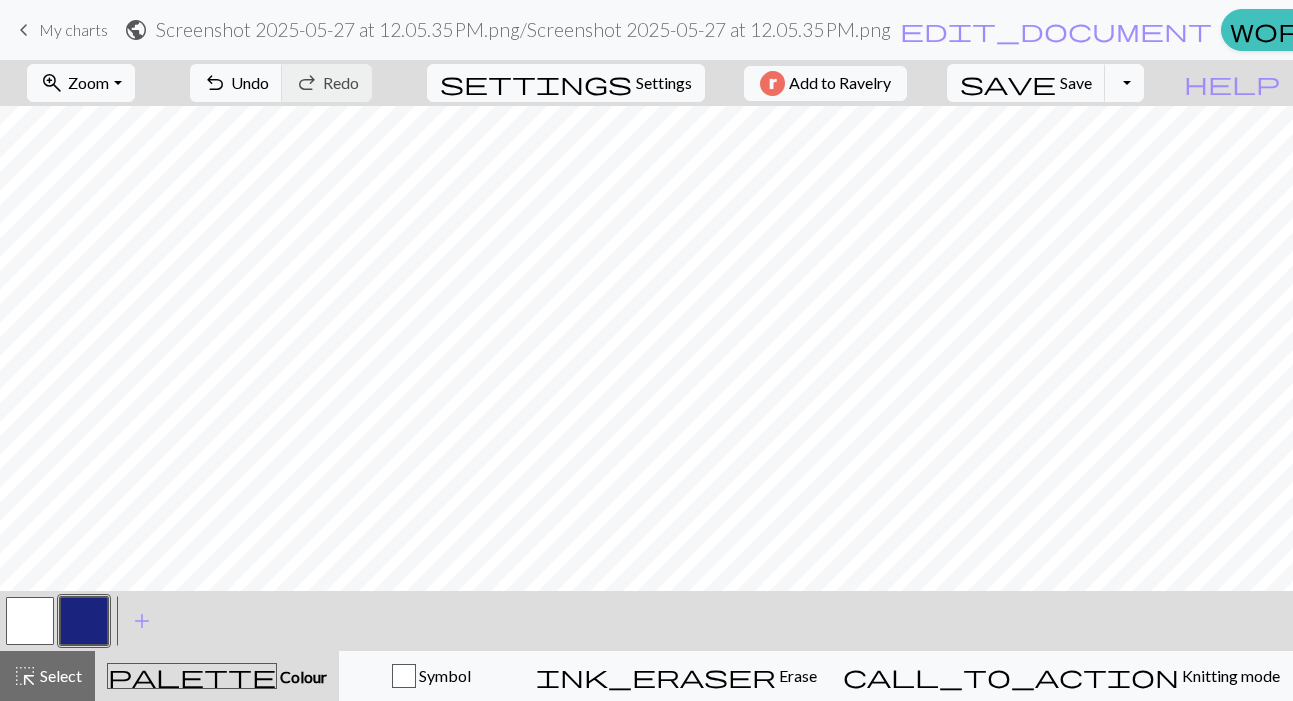 click at bounding box center [30, 621] 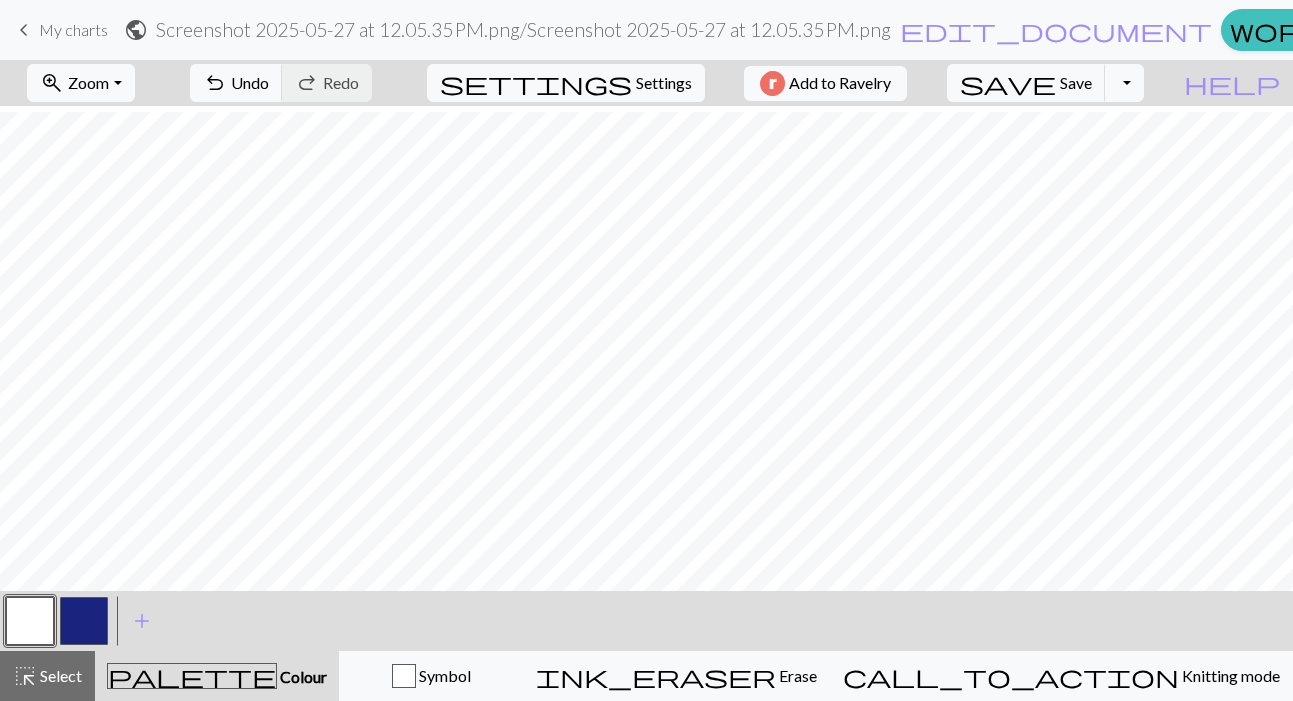 scroll, scrollTop: 0, scrollLeft: 0, axis: both 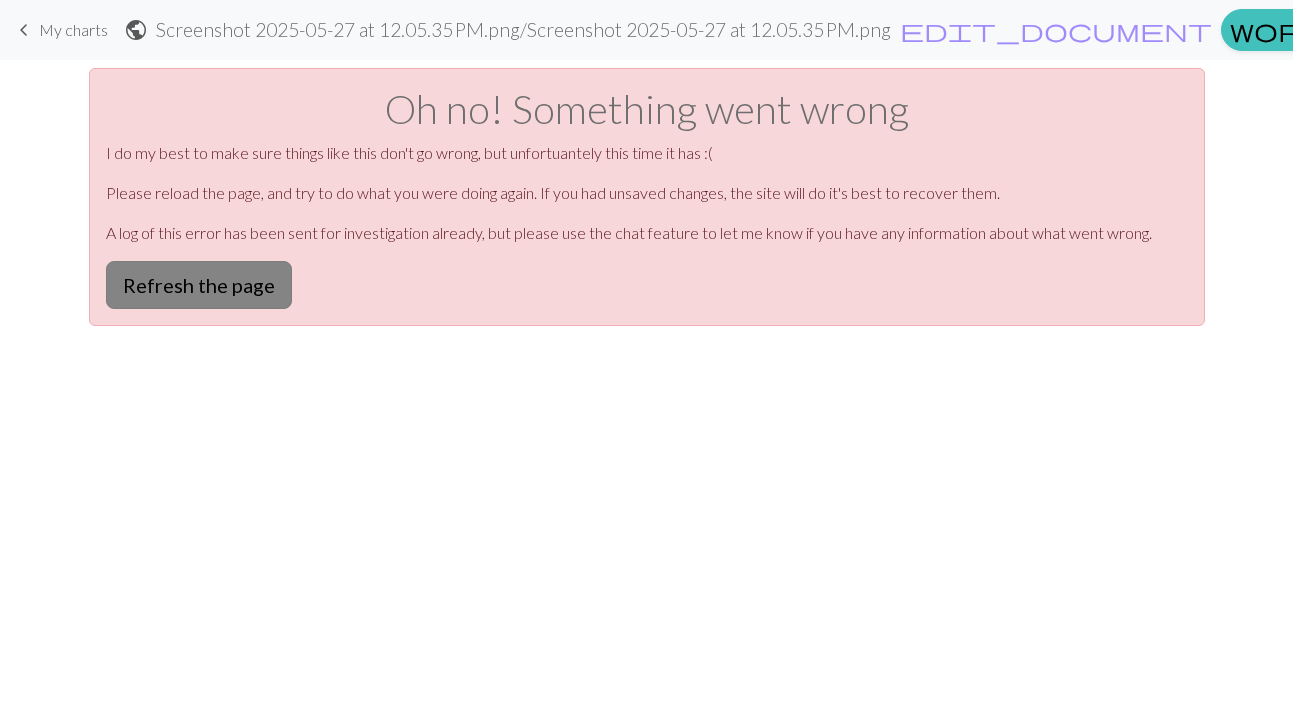 click on "Refresh the page" at bounding box center [199, 285] 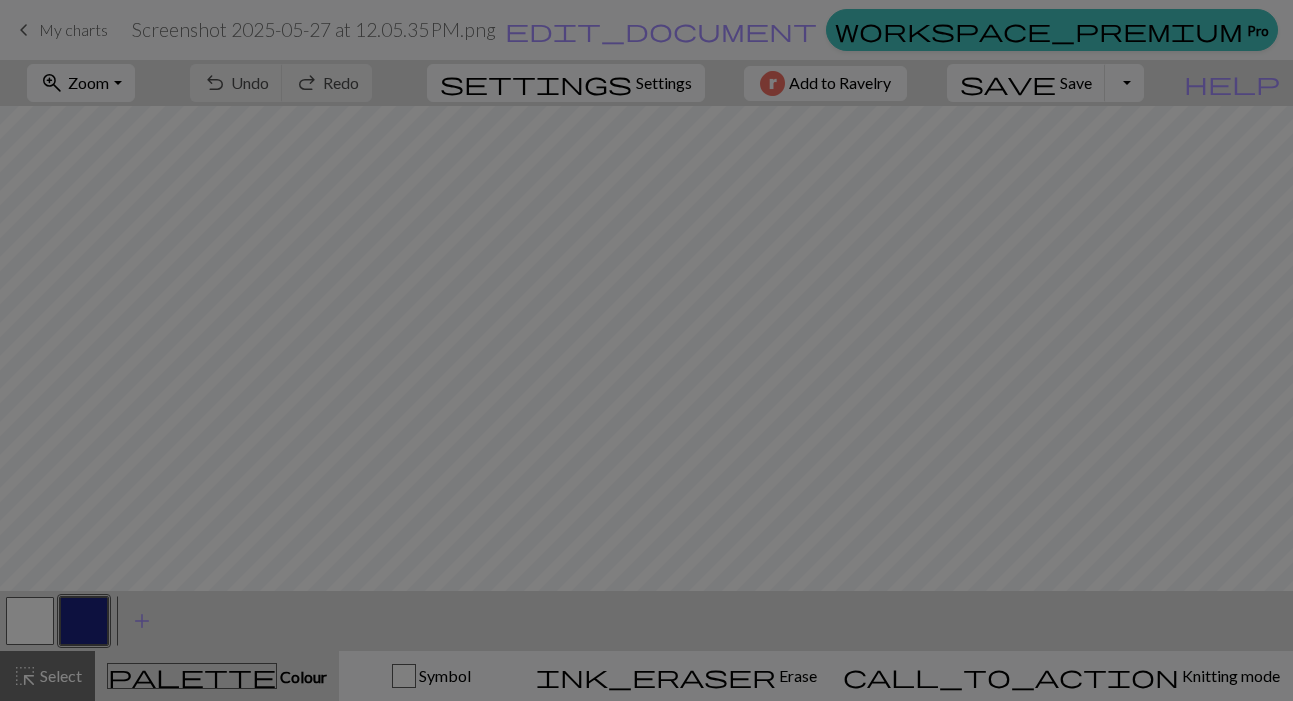 scroll, scrollTop: 0, scrollLeft: 0, axis: both 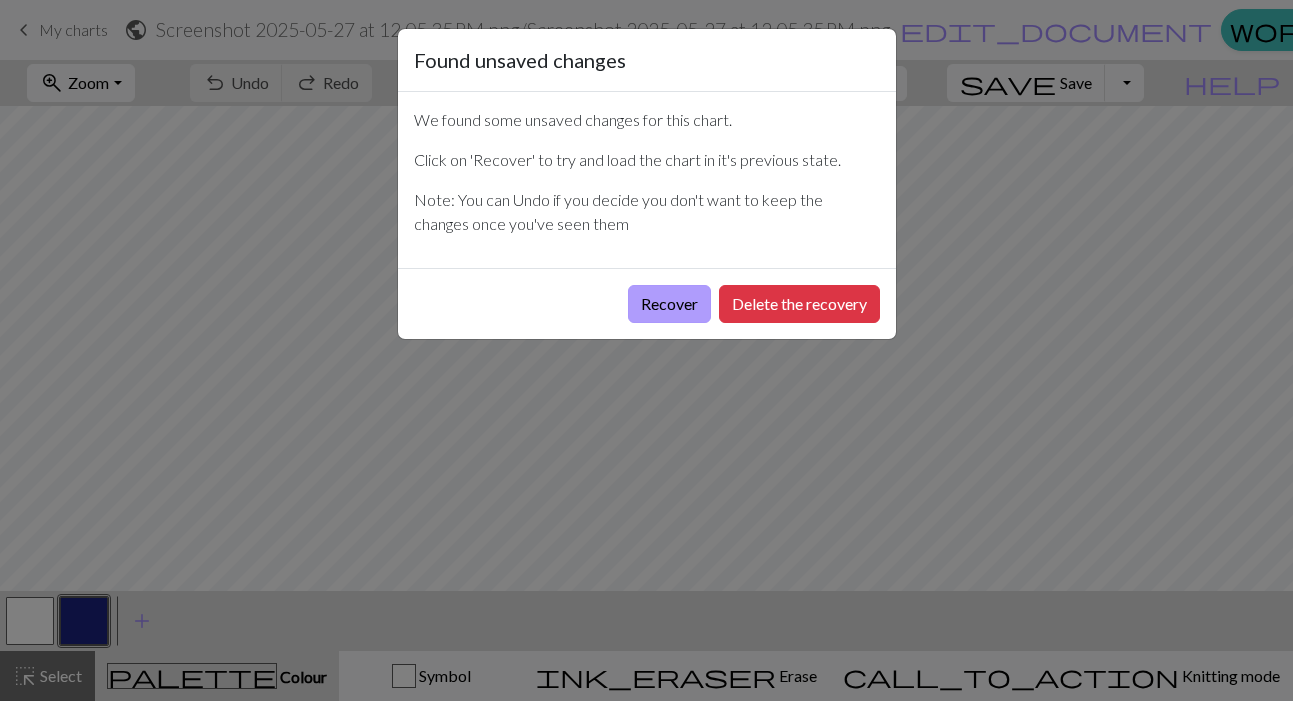 click on "Recover" at bounding box center [669, 304] 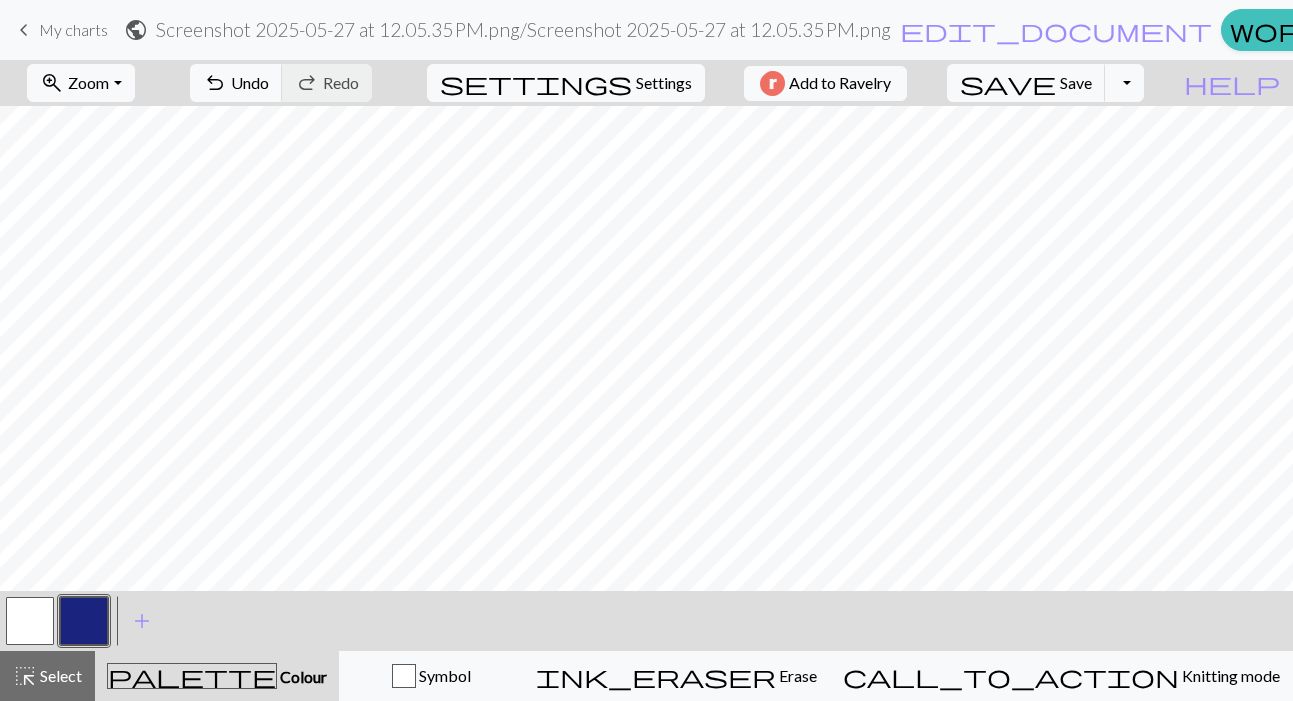 click at bounding box center (30, 621) 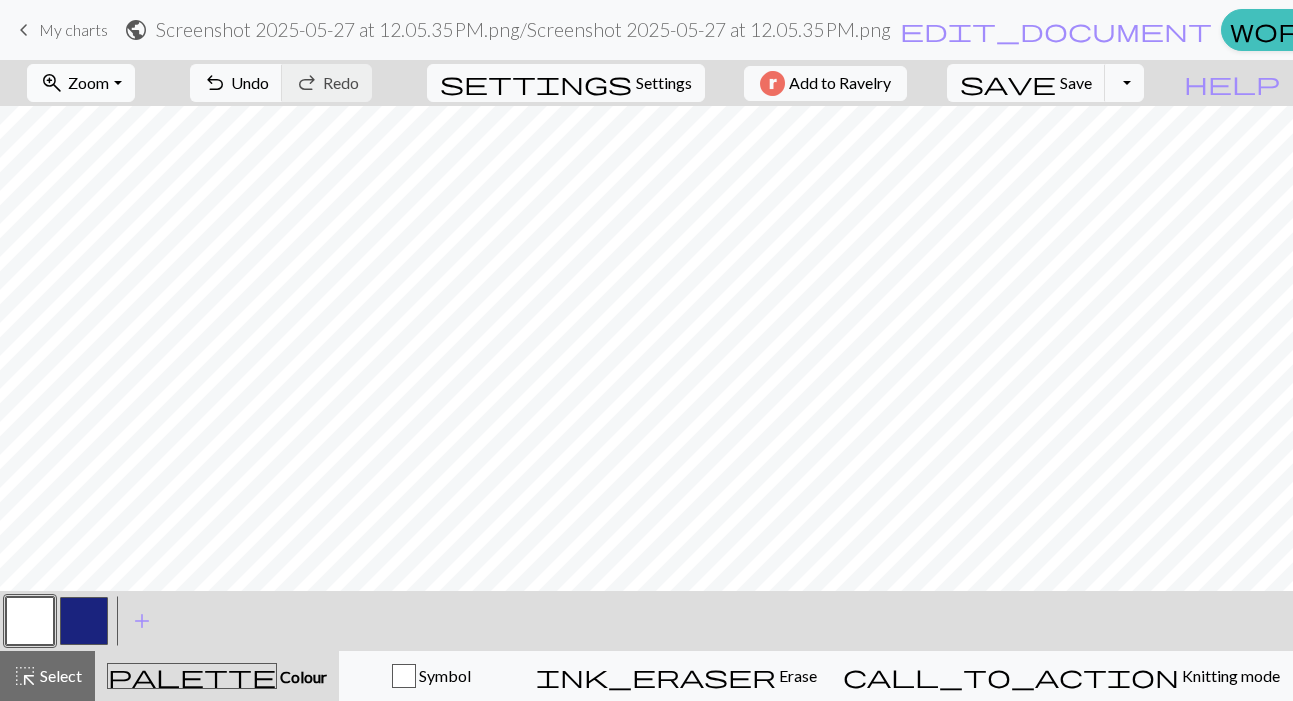 click on "Zoom" at bounding box center (88, 82) 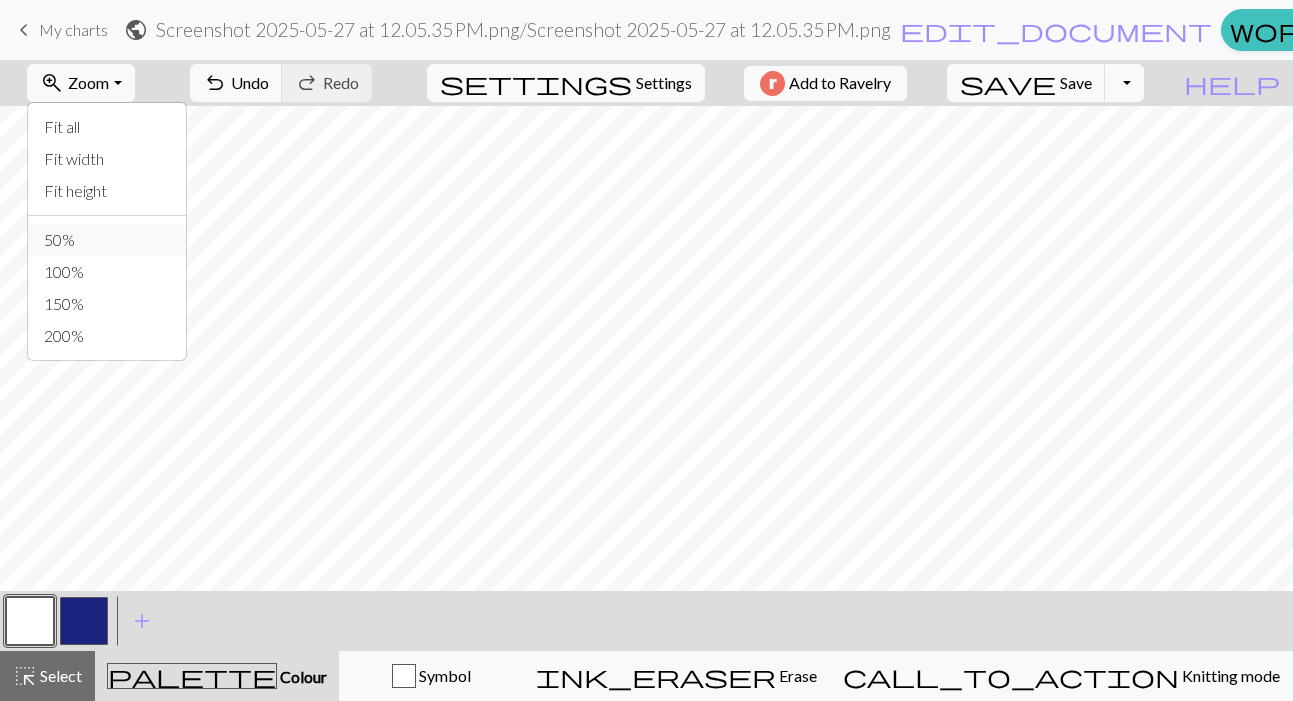 click on "50%" at bounding box center [107, 240] 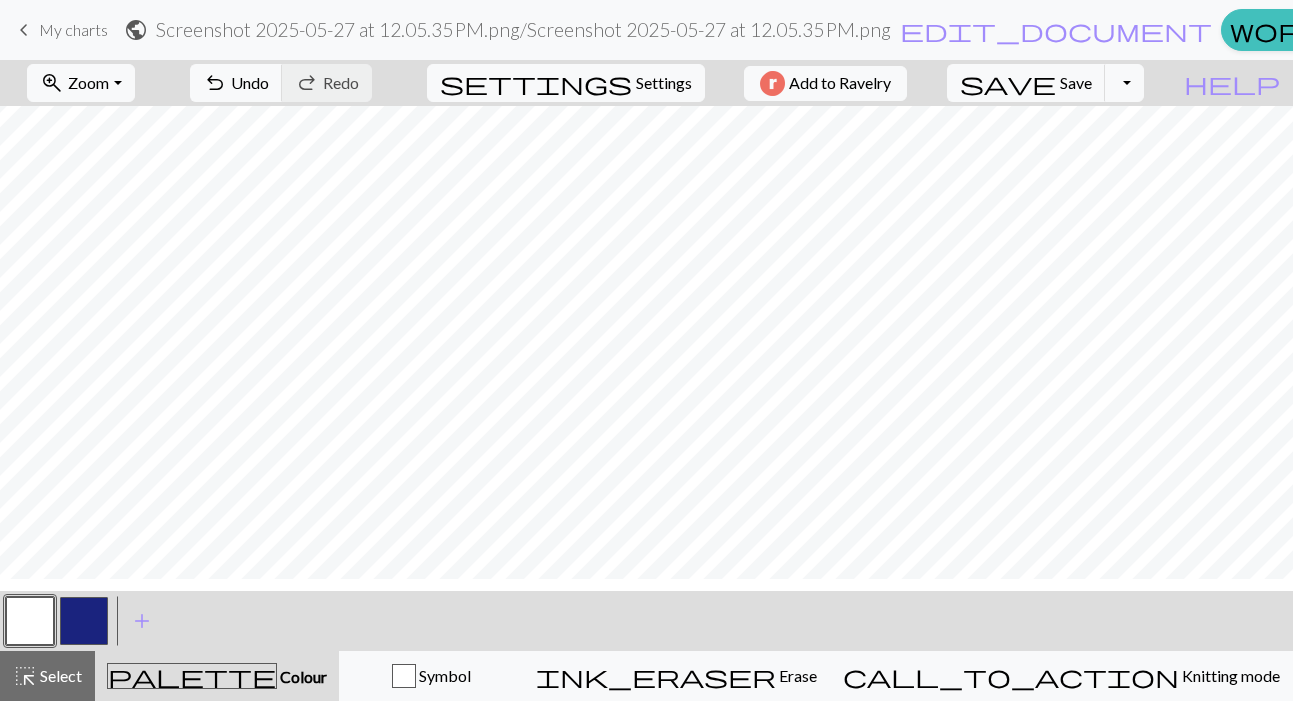 scroll, scrollTop: 19, scrollLeft: 0, axis: vertical 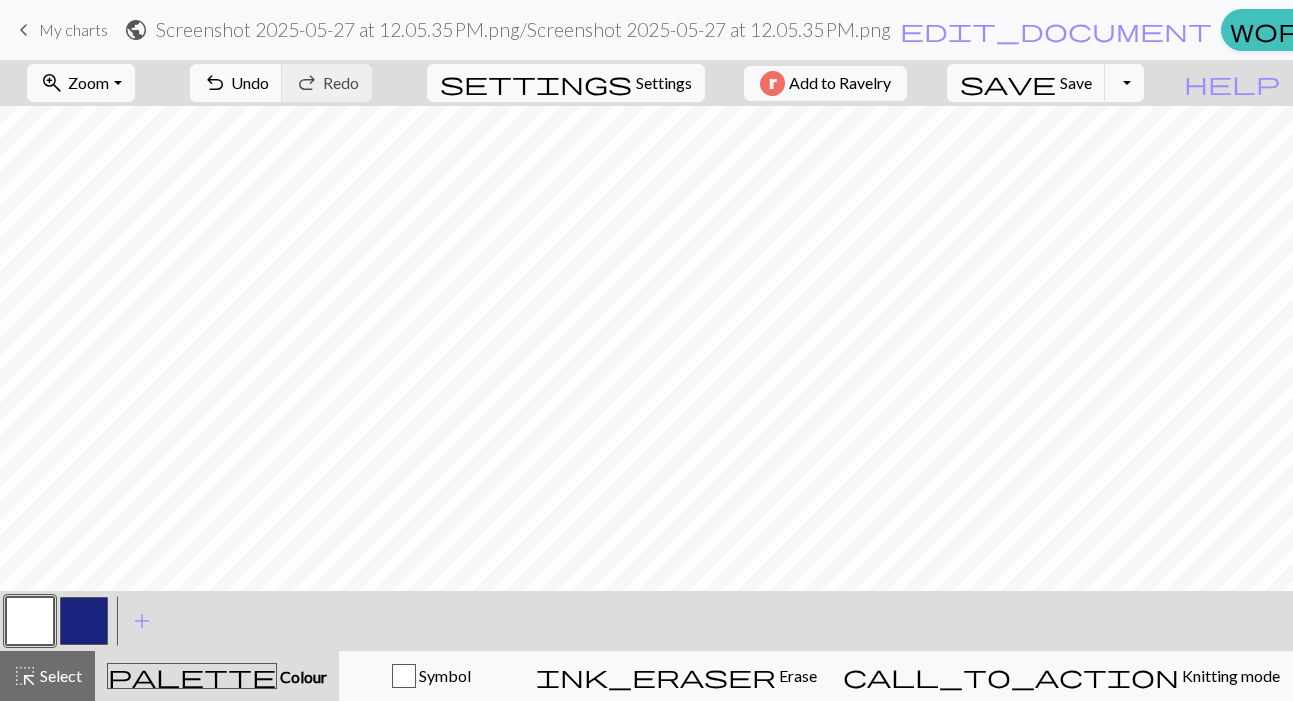 click at bounding box center (84, 621) 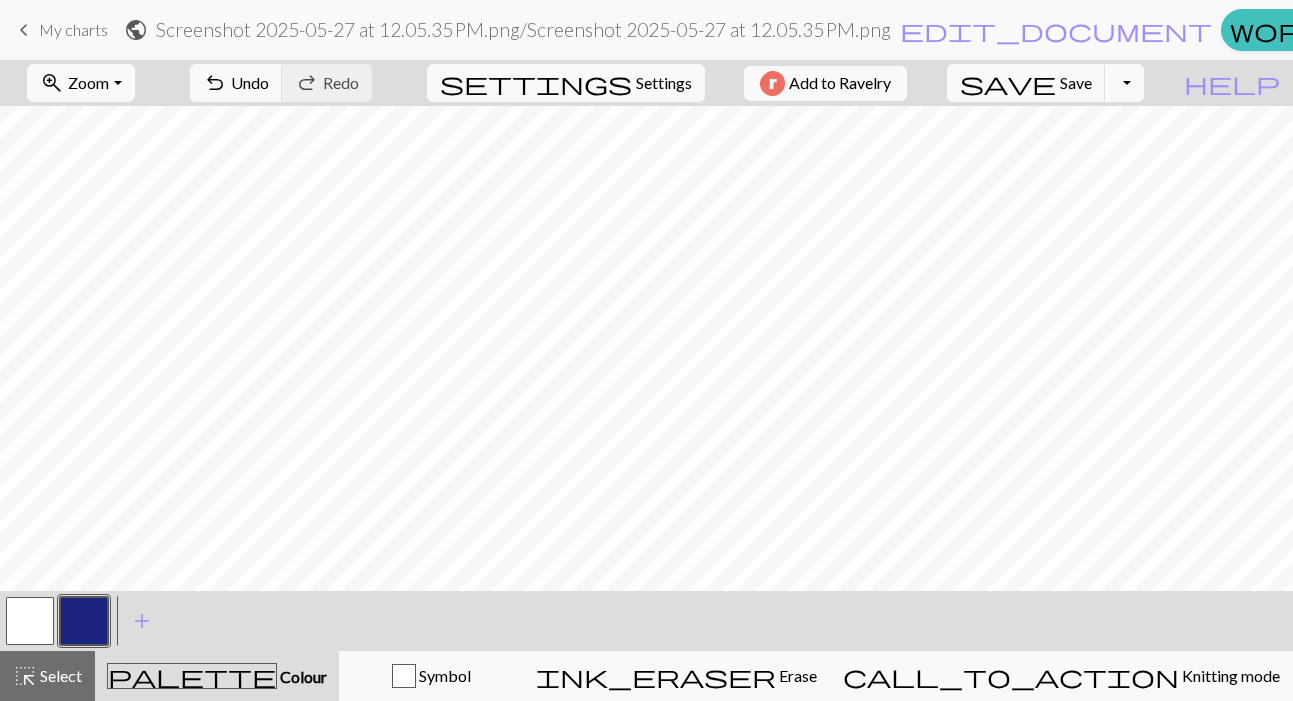 click at bounding box center [30, 621] 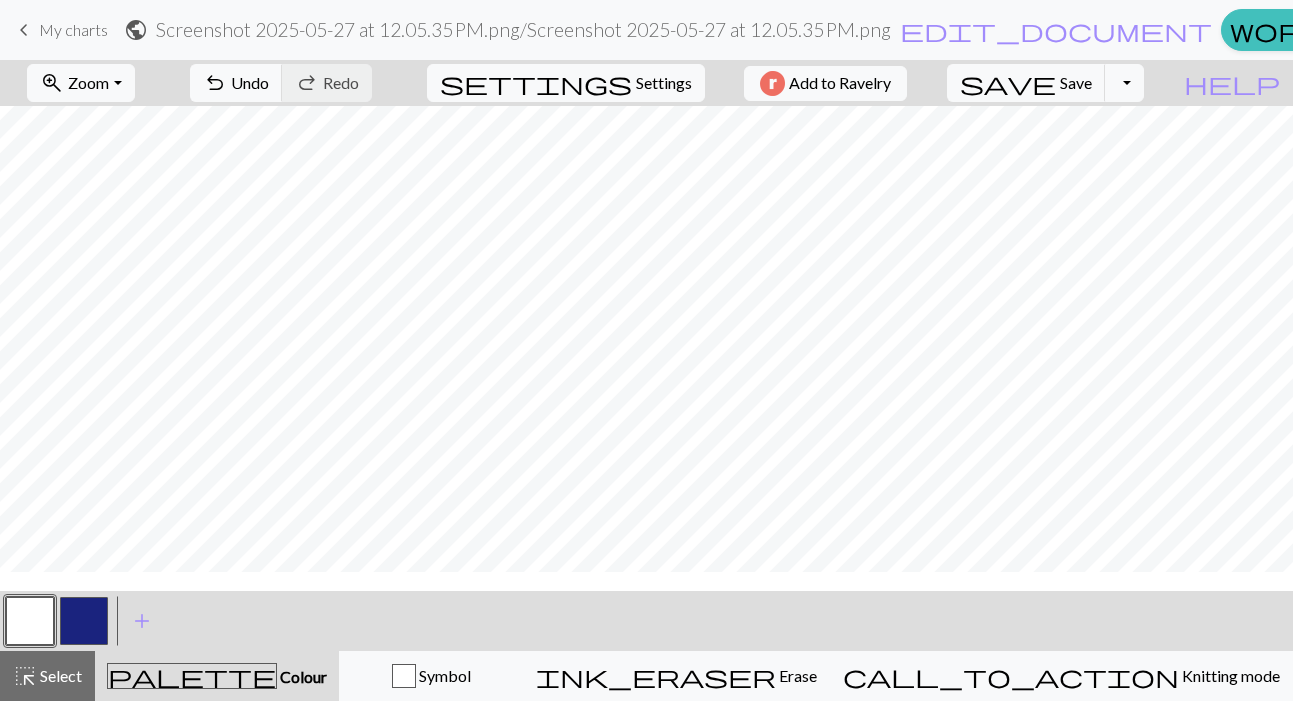 scroll, scrollTop: 0, scrollLeft: 0, axis: both 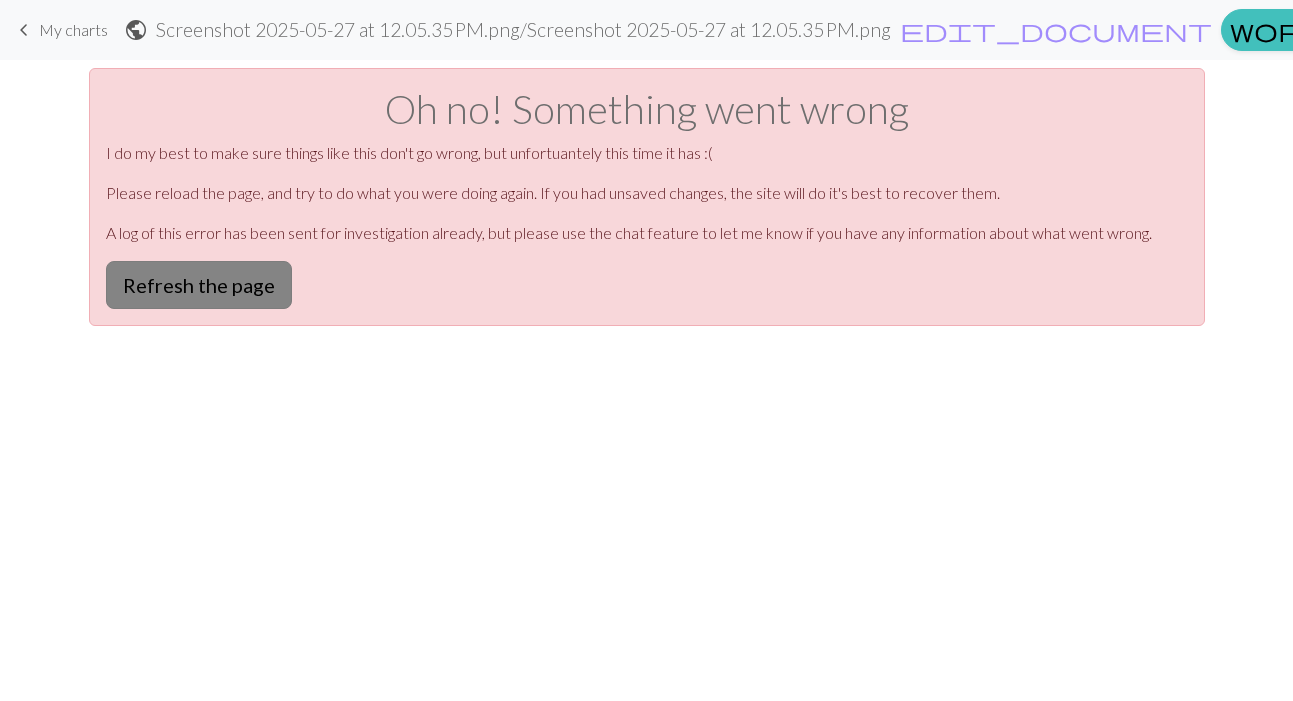 click on "Refresh the page" at bounding box center (199, 285) 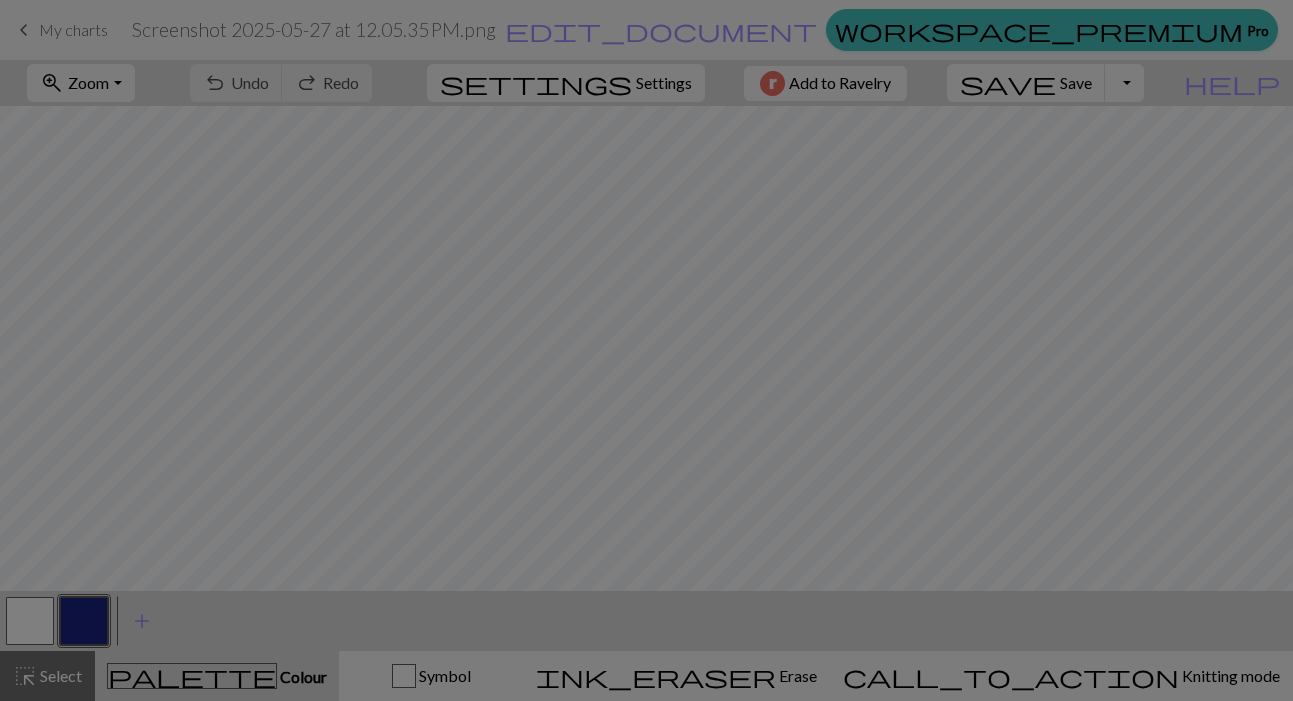 scroll, scrollTop: 0, scrollLeft: 0, axis: both 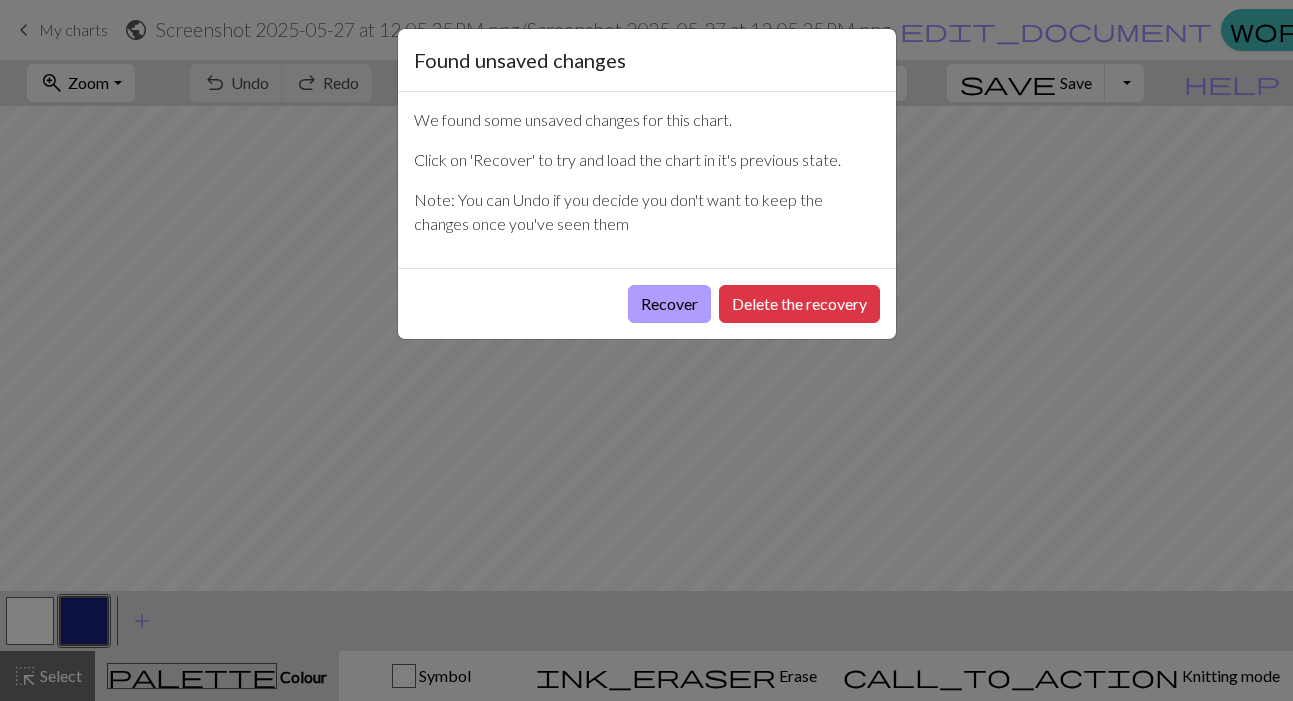 click on "Recover" at bounding box center [669, 304] 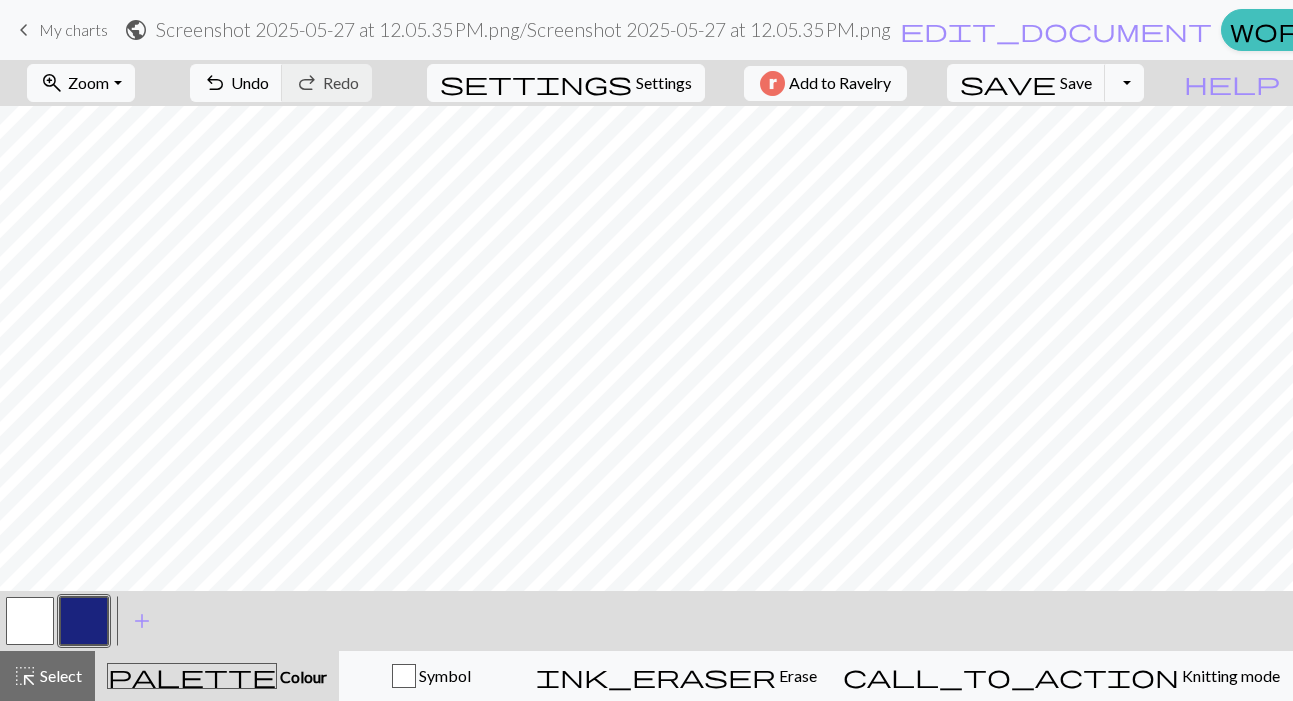 click at bounding box center [84, 621] 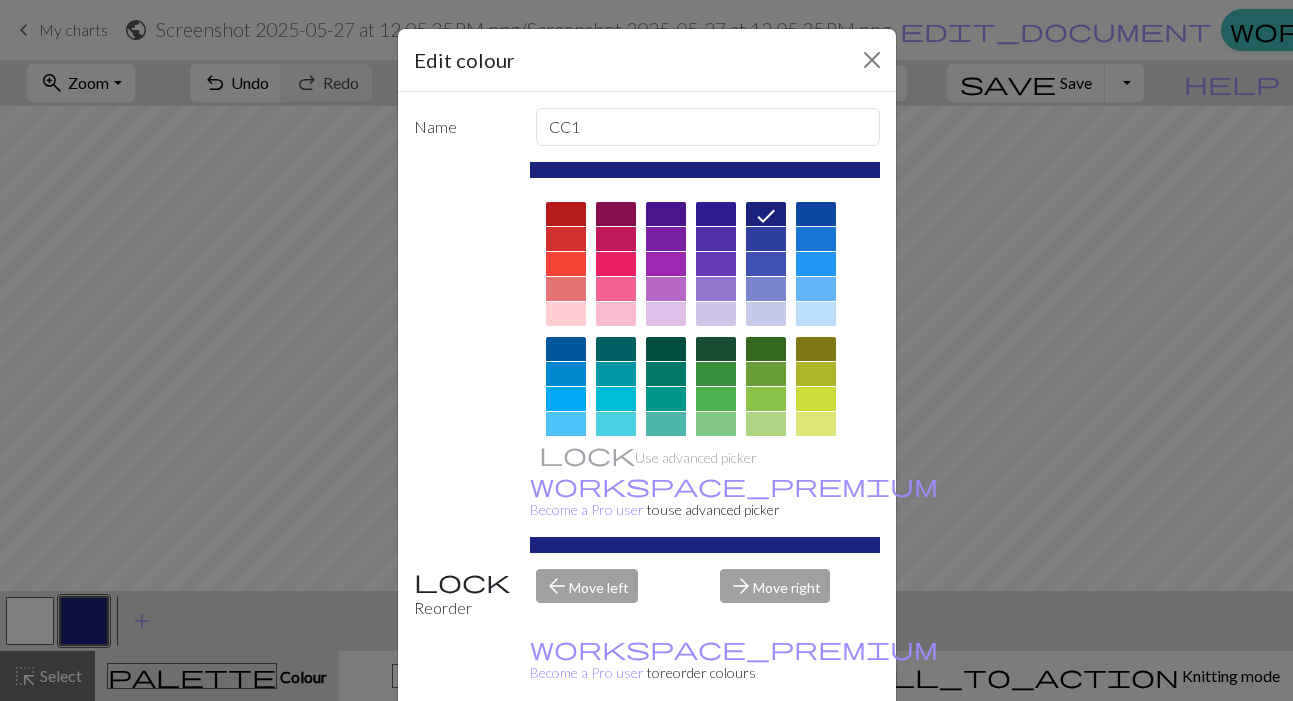 click on "Done" at bounding box center (767, 752) 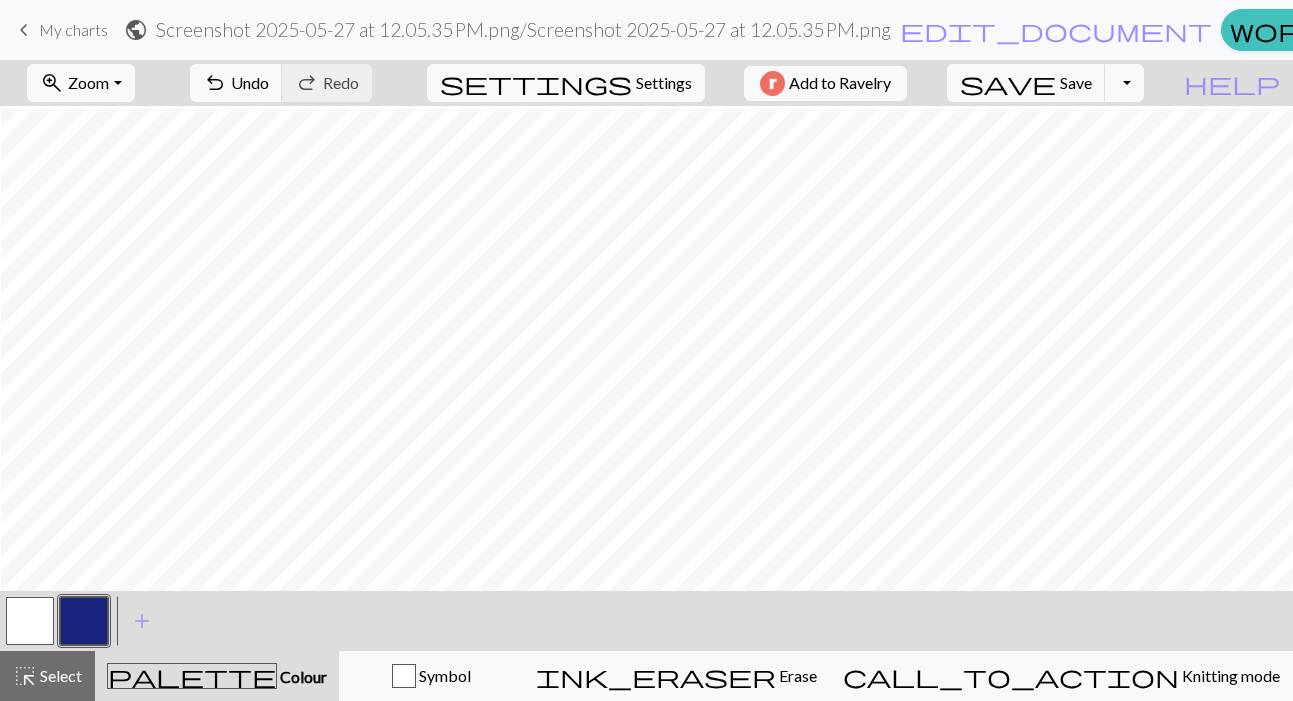 scroll, scrollTop: 68, scrollLeft: 1, axis: both 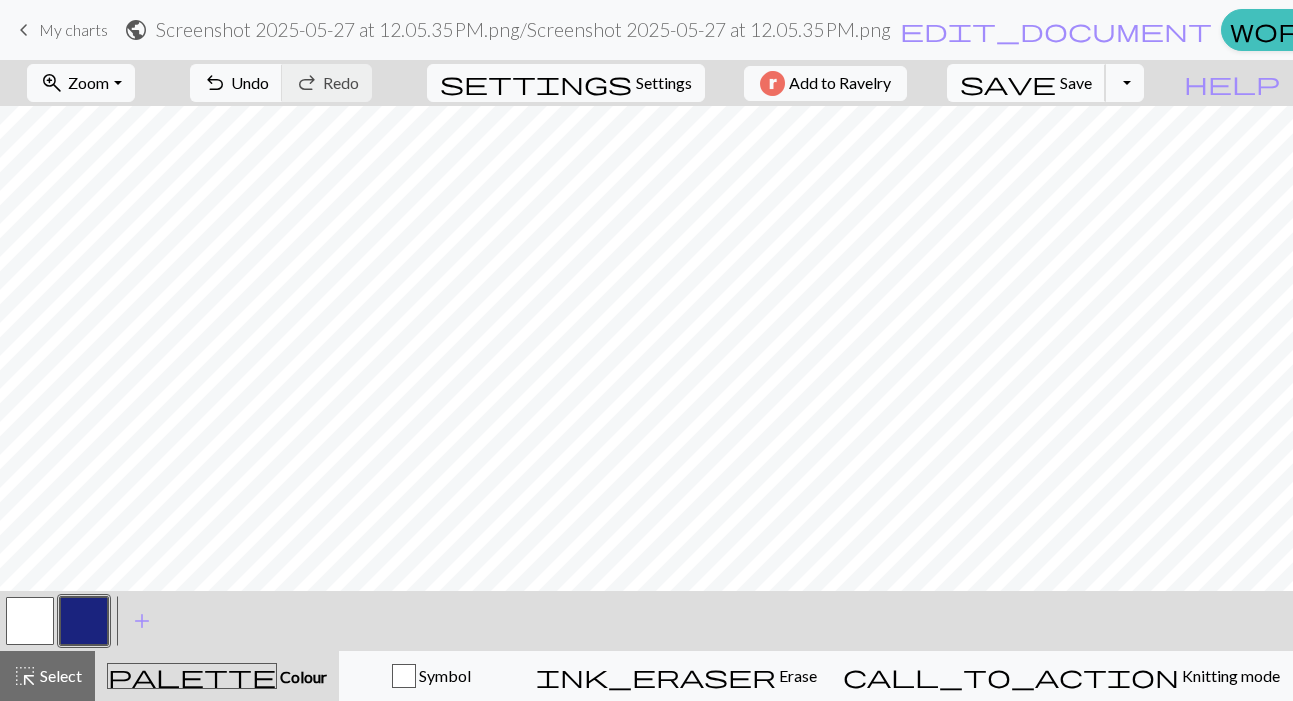 click on "save" at bounding box center (1008, 83) 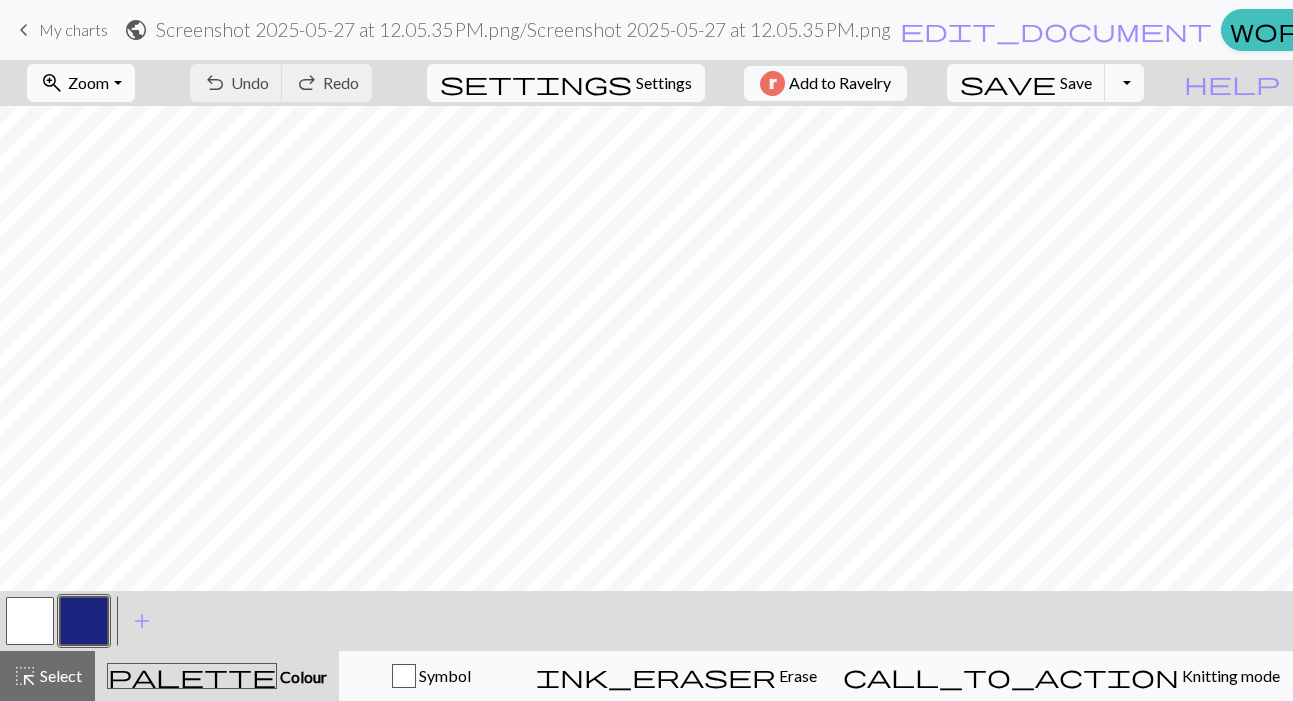 click on "zoom_in Zoom Zoom" at bounding box center (80, 83) 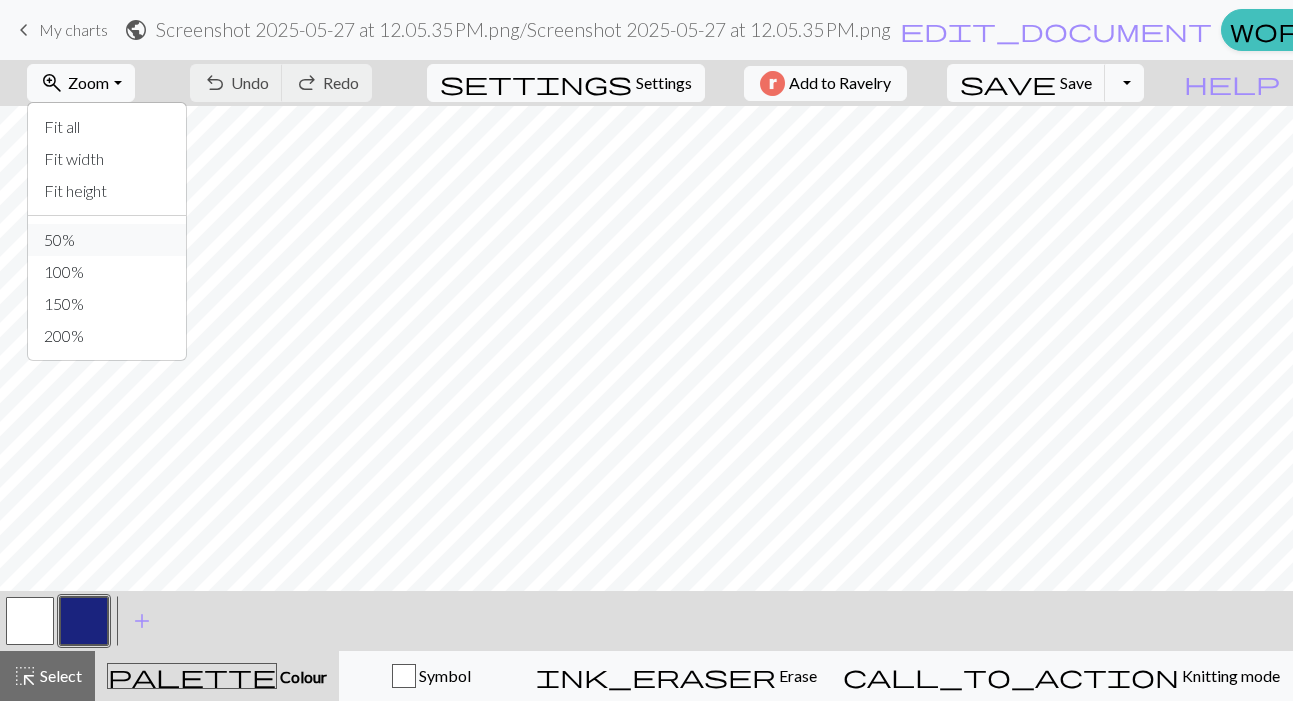 click on "50%" at bounding box center [107, 240] 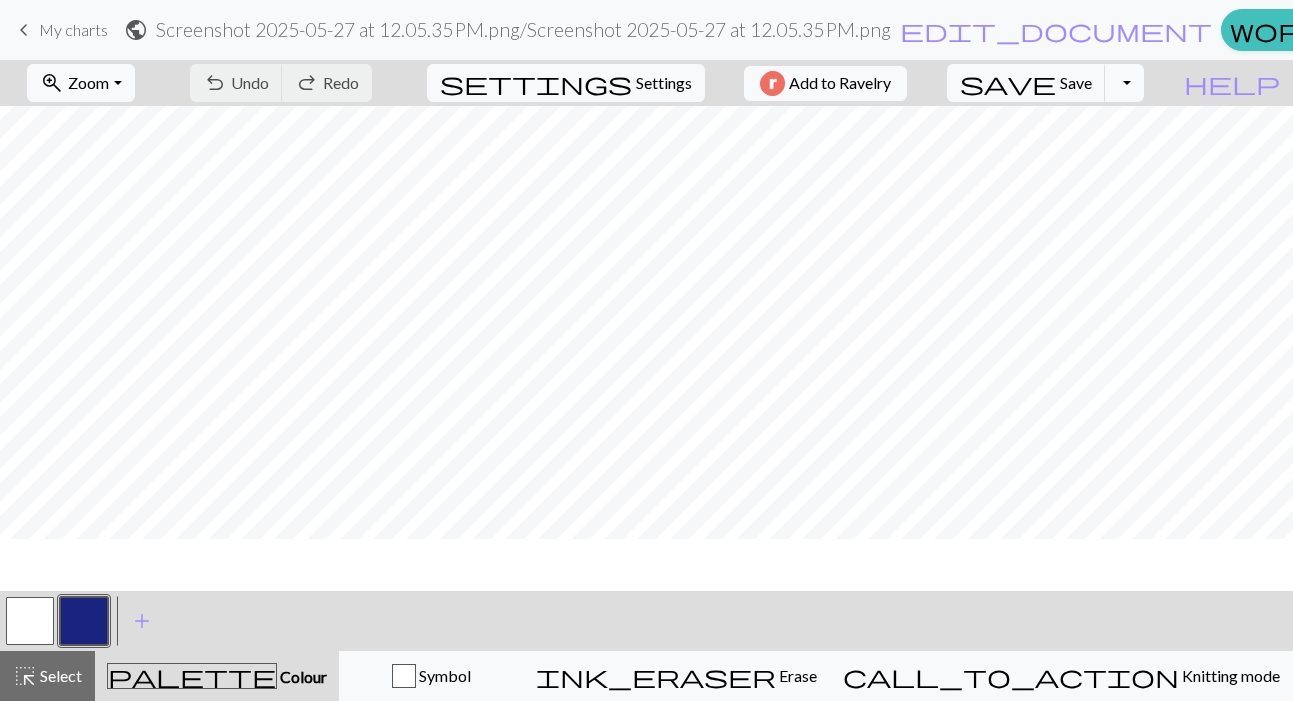 scroll, scrollTop: 0, scrollLeft: 0, axis: both 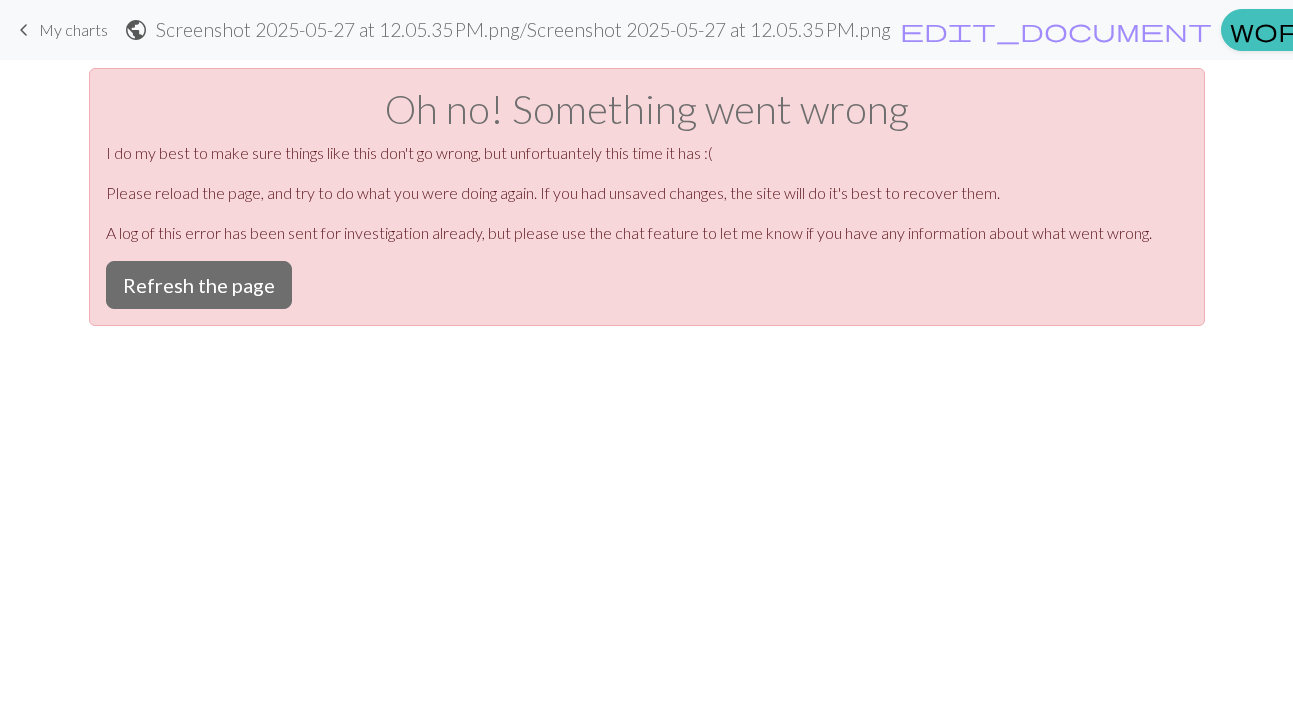 click on "Refresh the page" at bounding box center (199, 285) 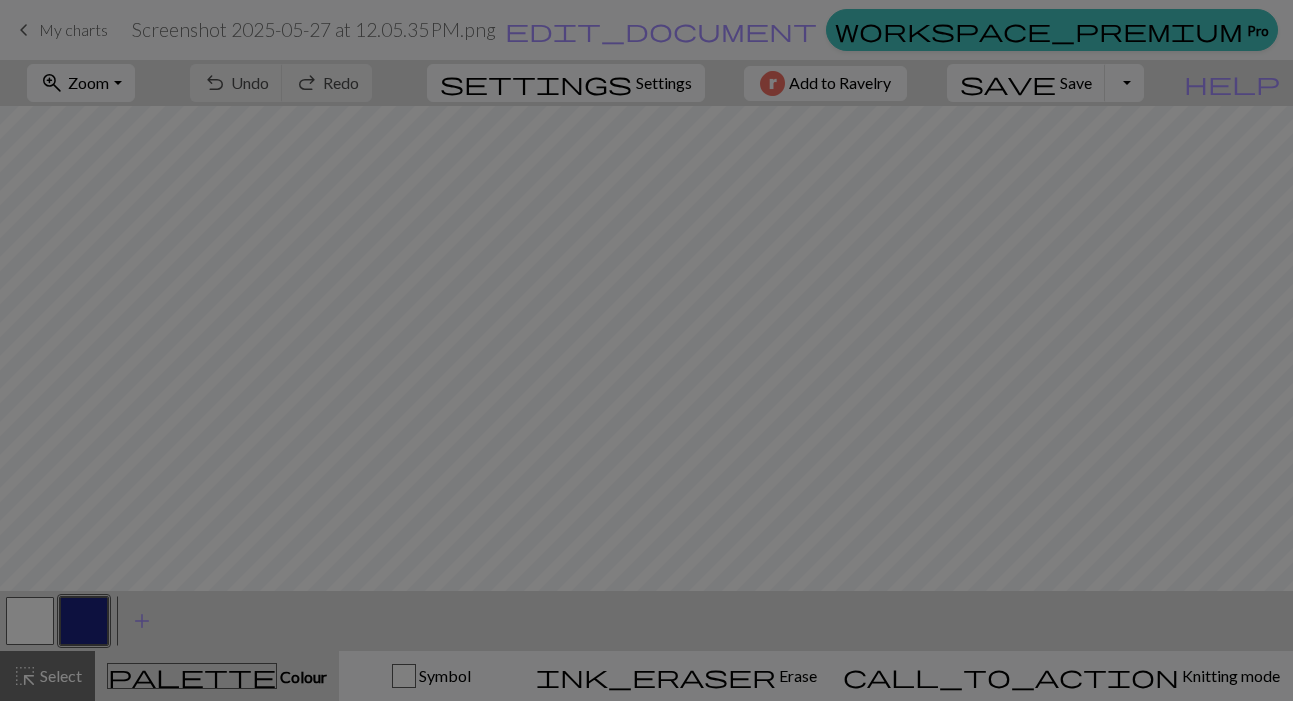 scroll, scrollTop: 0, scrollLeft: 0, axis: both 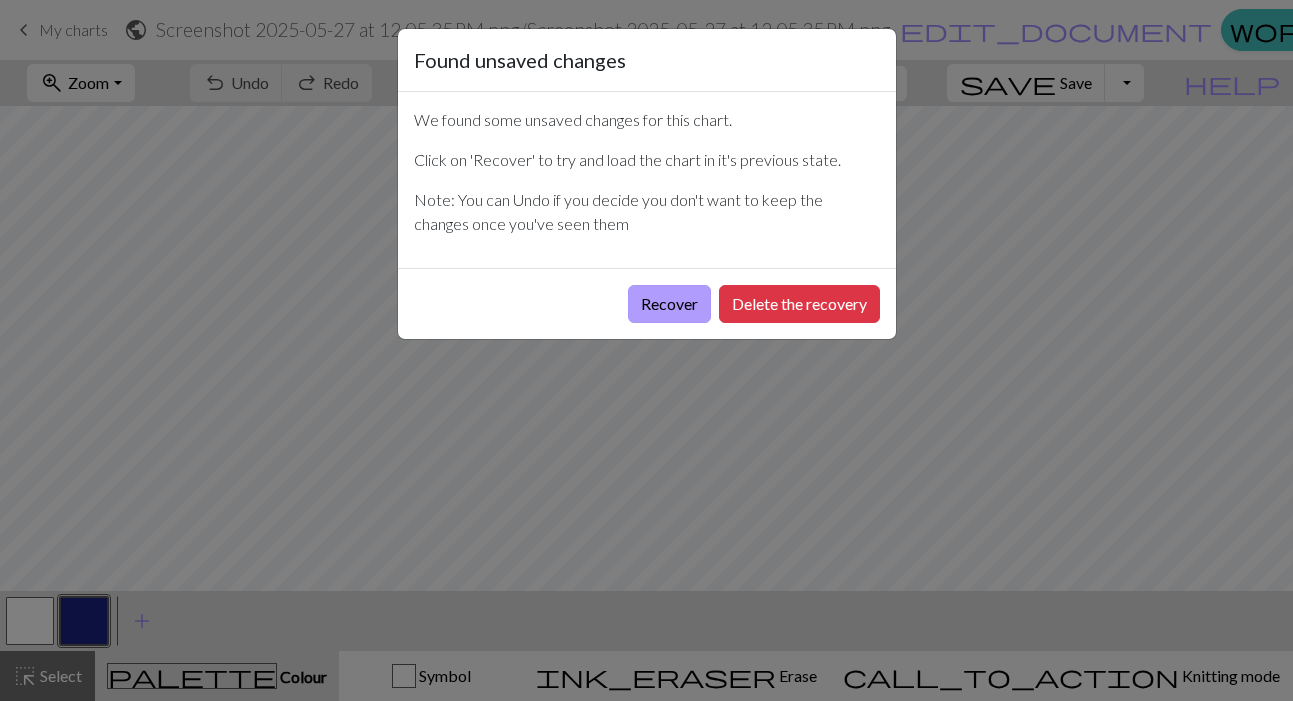 click on "Recover" at bounding box center (669, 304) 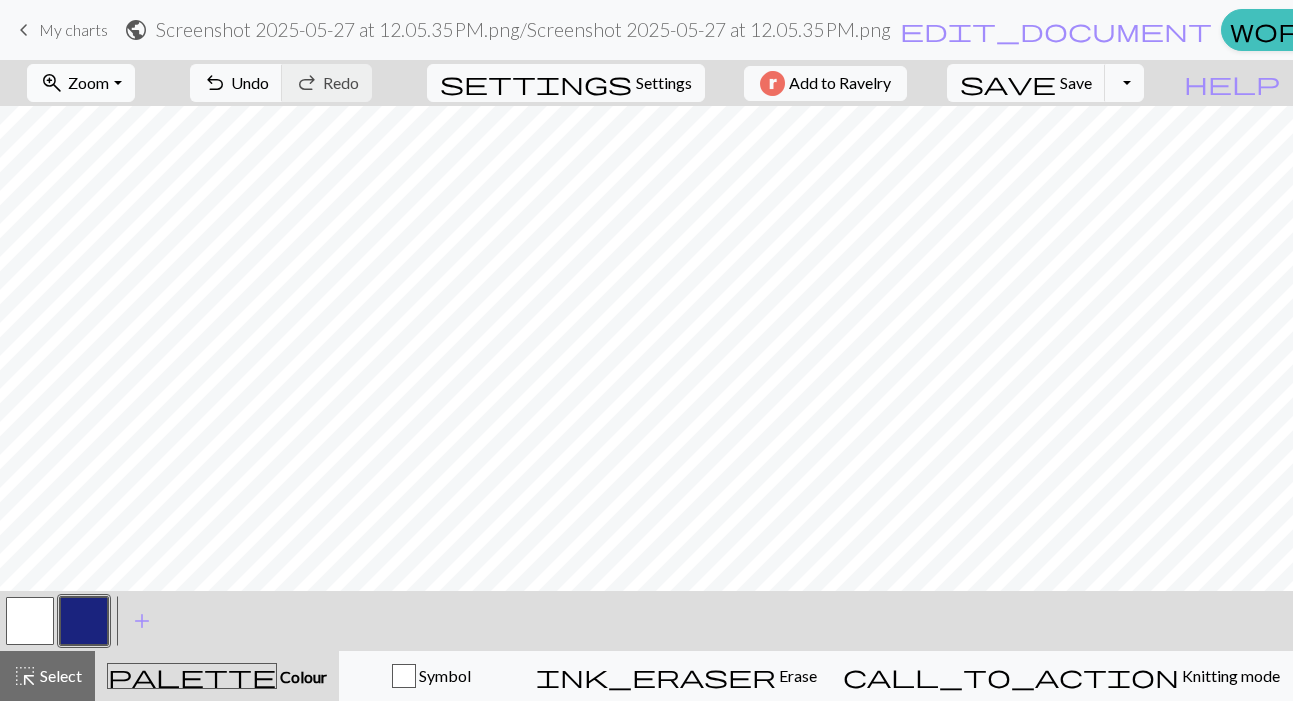 click on "Zoom" at bounding box center (88, 82) 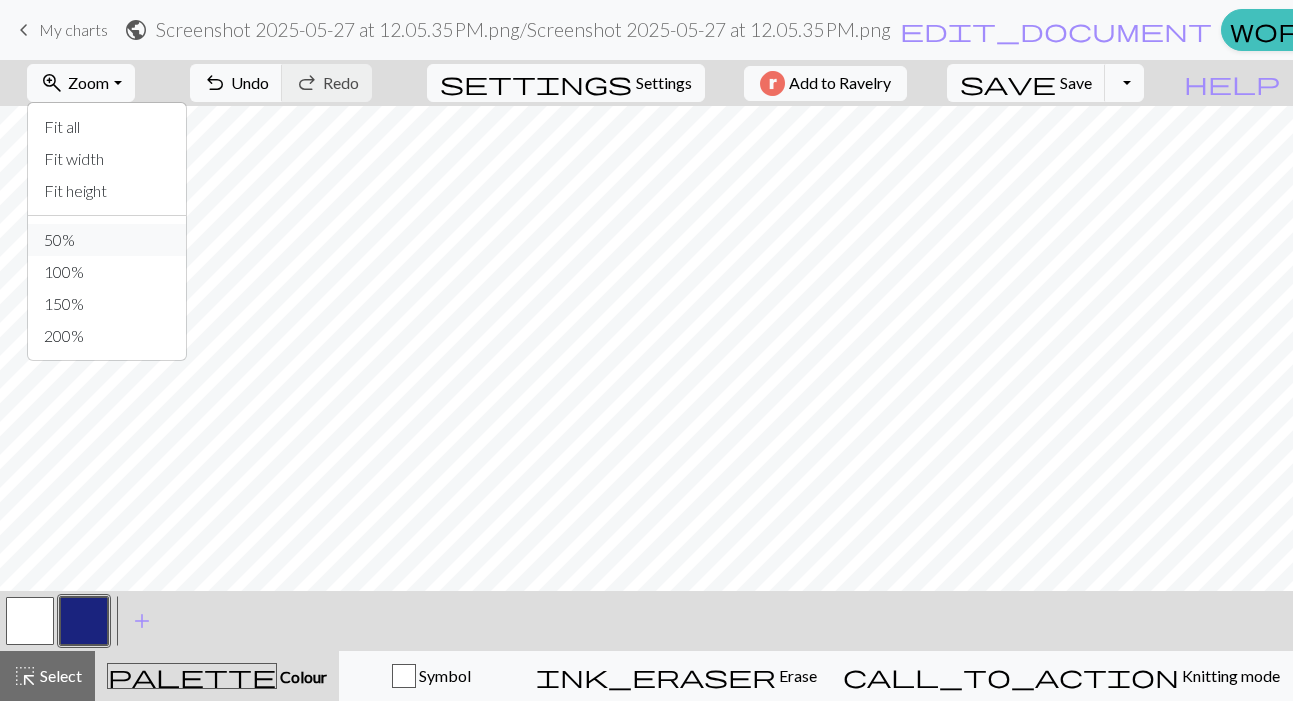 click on "50%" at bounding box center [107, 240] 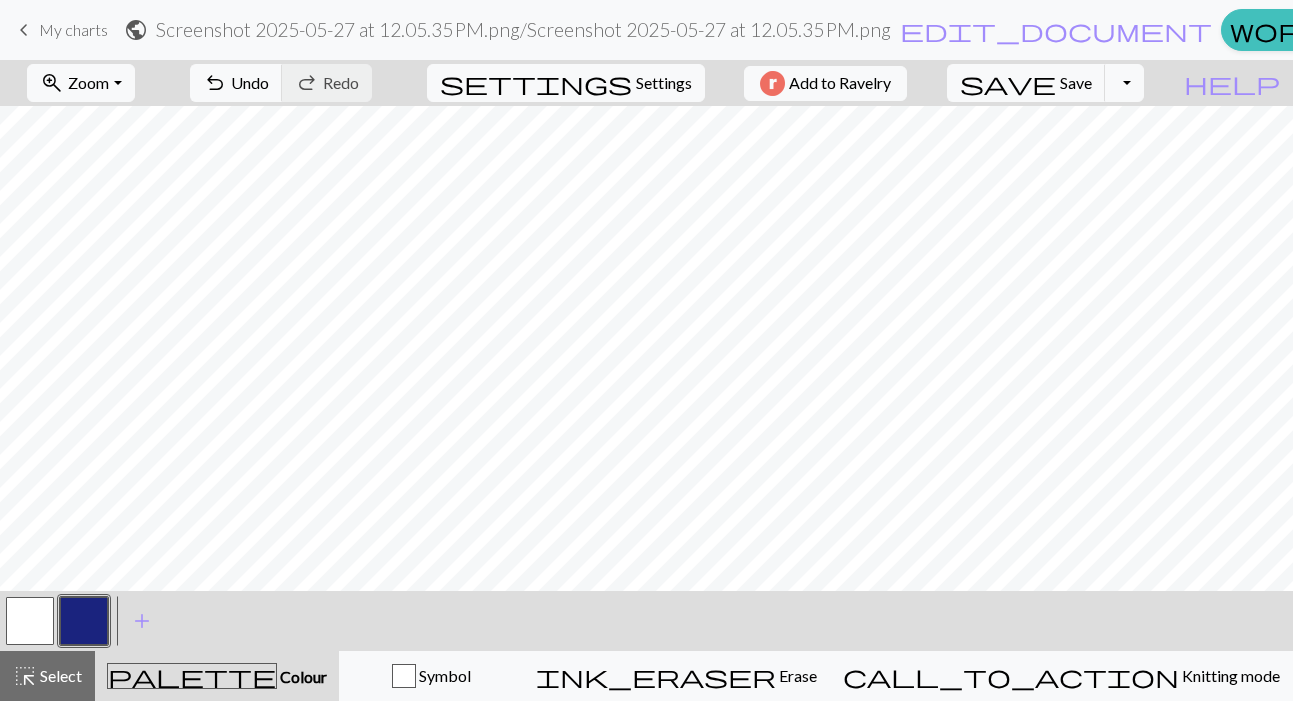 scroll, scrollTop: 166, scrollLeft: 0, axis: vertical 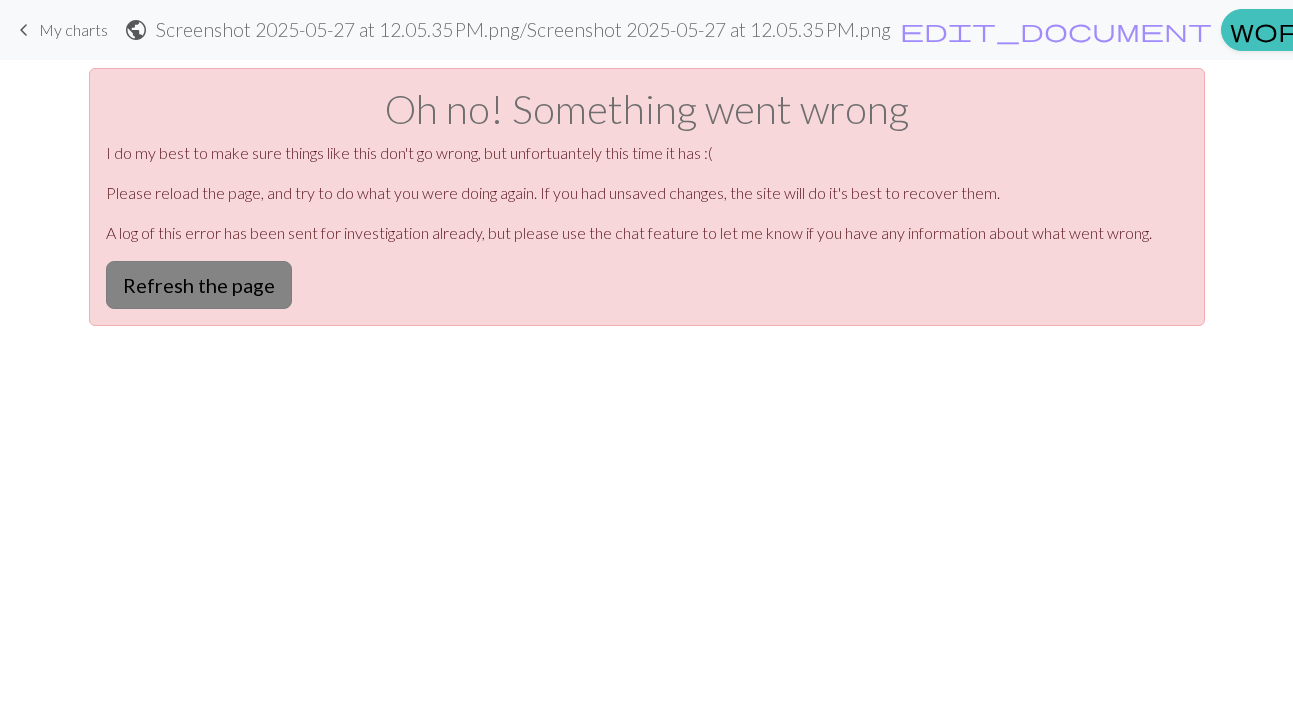 click on "Refresh the page" at bounding box center (199, 285) 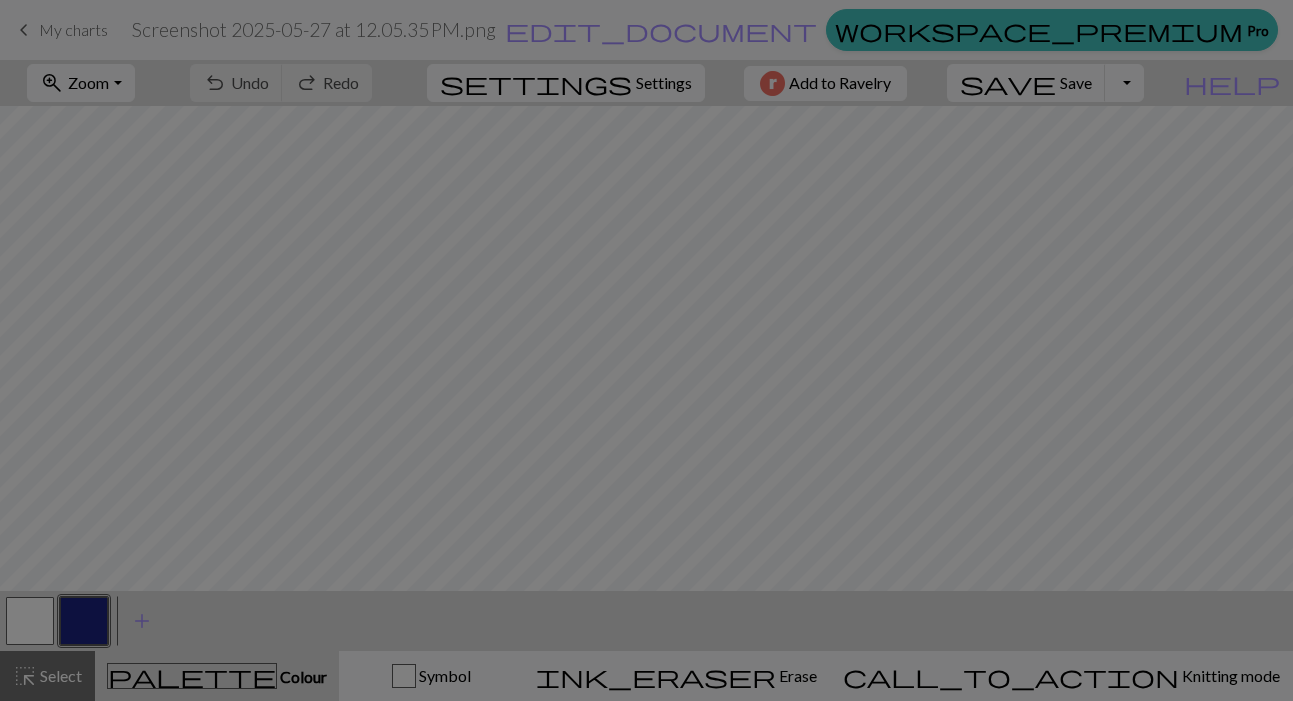 scroll, scrollTop: 0, scrollLeft: 0, axis: both 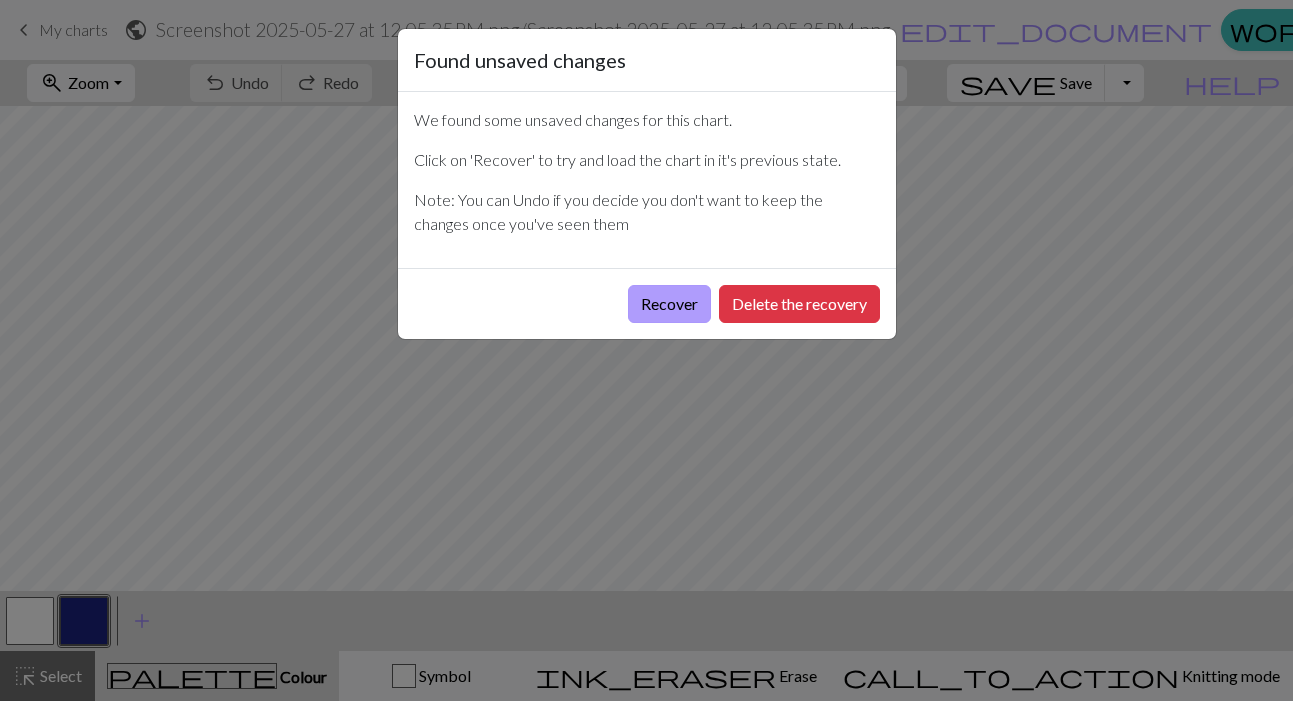 click on "Recover" at bounding box center (669, 304) 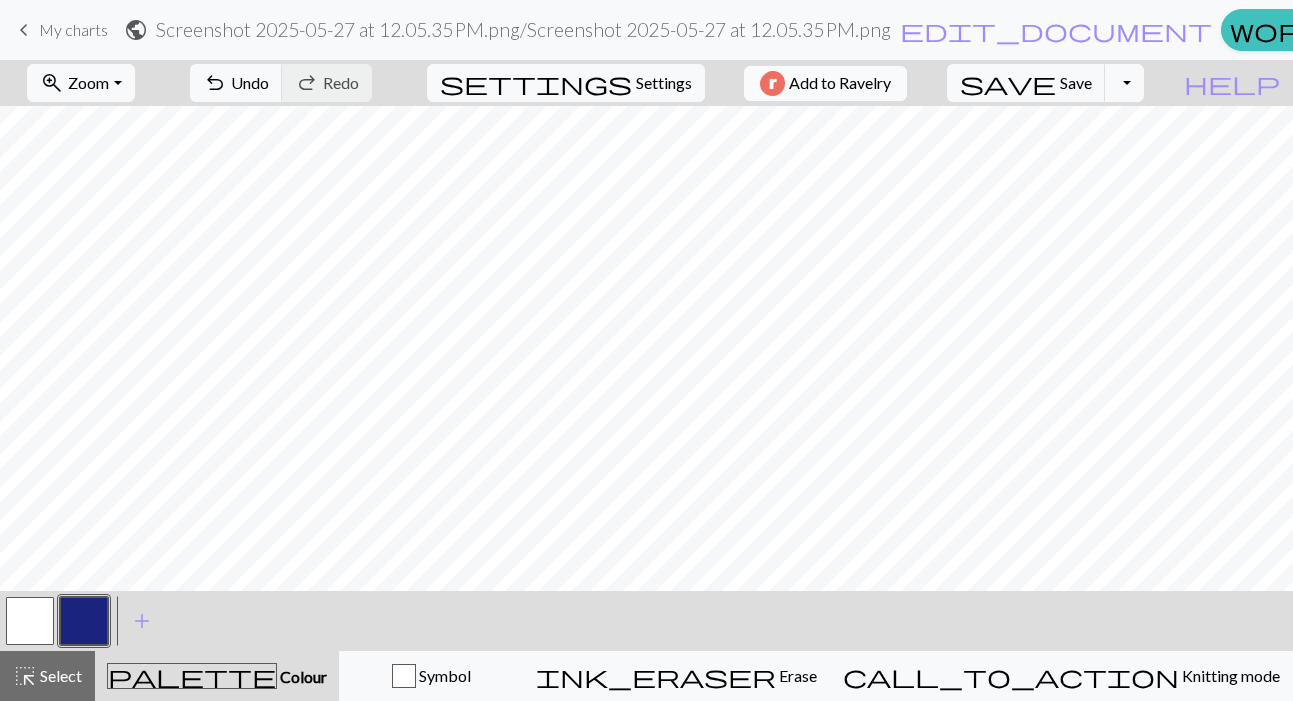 click on "Add to Ravelry" at bounding box center (840, 83) 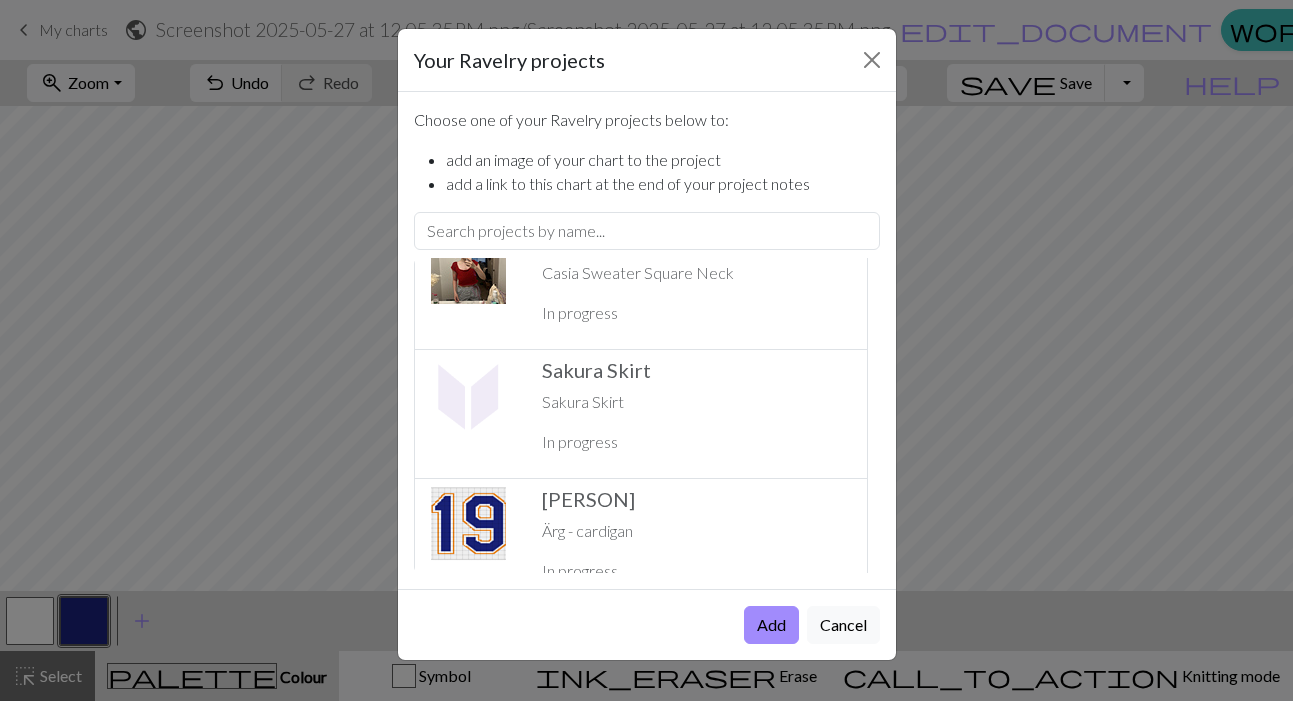 scroll, scrollTop: 313, scrollLeft: 0, axis: vertical 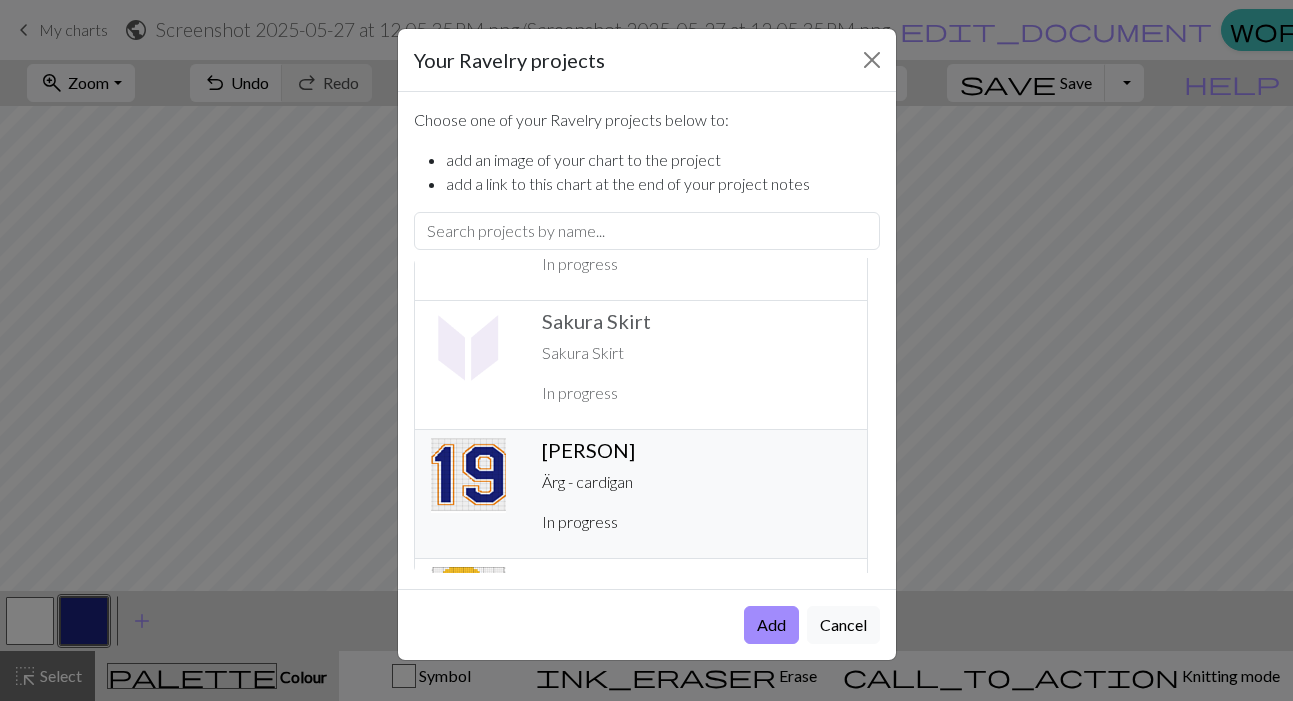 click on "Ärg - cardigan" at bounding box center (696, 482) 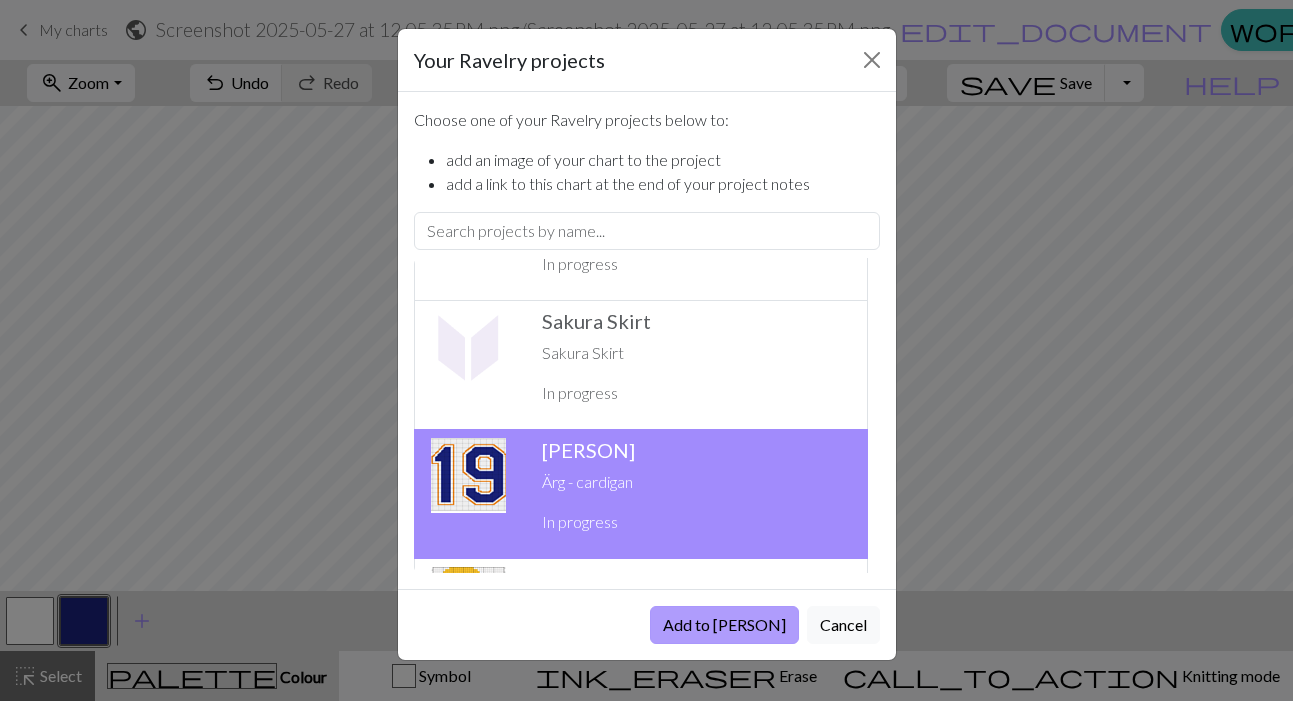 click on "Add to [PERSON]" at bounding box center [724, 625] 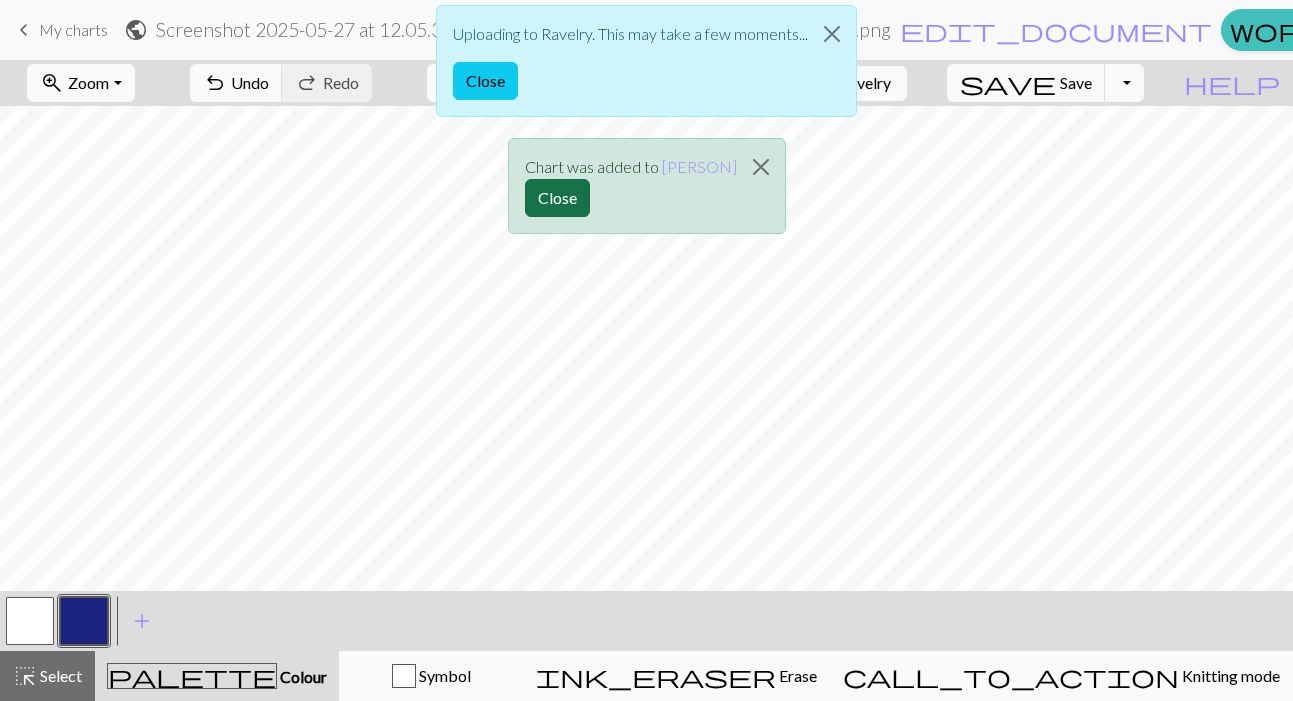 click on "Close" at bounding box center (557, 198) 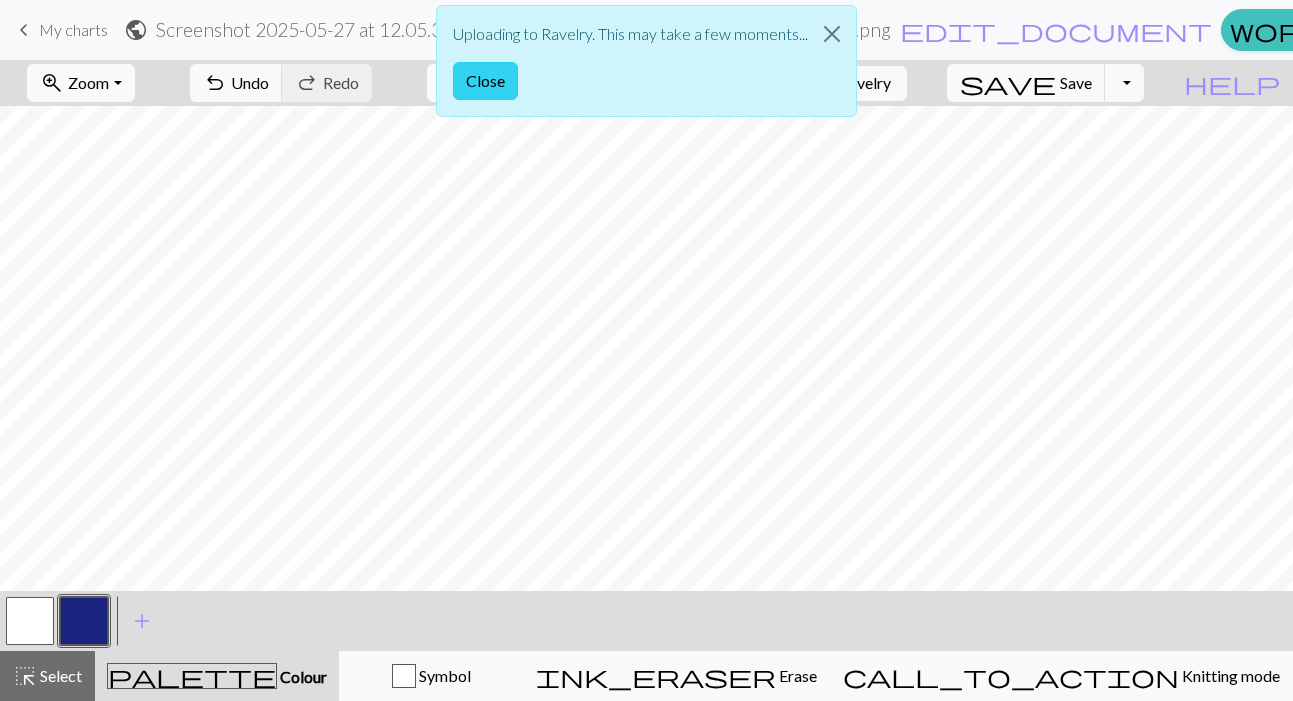 click on "Close" at bounding box center (485, 81) 